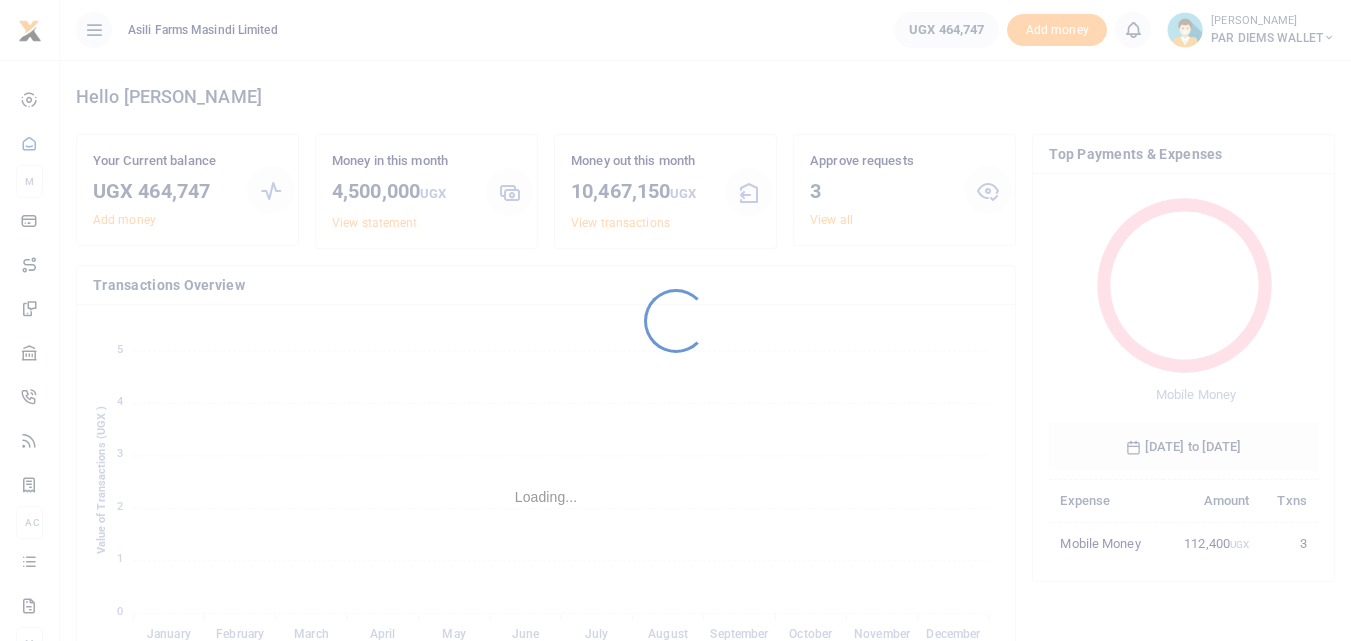 scroll, scrollTop: 0, scrollLeft: 0, axis: both 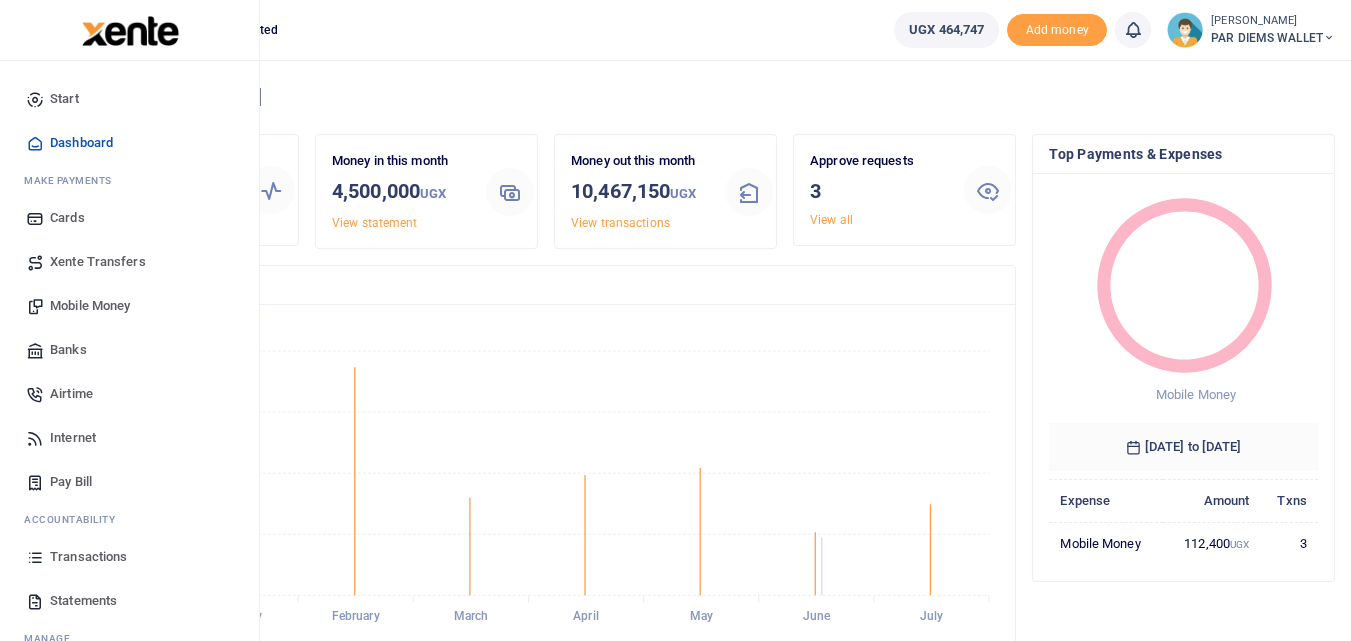 click on "Mobile Money" at bounding box center [90, 306] 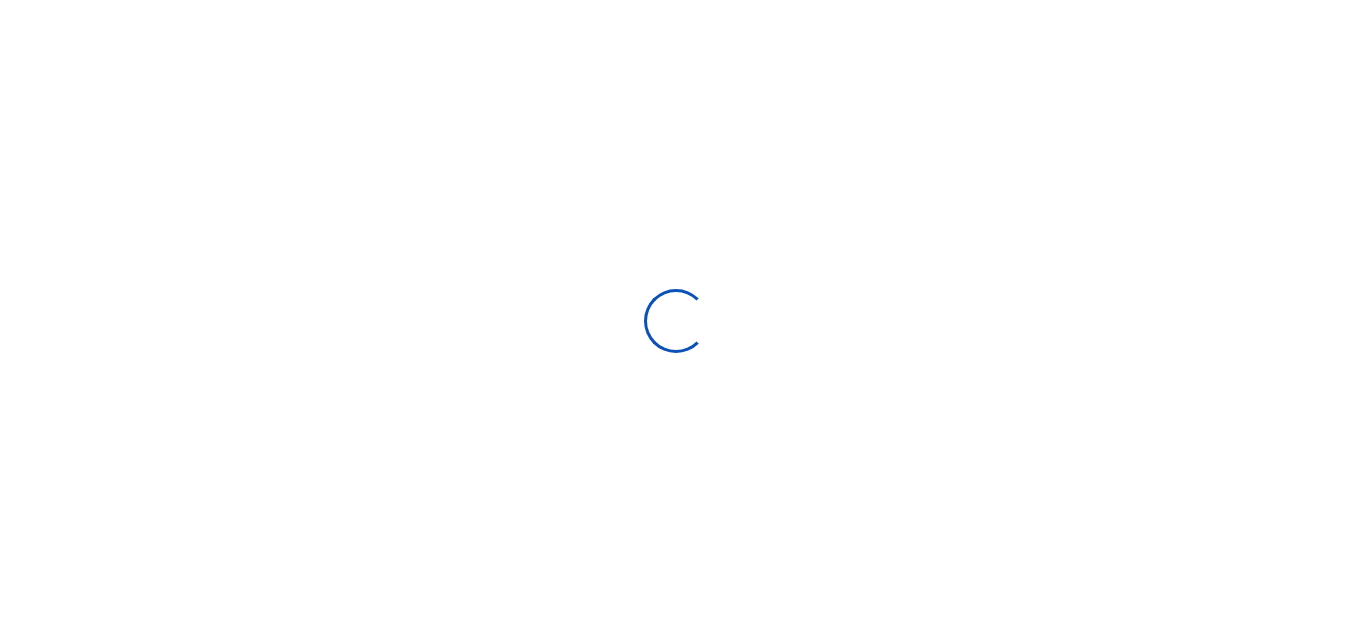scroll, scrollTop: 0, scrollLeft: 0, axis: both 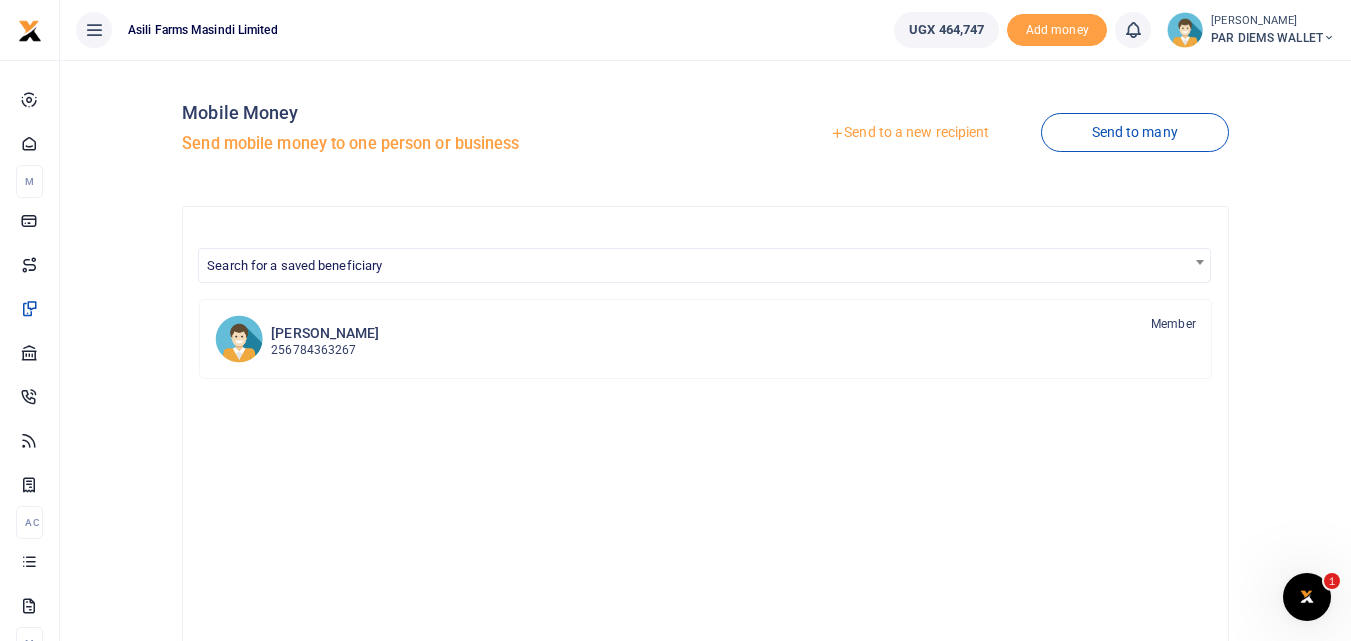 click on "Send to a new recipient" at bounding box center (909, 133) 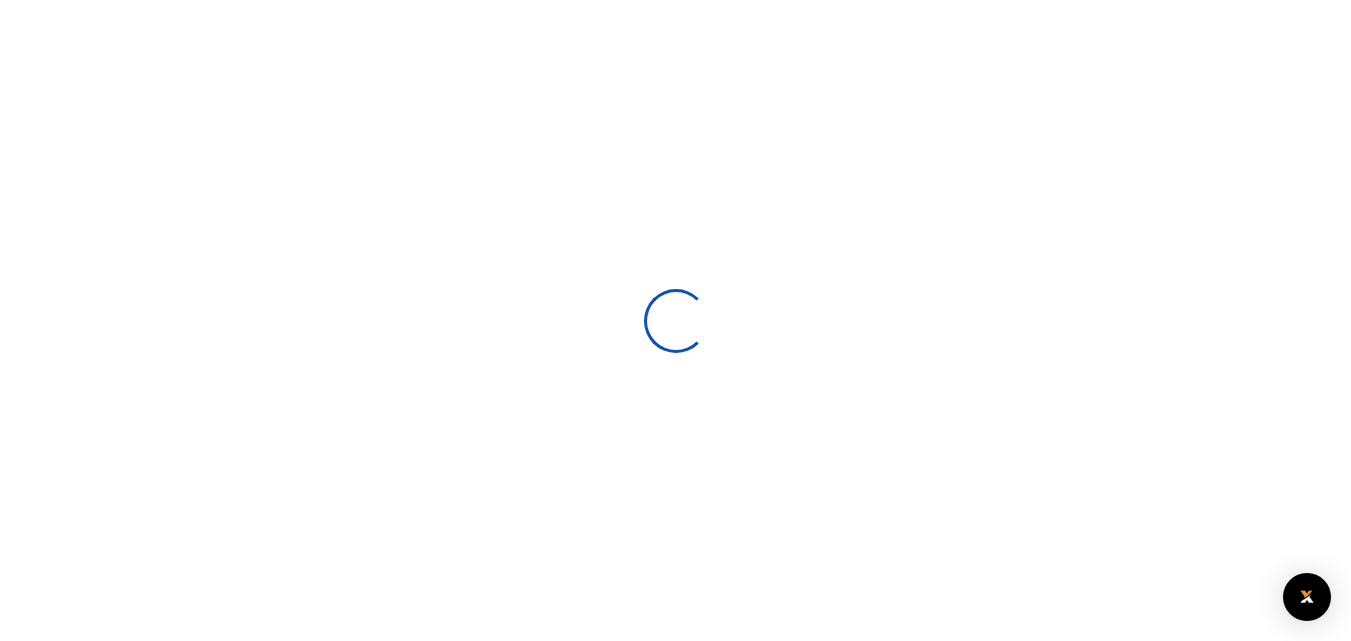 scroll, scrollTop: 0, scrollLeft: 0, axis: both 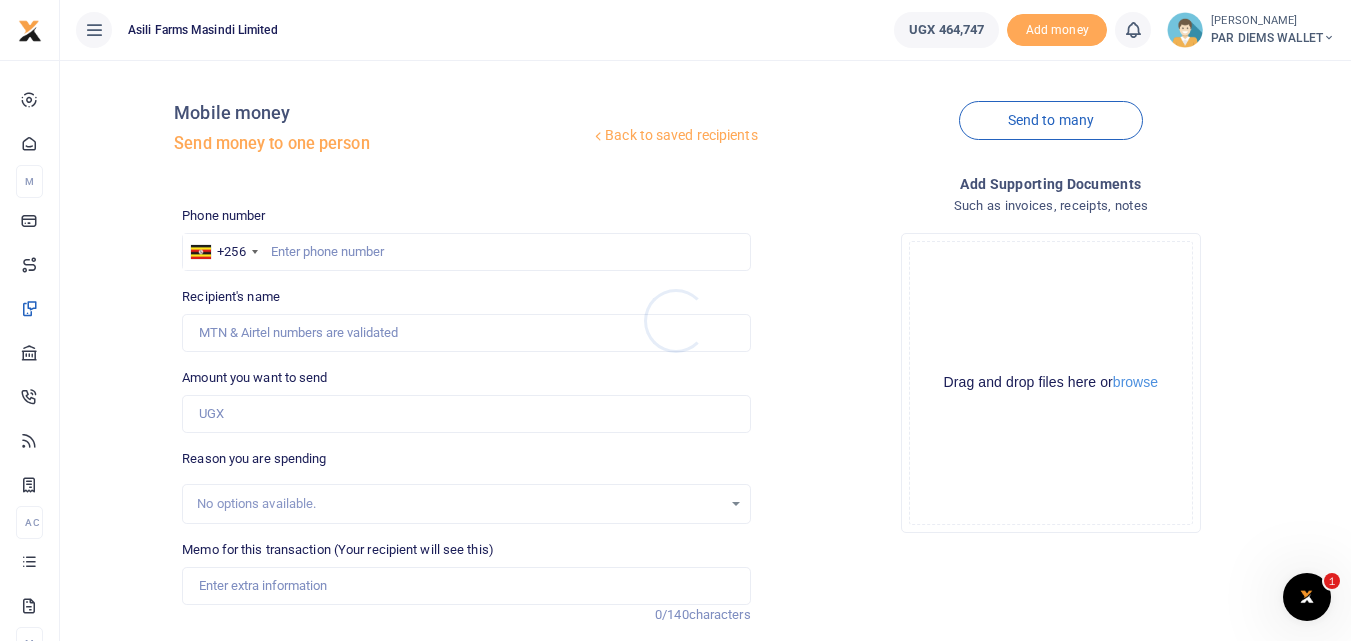 click at bounding box center (675, 320) 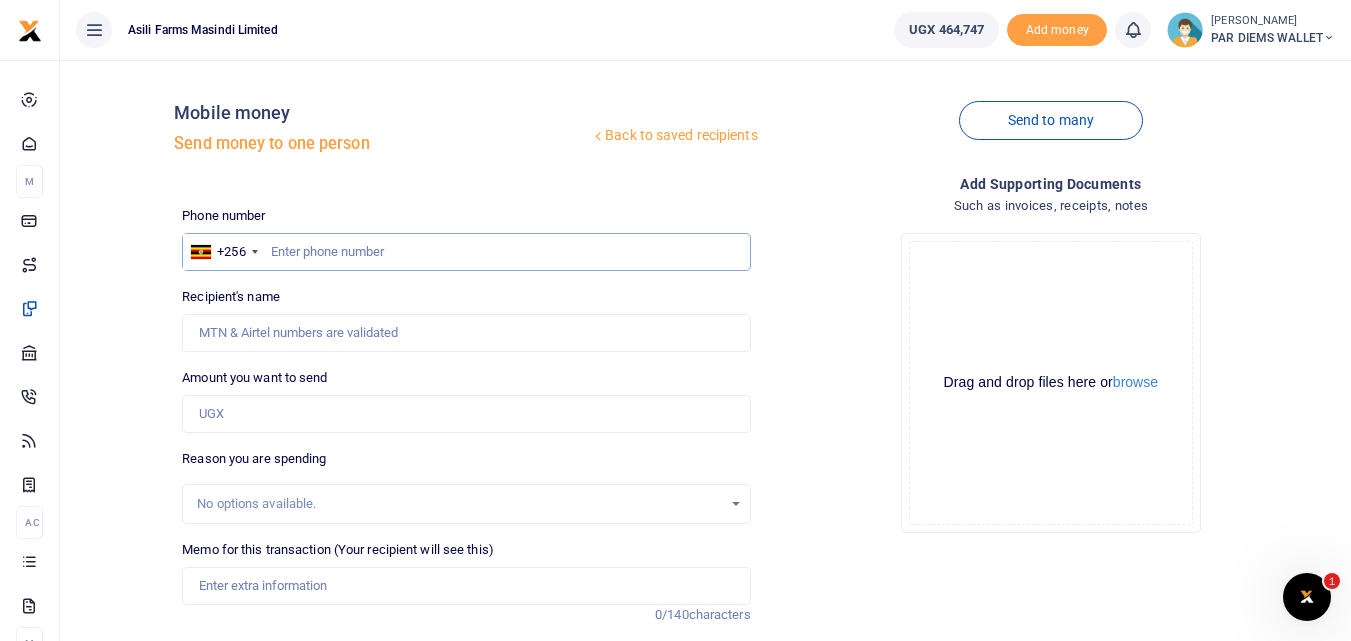 click at bounding box center [466, 252] 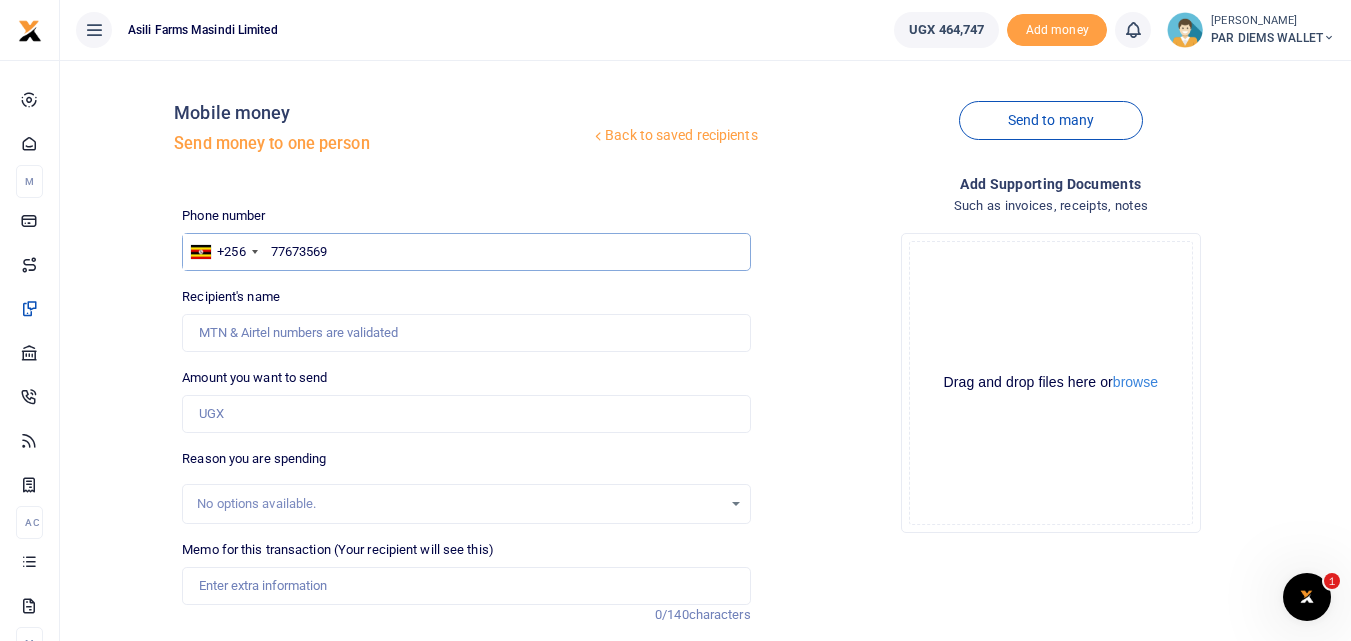 type on "776735693" 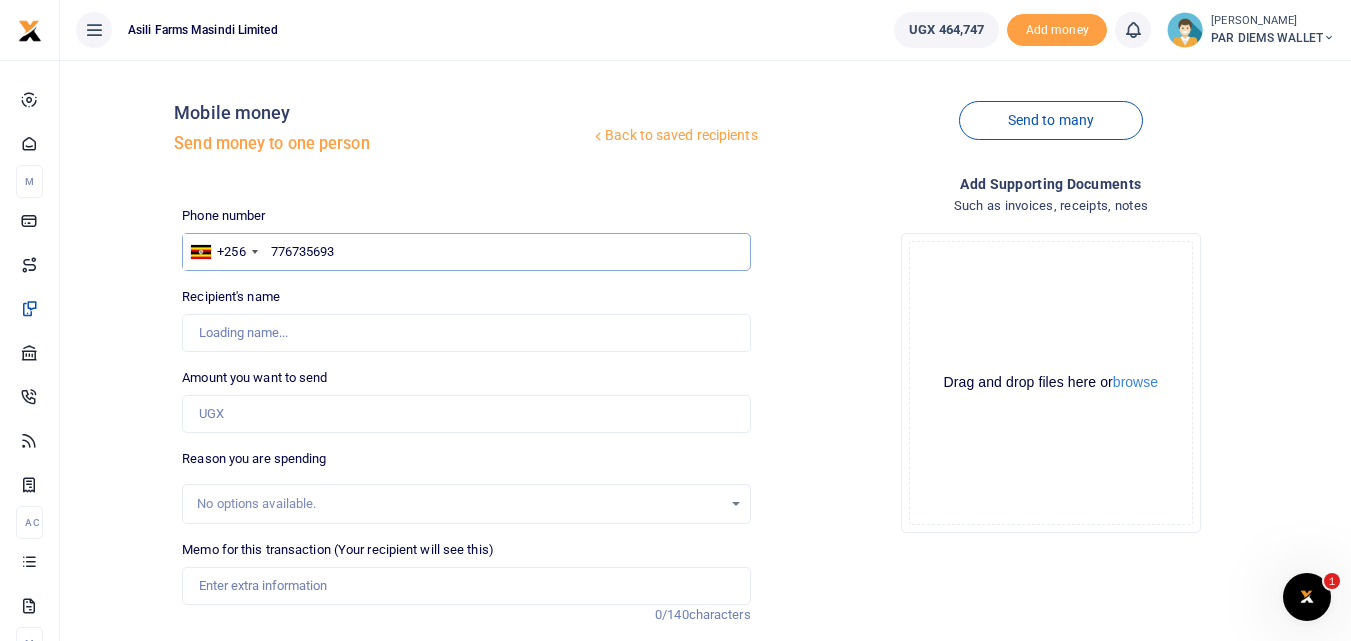 type on "Nyanzi Reuben" 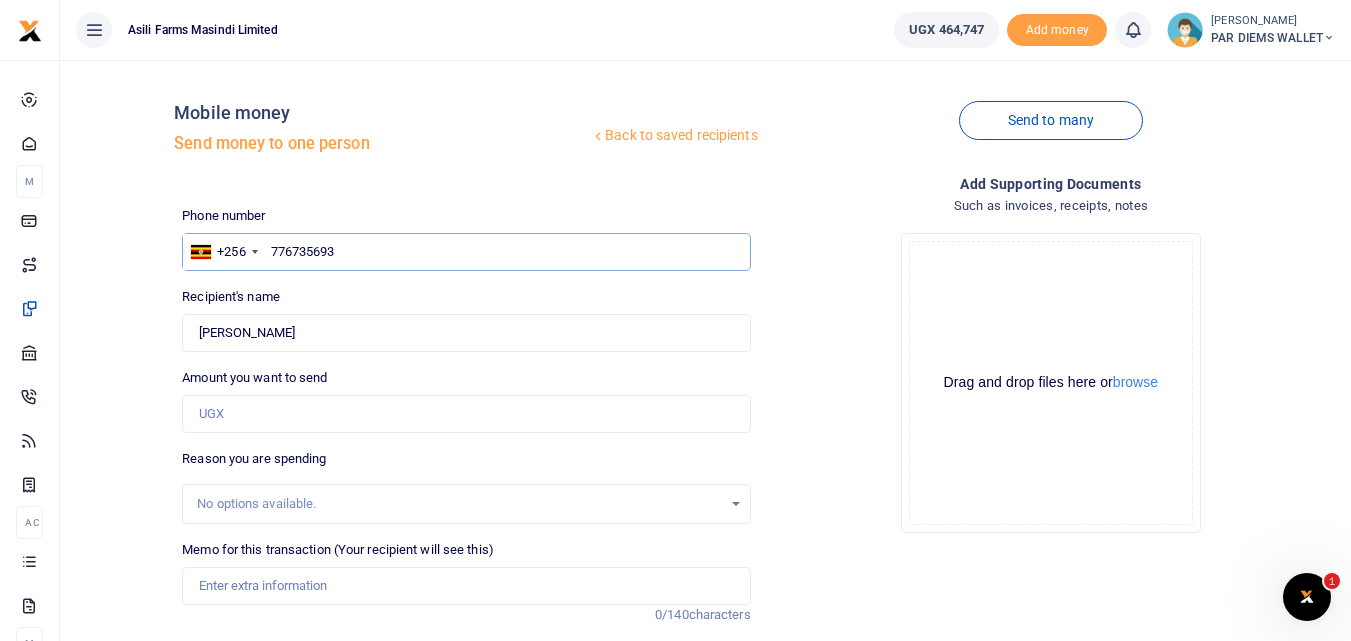 type on "776735693" 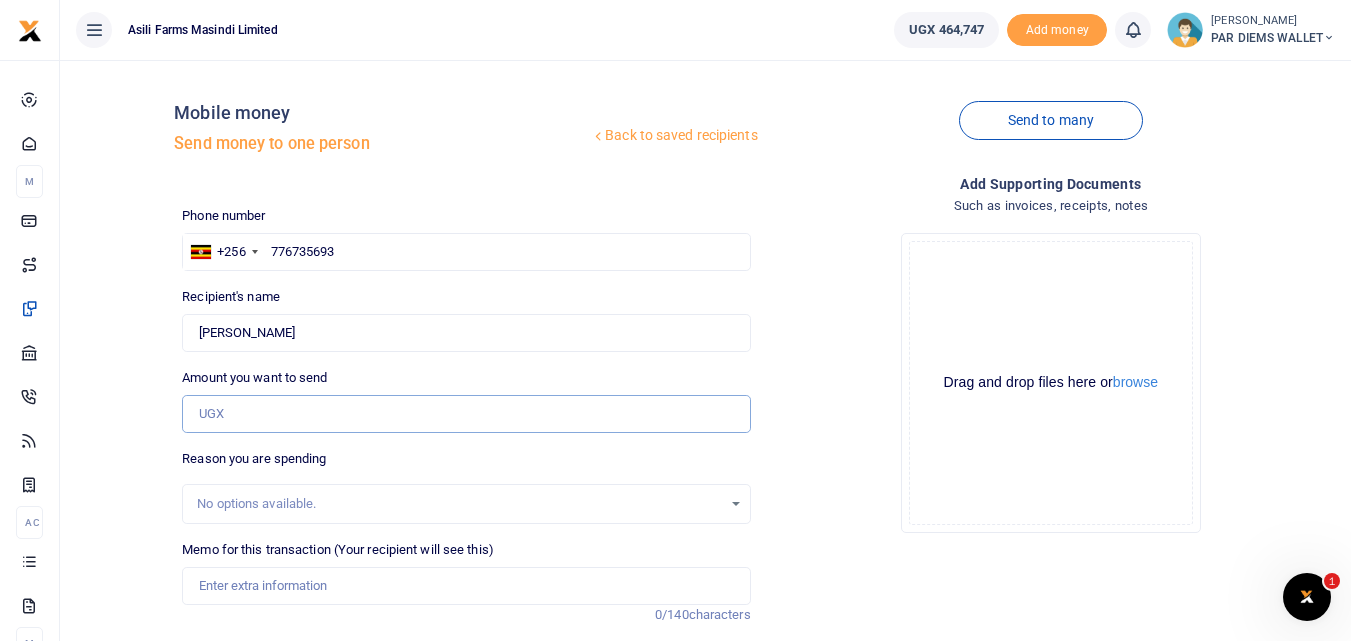 click on "Amount you want to send" at bounding box center [466, 414] 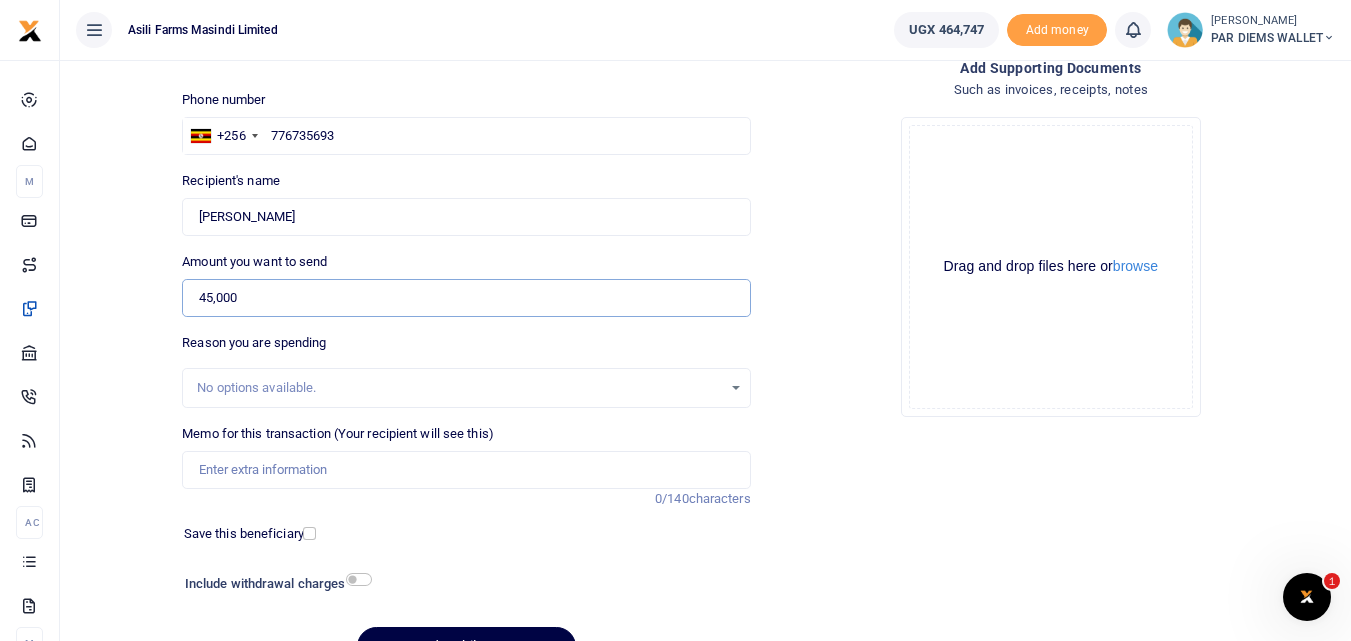 scroll, scrollTop: 153, scrollLeft: 0, axis: vertical 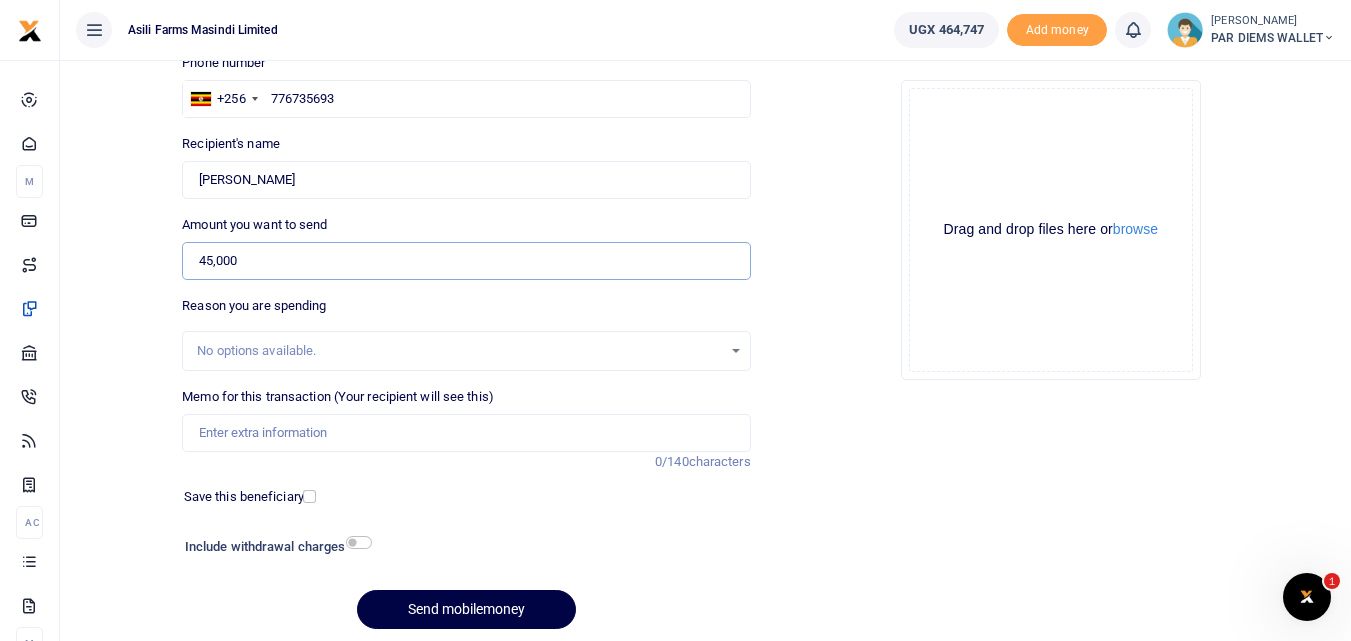 type on "45,000" 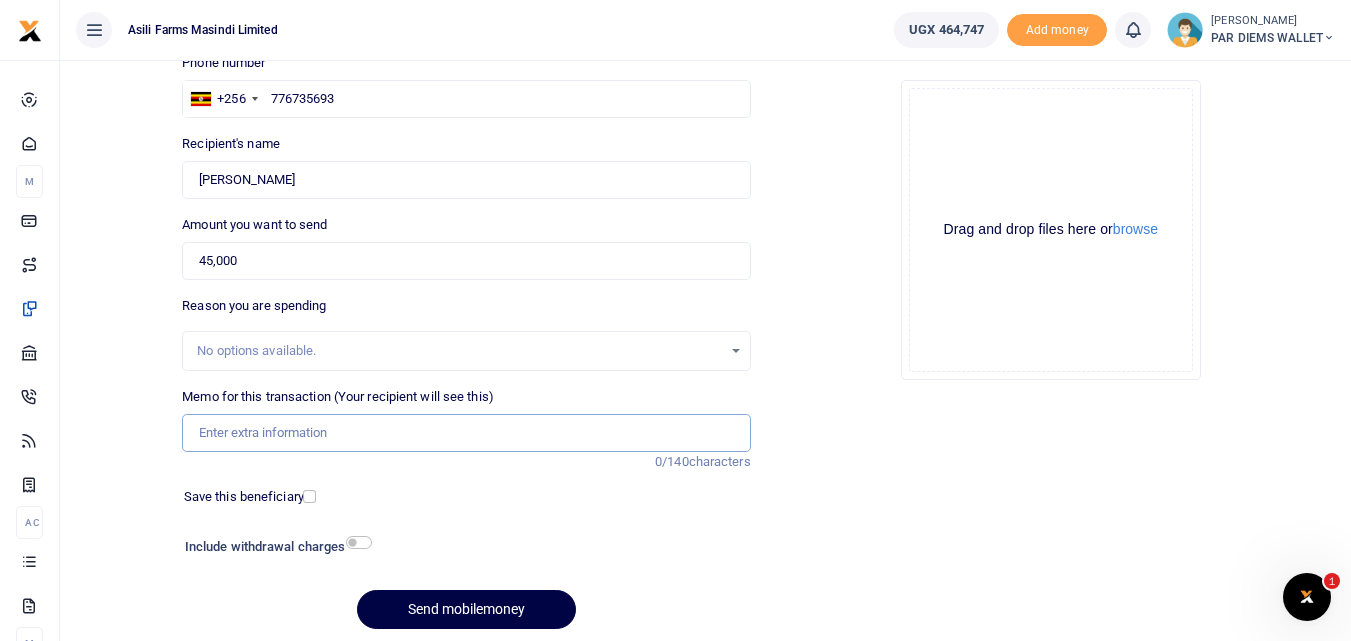 click on "Memo for this transaction (Your recipient will see this)" at bounding box center (466, 433) 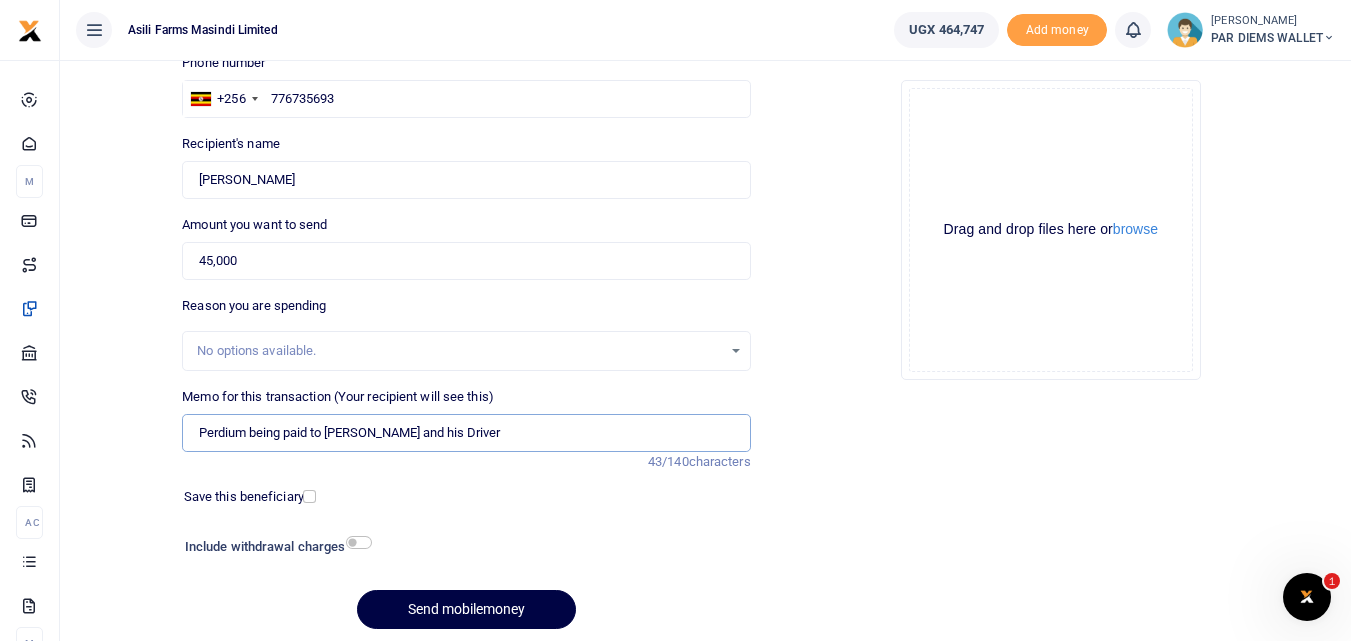 click on "Perdium being paid to Ruben and his Driver" at bounding box center (466, 433) 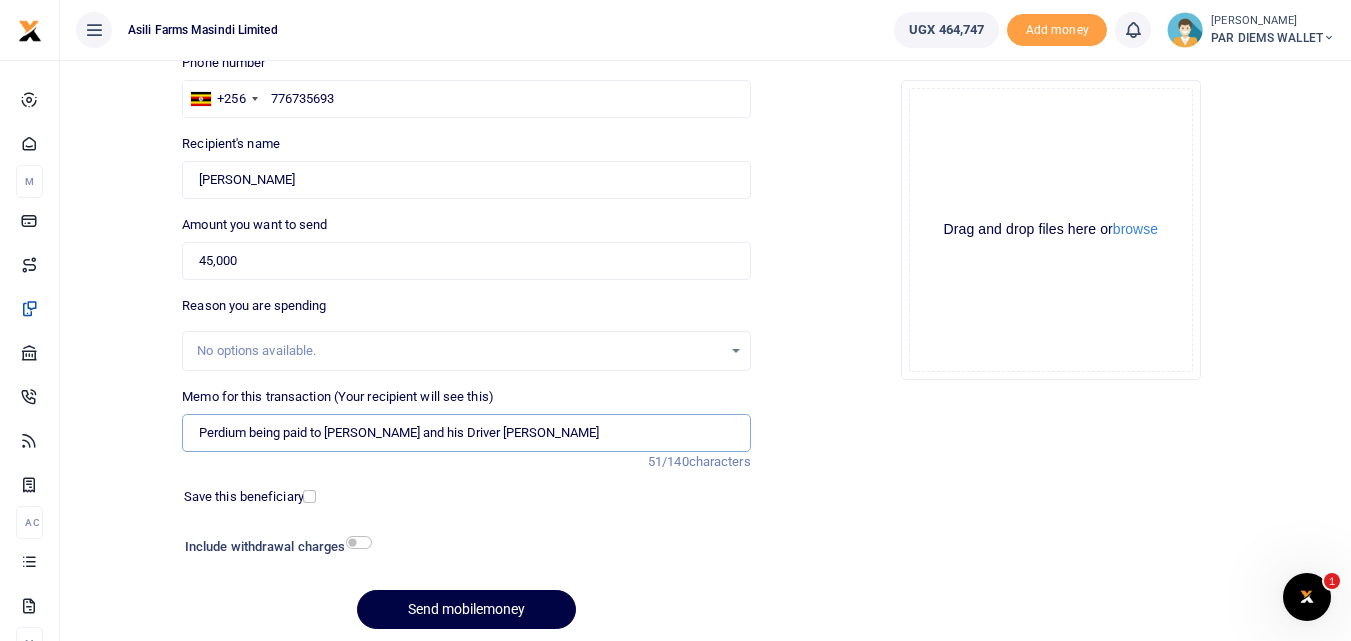 type on "Perdium being paid to Ruben and his Driver Bulasio" 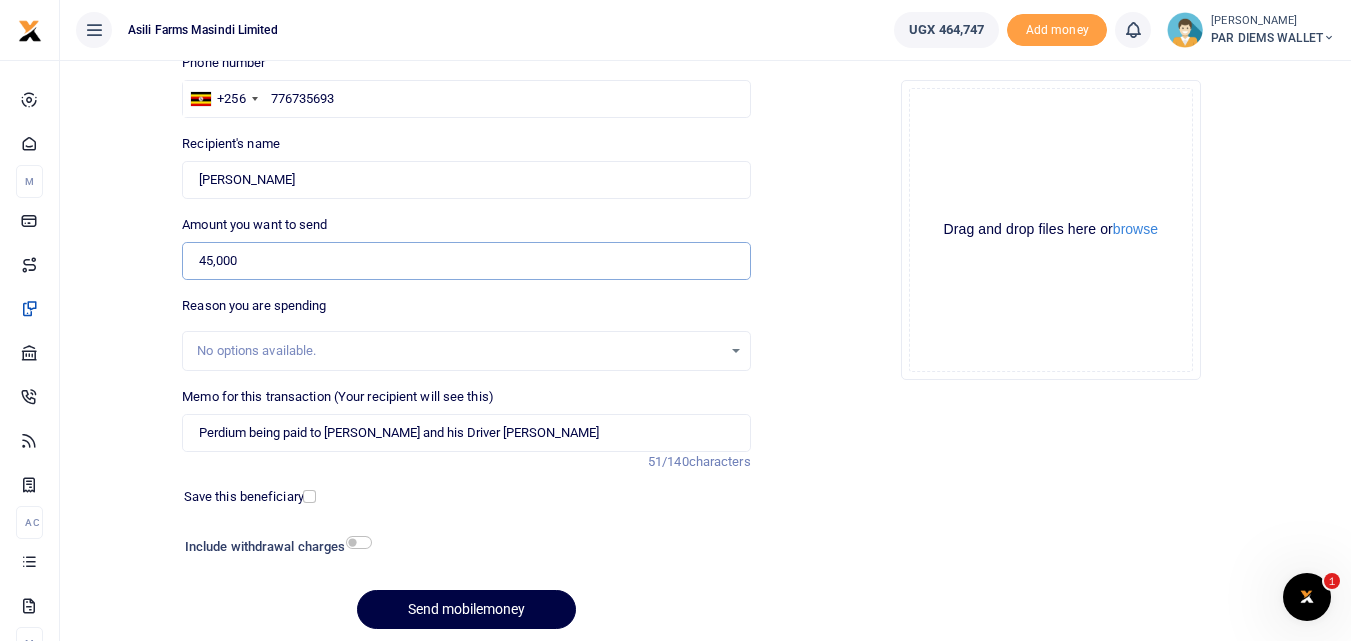 click on "45,000" at bounding box center (466, 261) 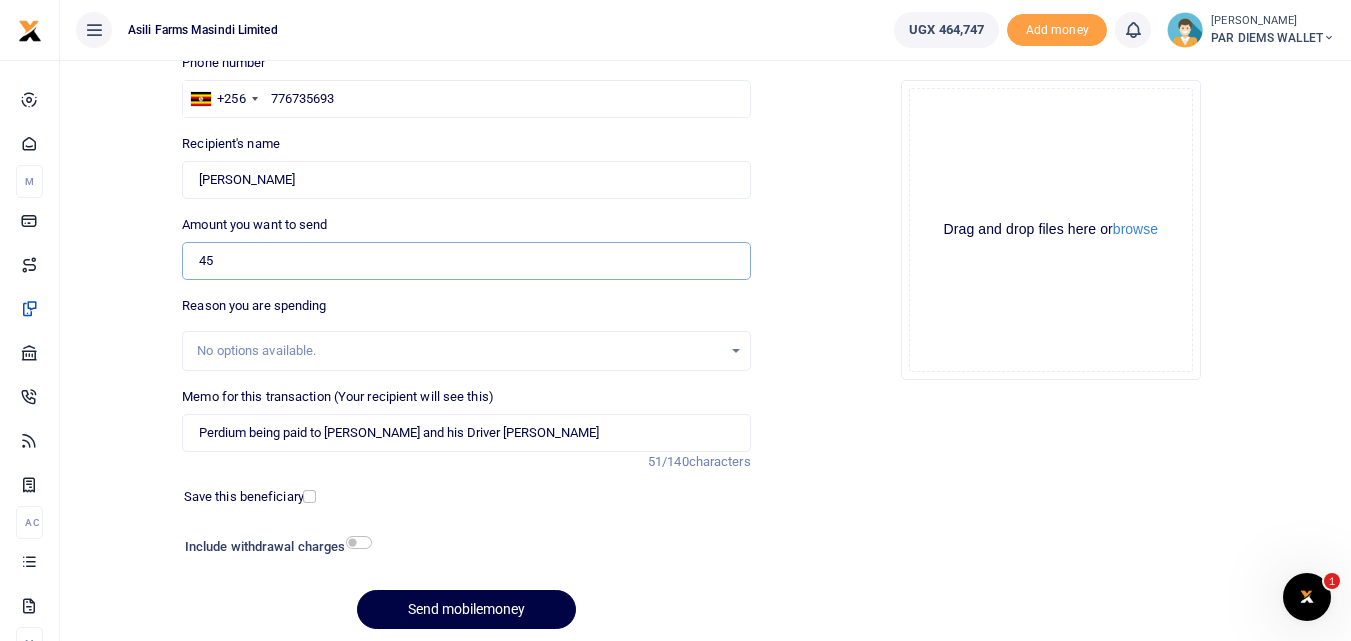 type on "4" 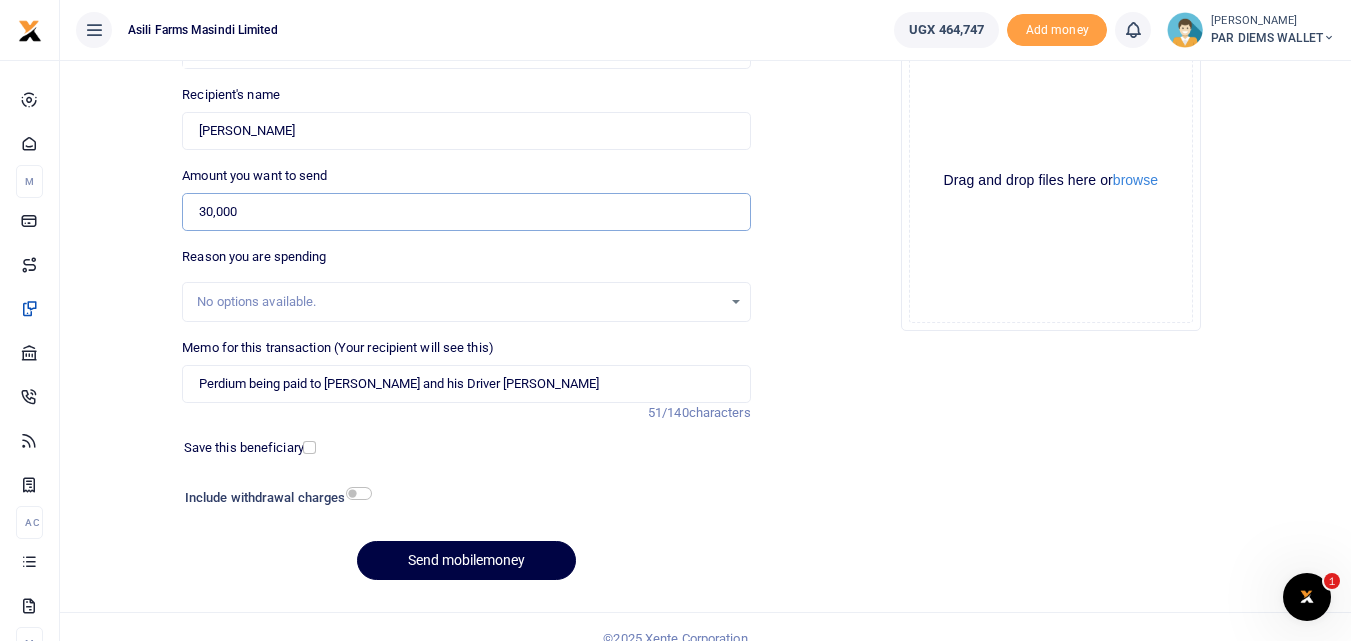 scroll, scrollTop: 225, scrollLeft: 0, axis: vertical 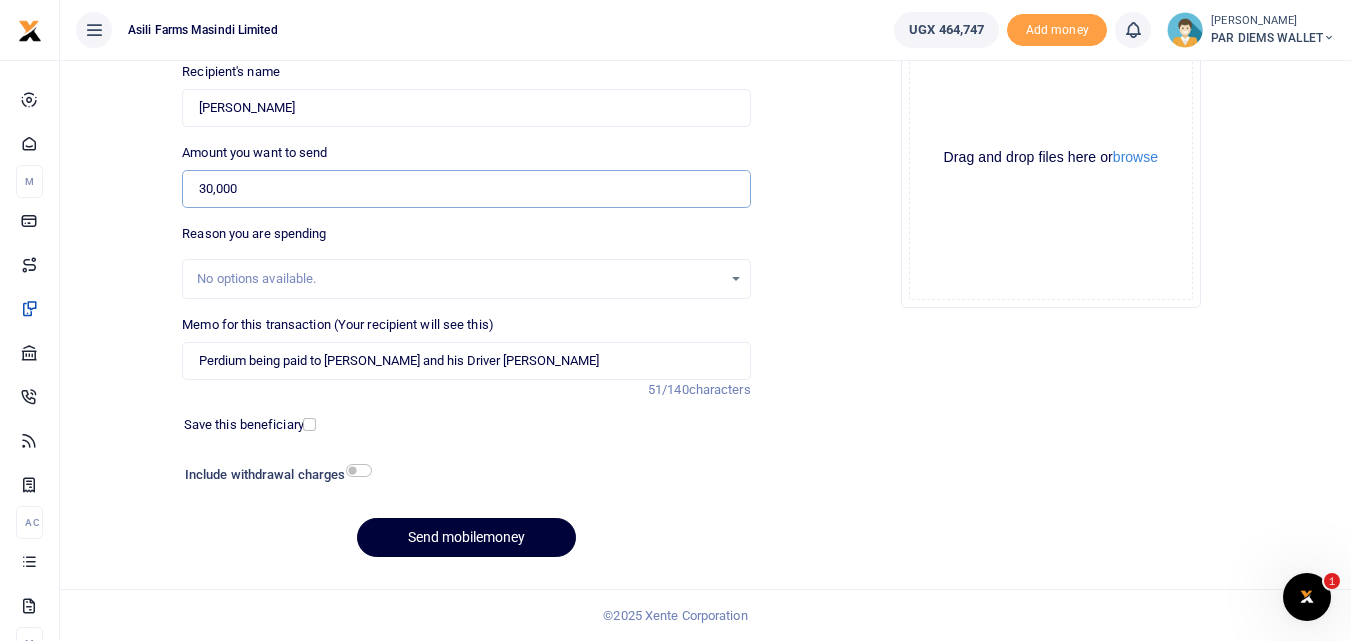 type on "30,000" 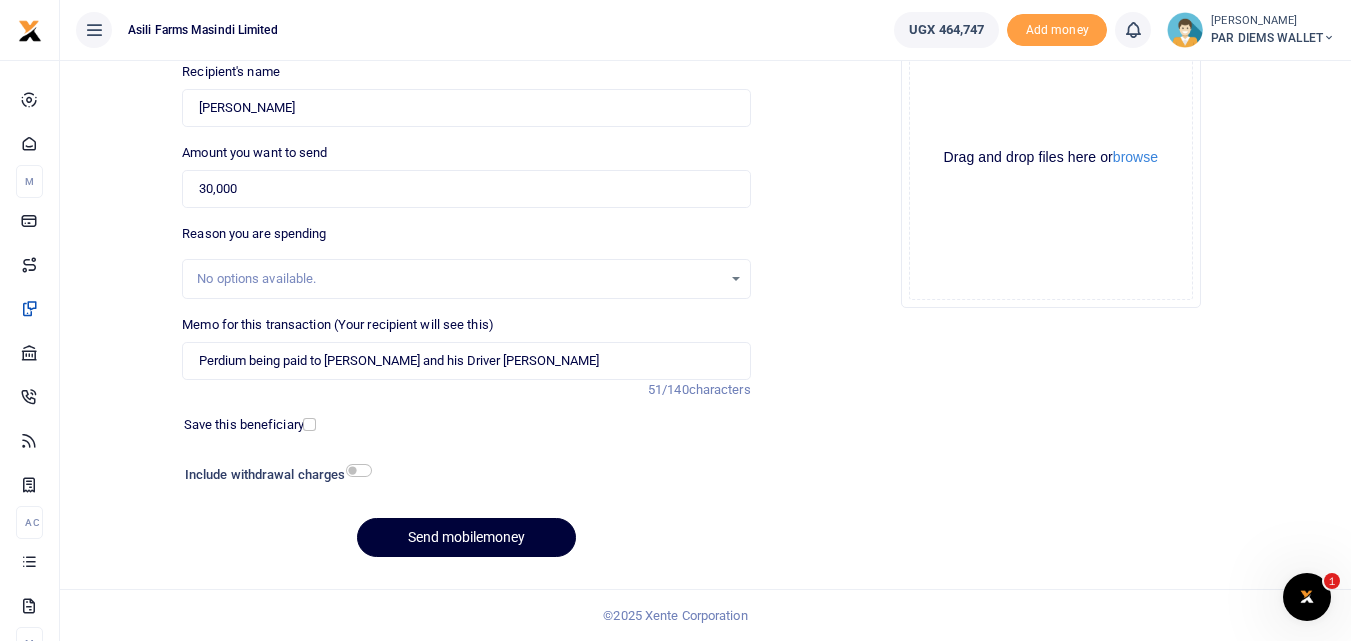 click on "Send mobilemoney" at bounding box center (466, 537) 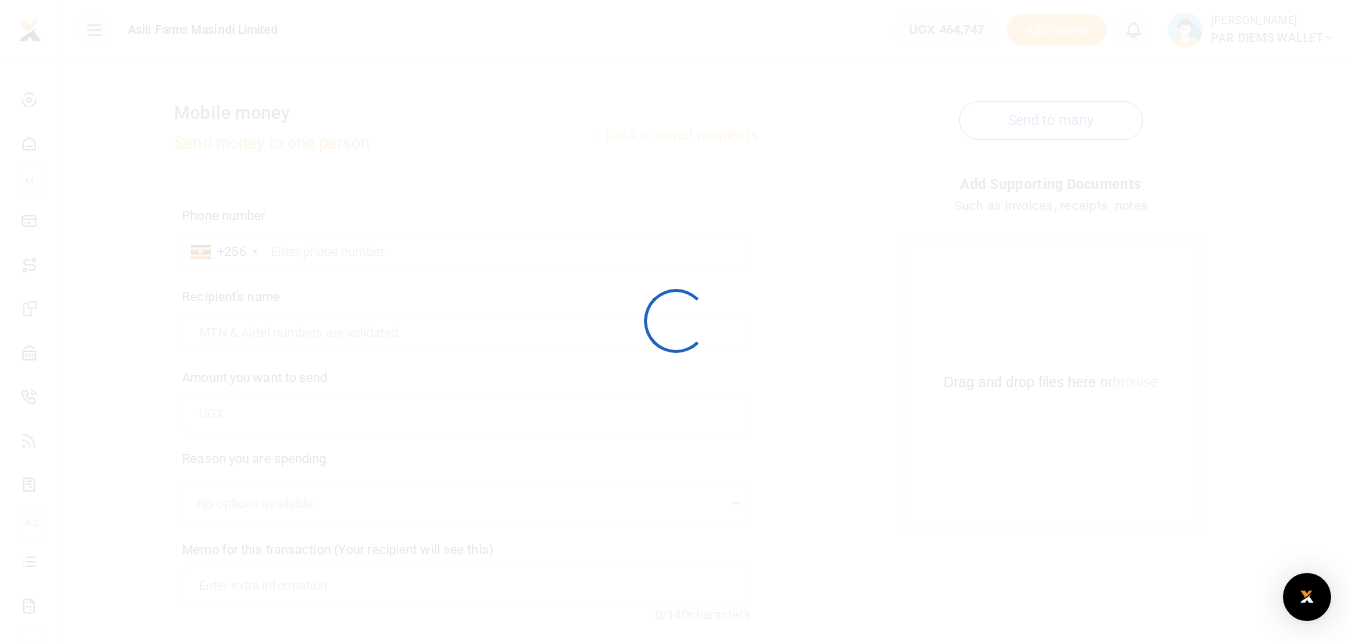 scroll, scrollTop: 225, scrollLeft: 0, axis: vertical 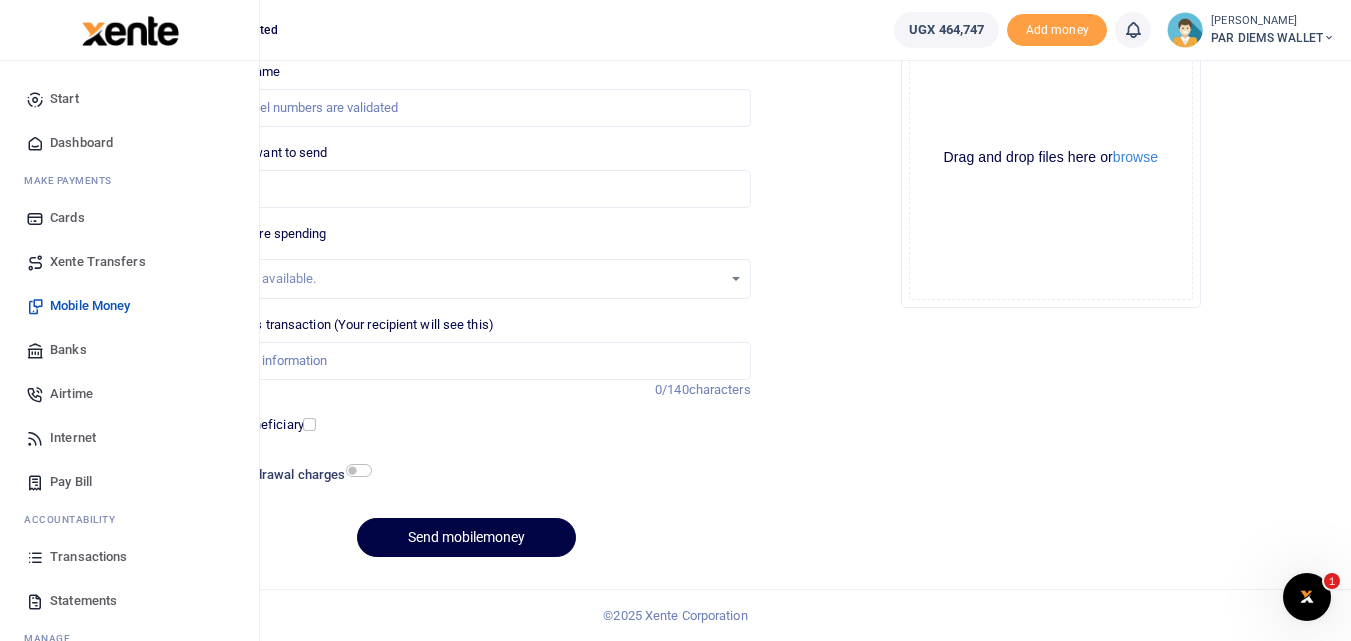 click at bounding box center [35, 557] 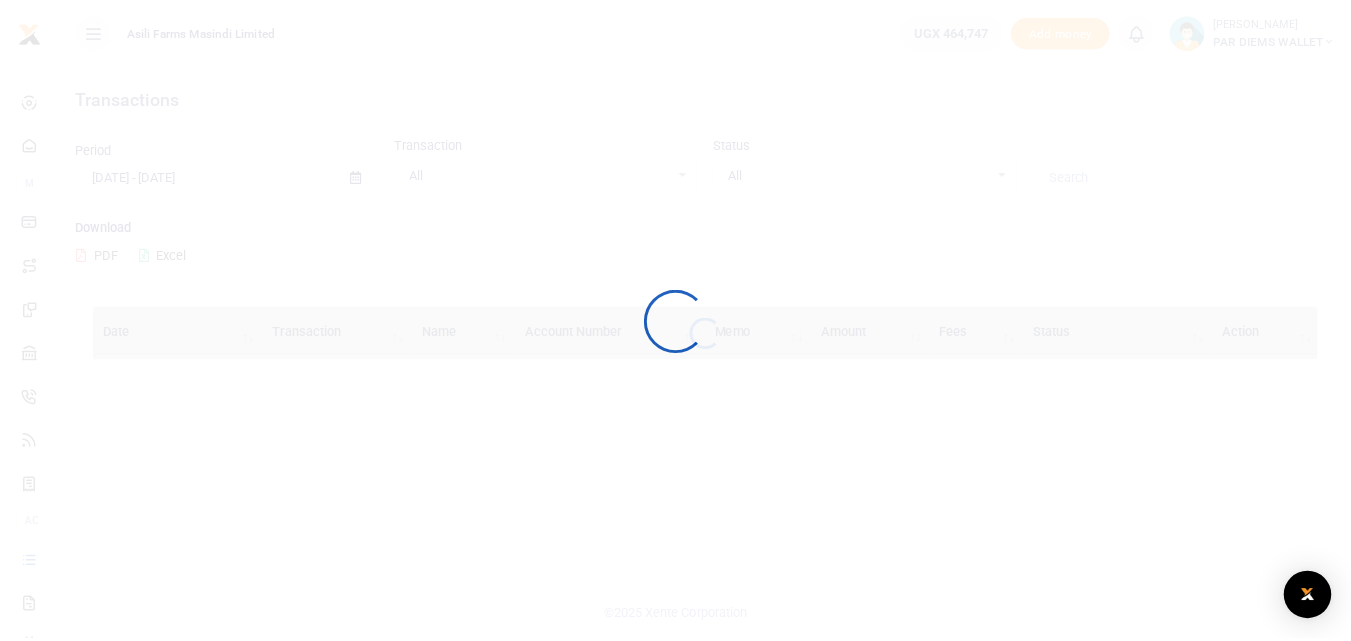 scroll, scrollTop: 0, scrollLeft: 0, axis: both 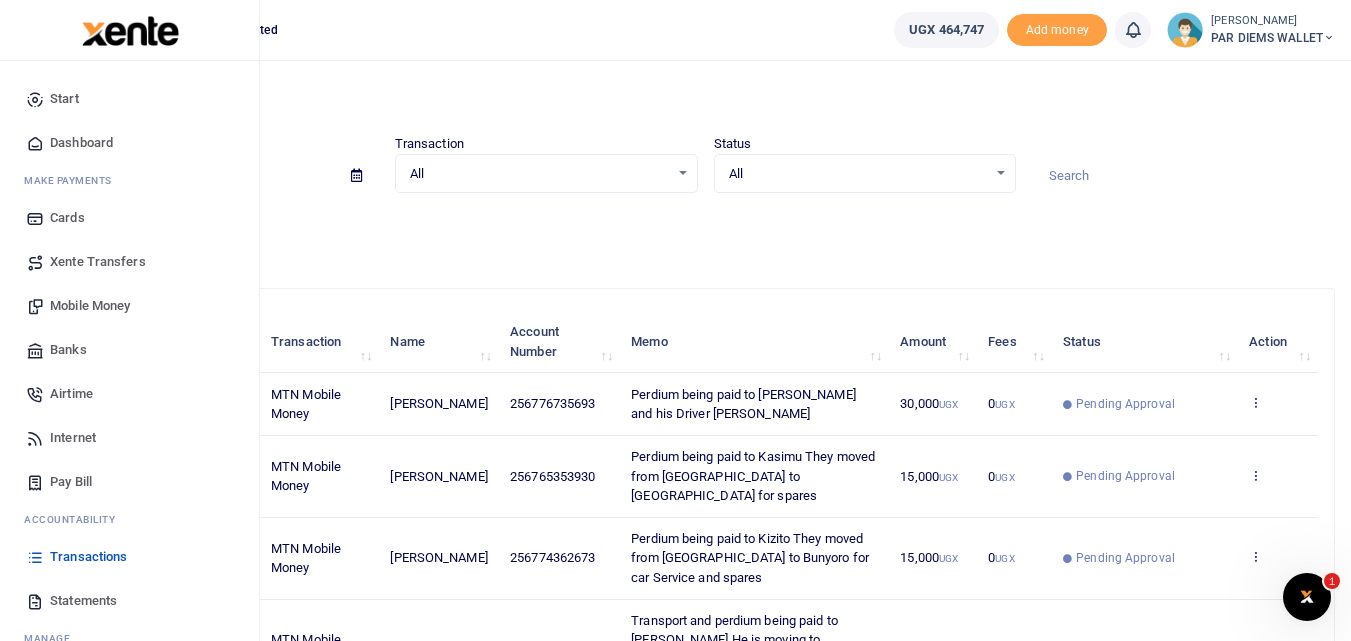 click on "Mobile Money" at bounding box center (90, 306) 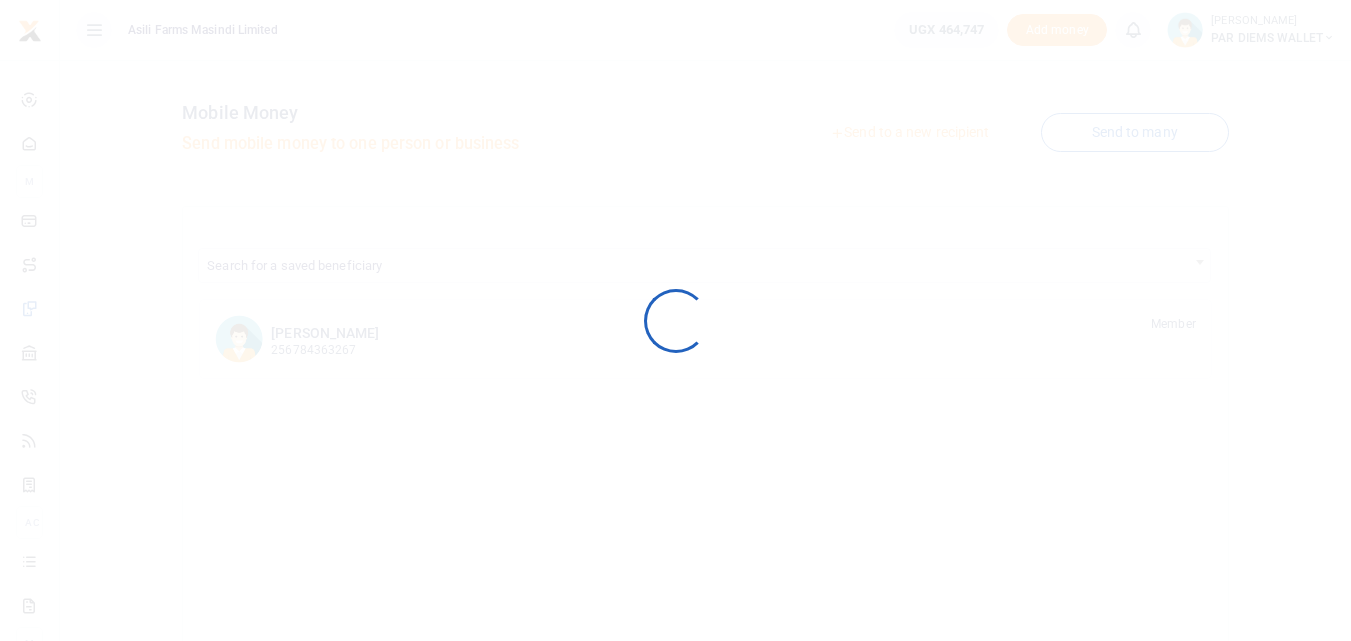 scroll, scrollTop: 0, scrollLeft: 0, axis: both 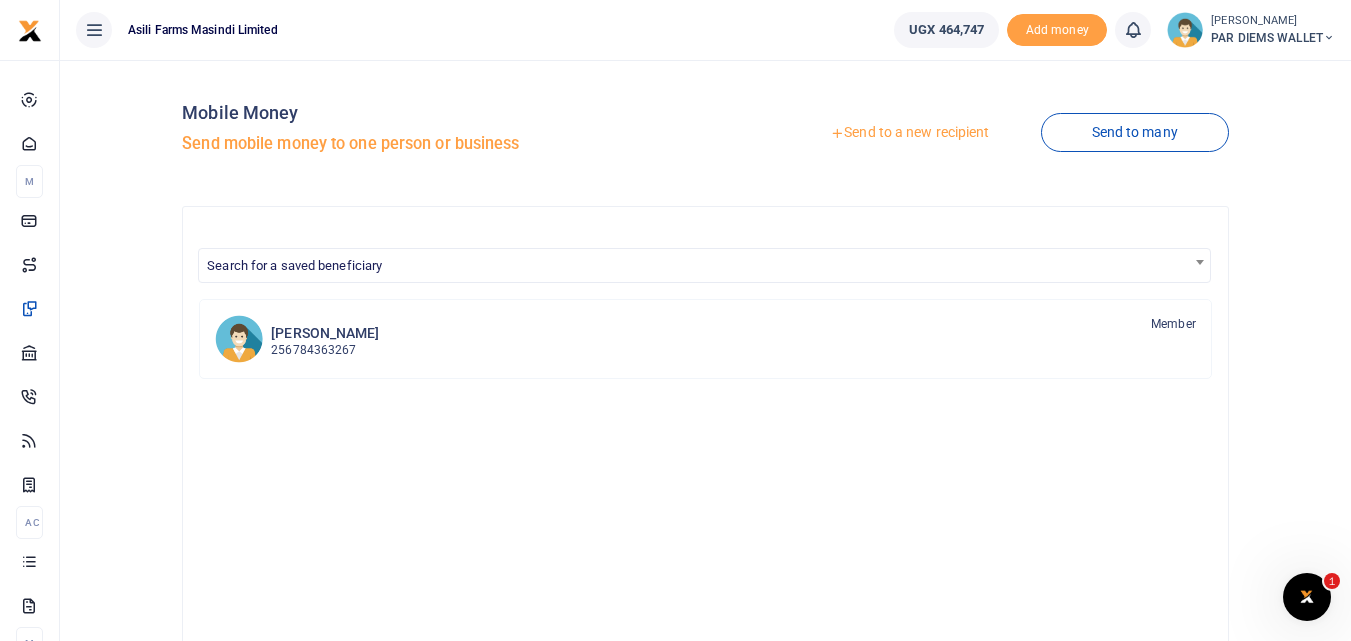 click on "Send to a new recipient" at bounding box center (909, 133) 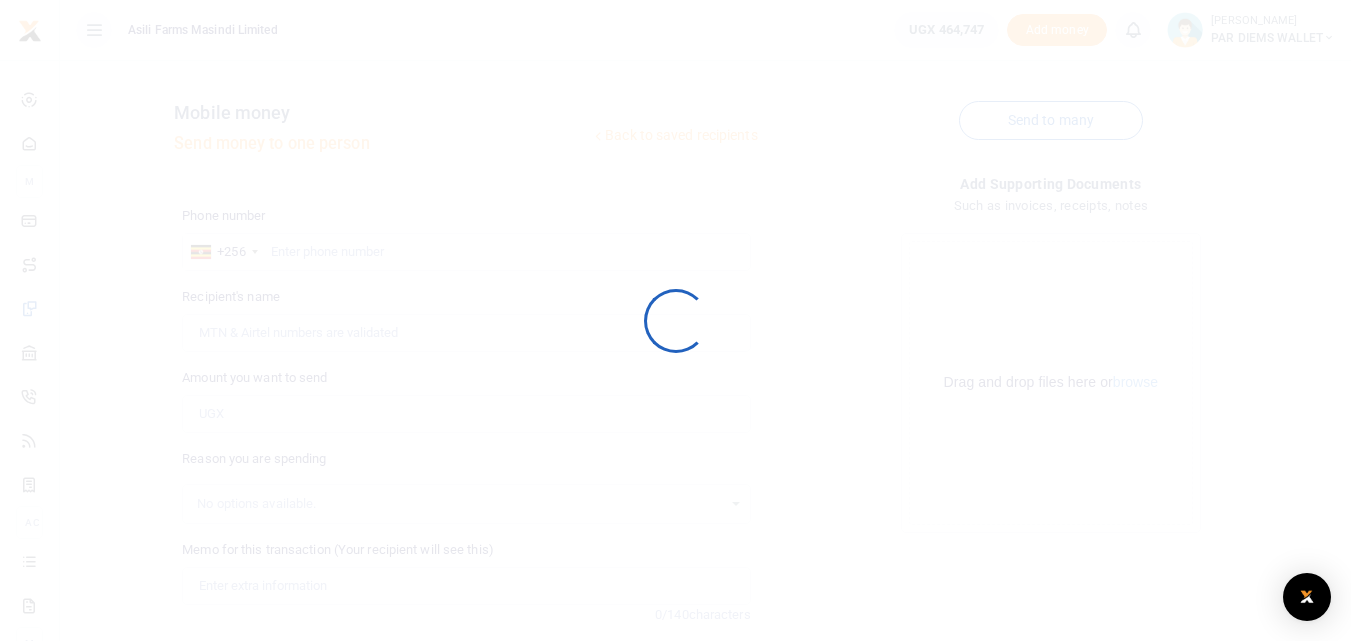scroll, scrollTop: 0, scrollLeft: 0, axis: both 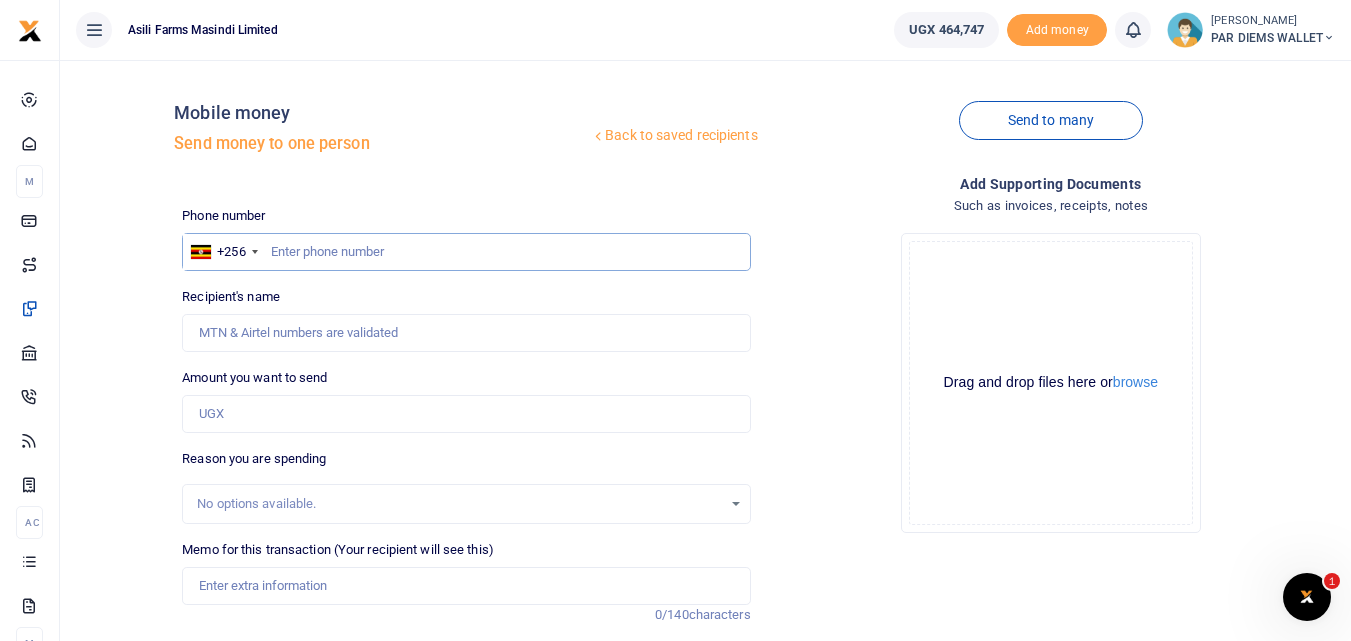 click at bounding box center [466, 252] 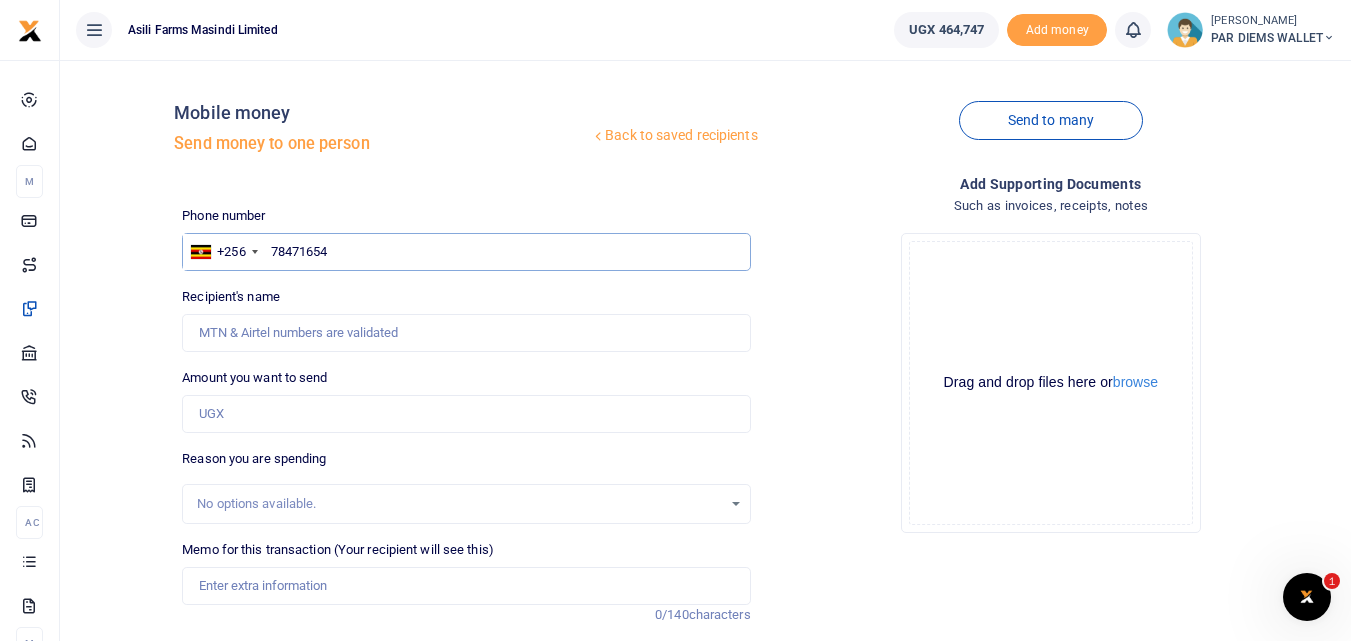 type on "784716546" 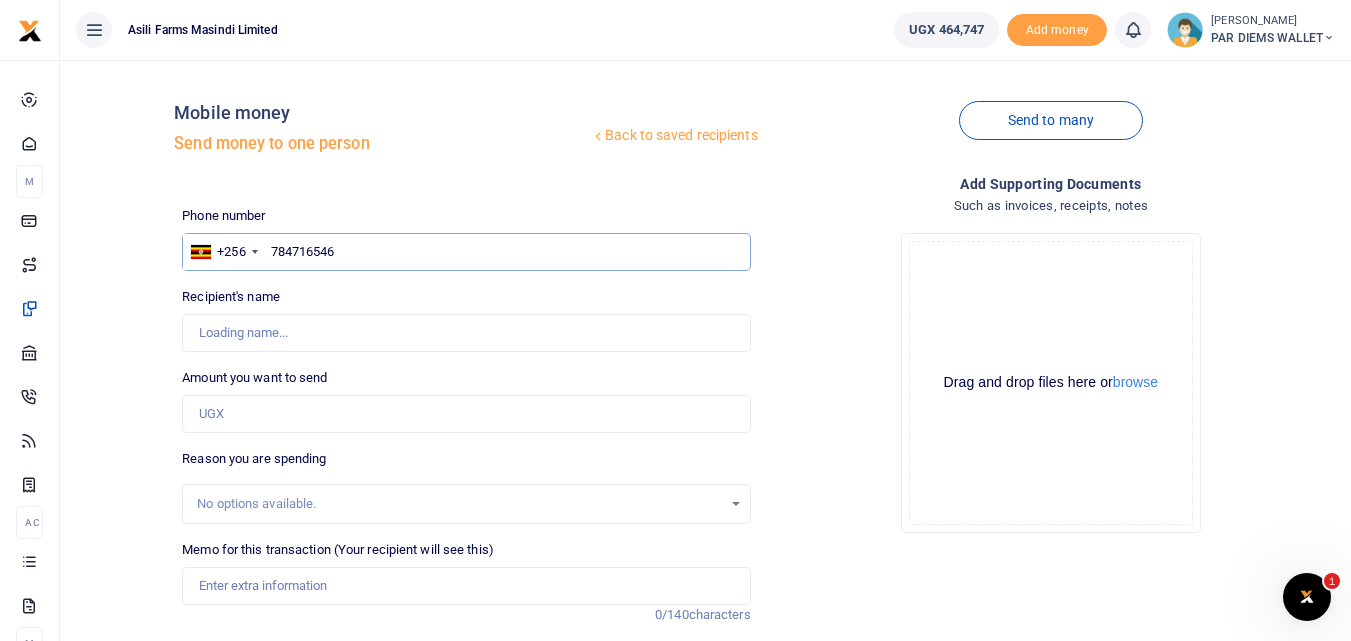 type on "Godfrey  Basaija" 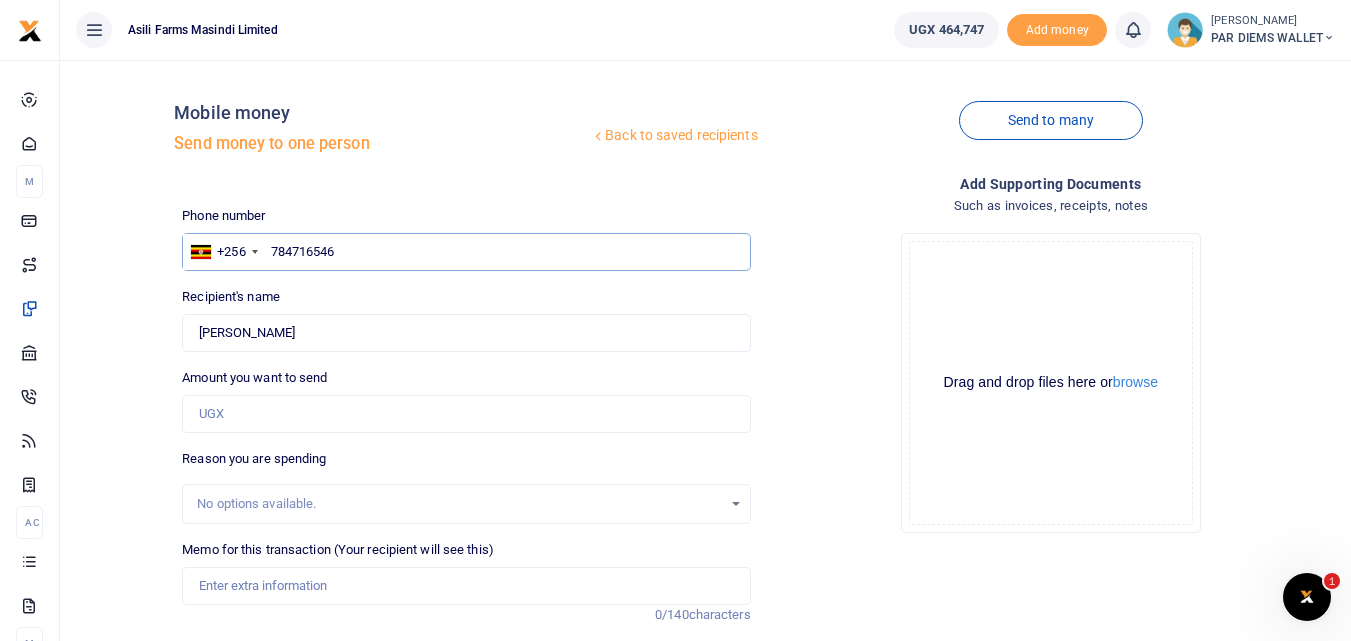 type on "784716546" 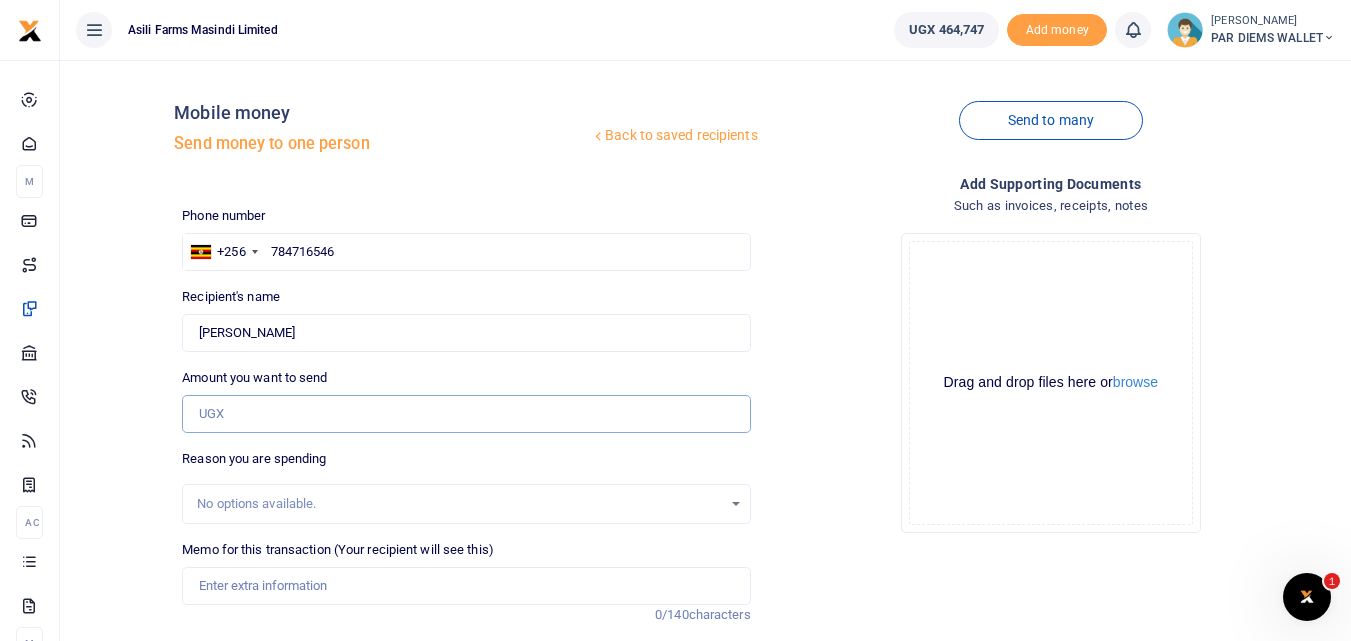 click on "Amount you want to send" at bounding box center [466, 414] 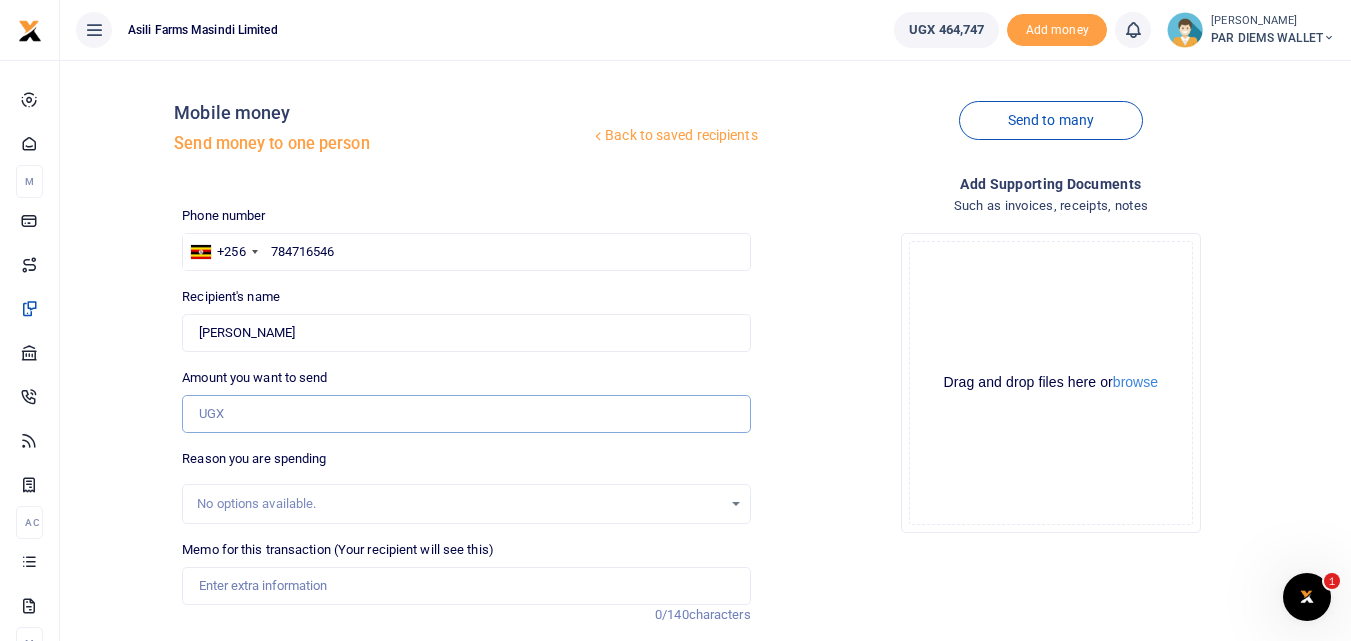 click on "Amount you want to send" at bounding box center [466, 414] 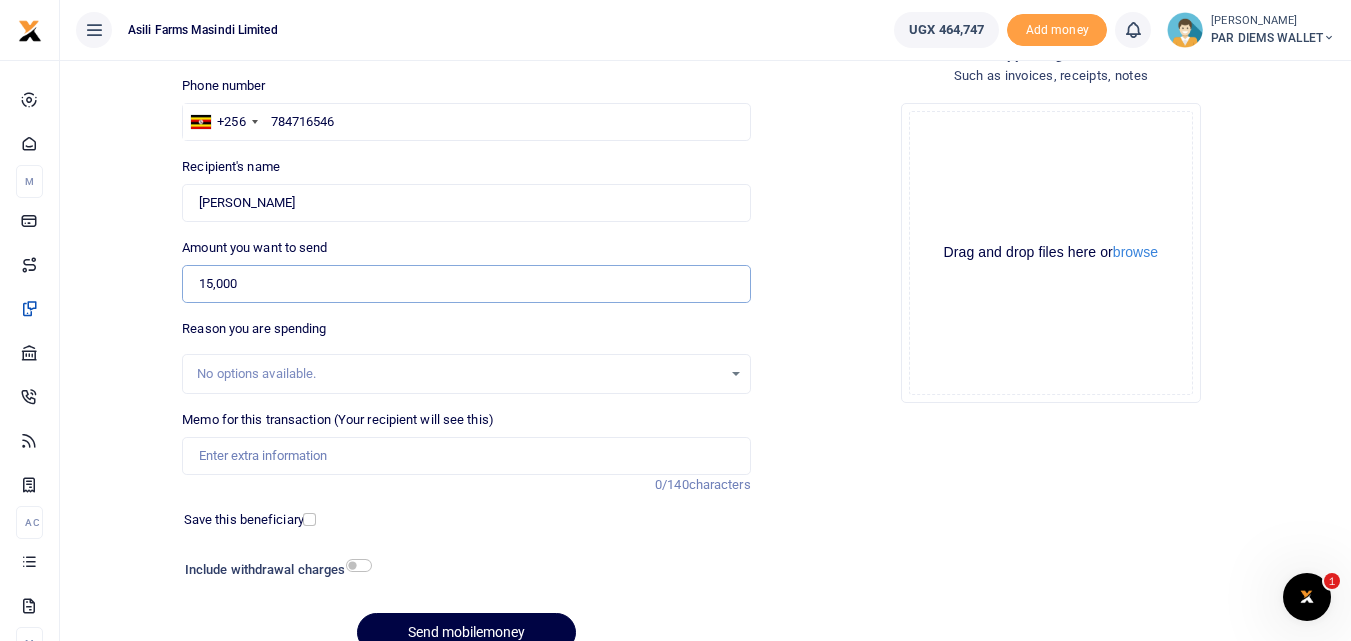 scroll, scrollTop: 133, scrollLeft: 0, axis: vertical 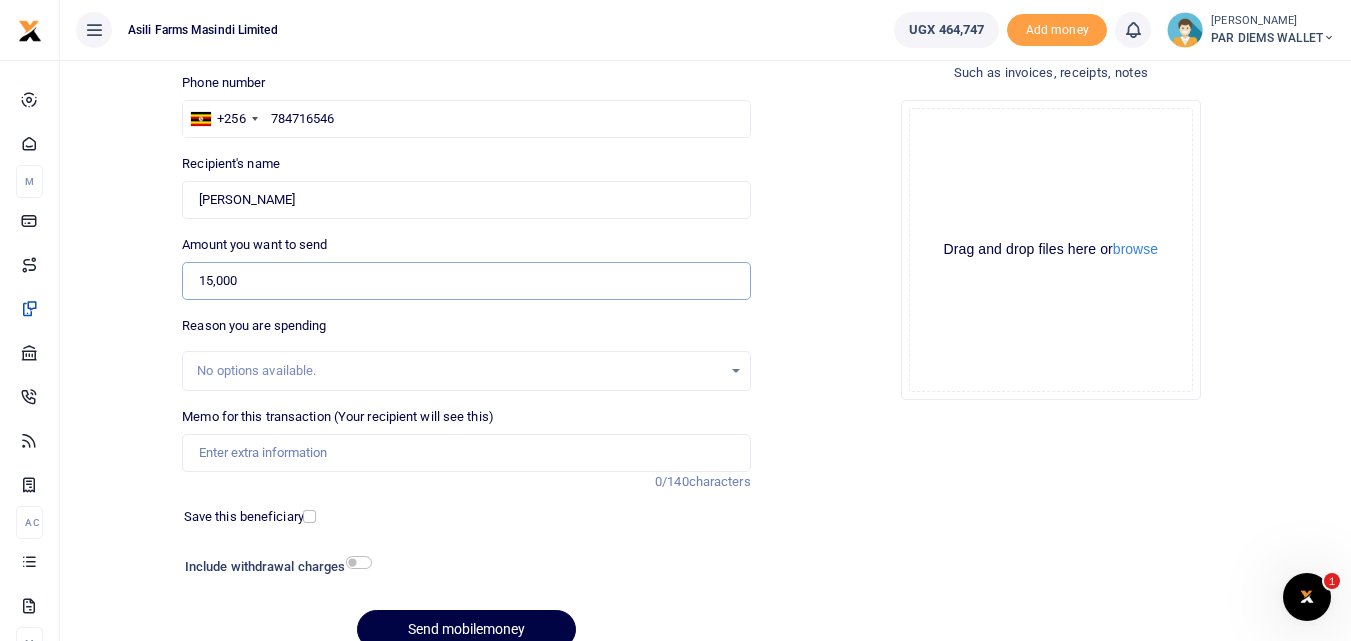 type on "15,000" 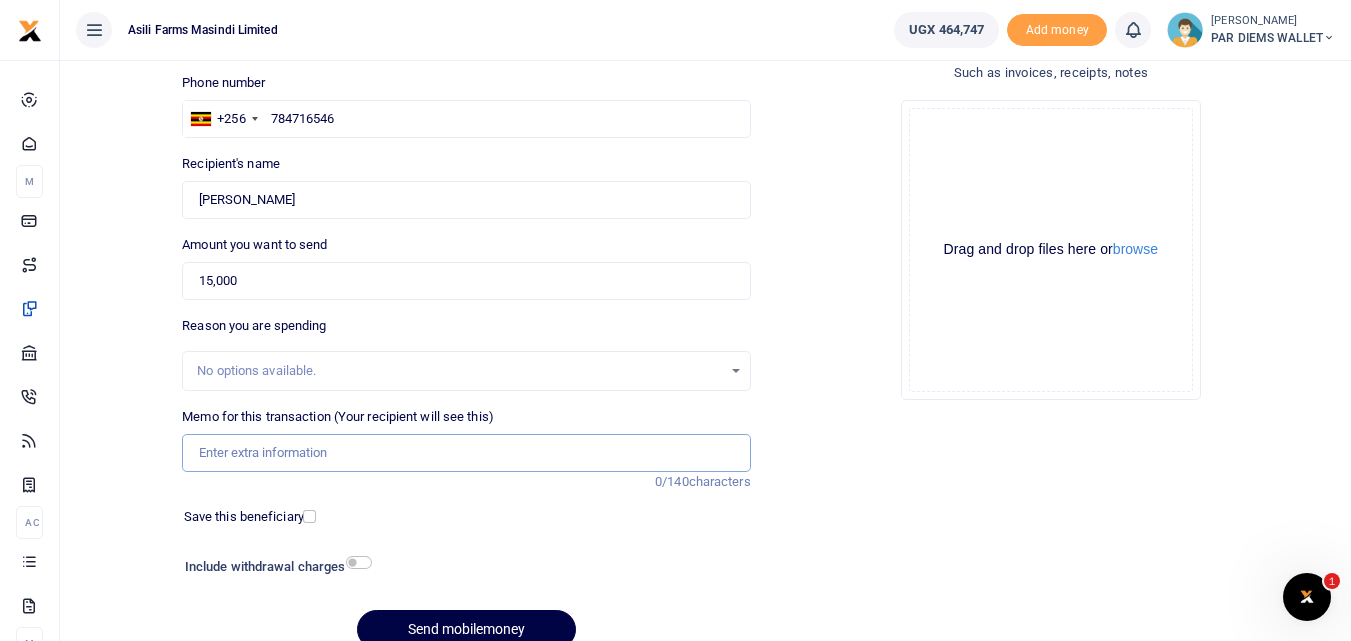 click on "Memo for this transaction (Your recipient will see this)" at bounding box center [466, 453] 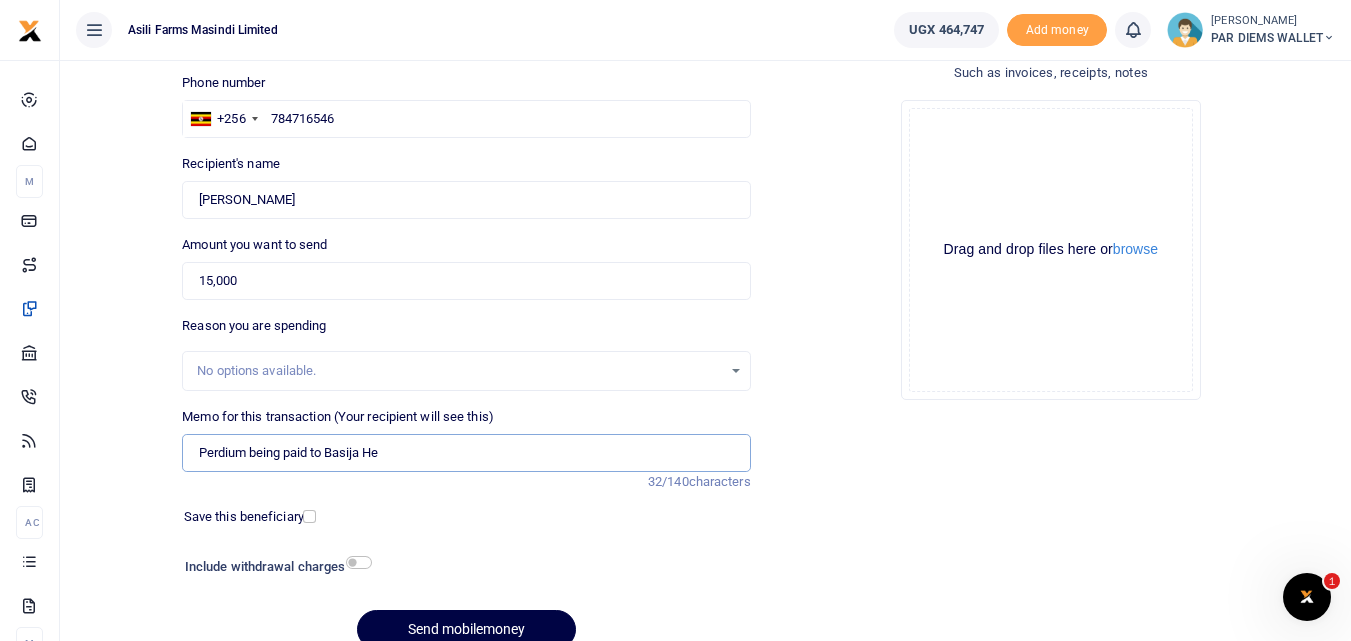 click on "Perdium being paid to Basija He" at bounding box center (466, 453) 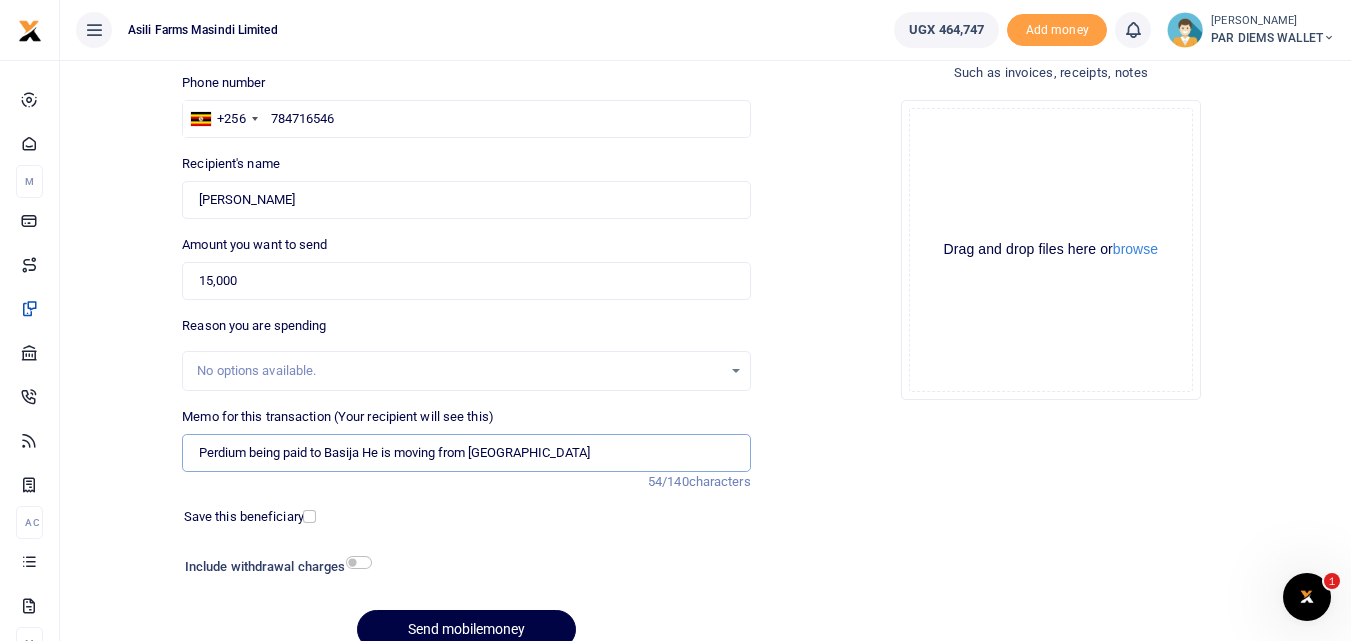 type on "Perdium being paid to Basija He is moving from Kigumba" 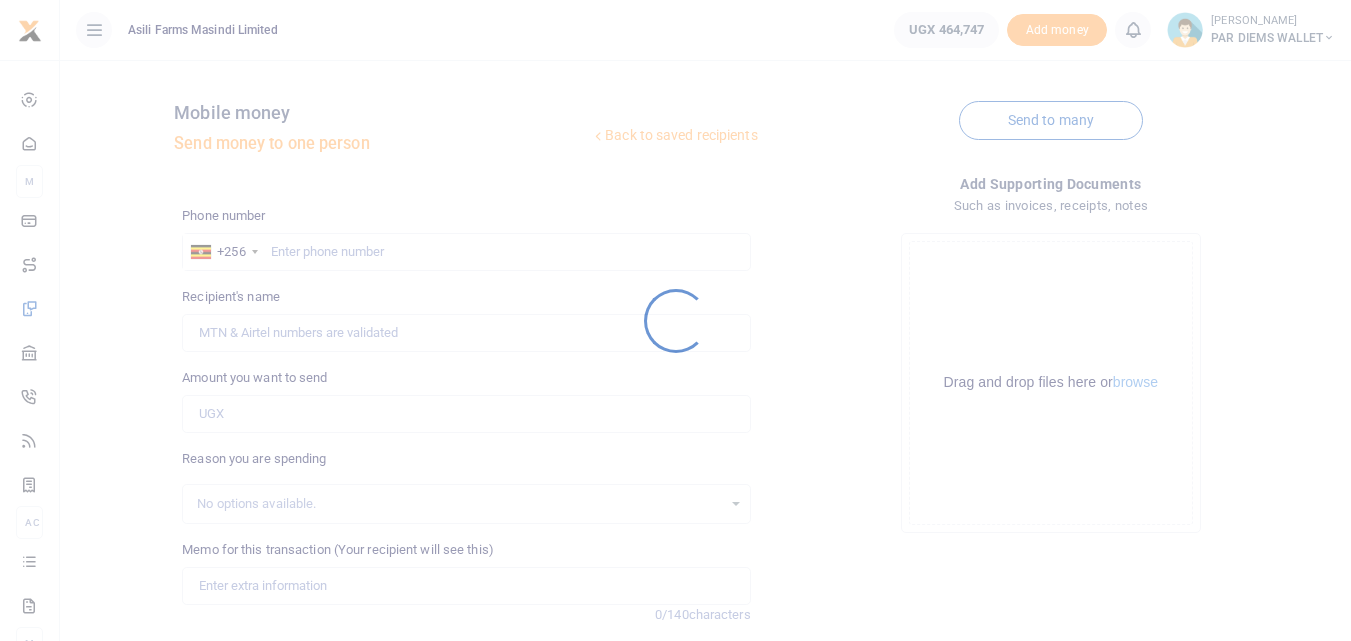 scroll, scrollTop: 0, scrollLeft: 0, axis: both 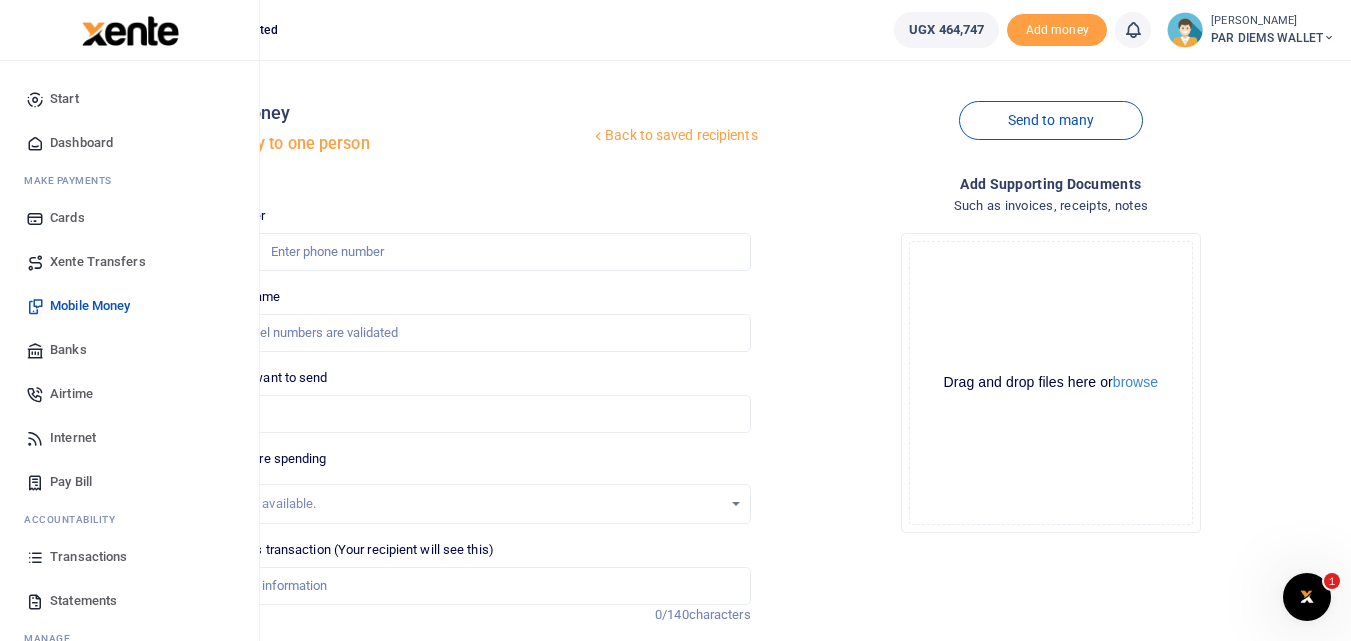 click at bounding box center [35, 557] 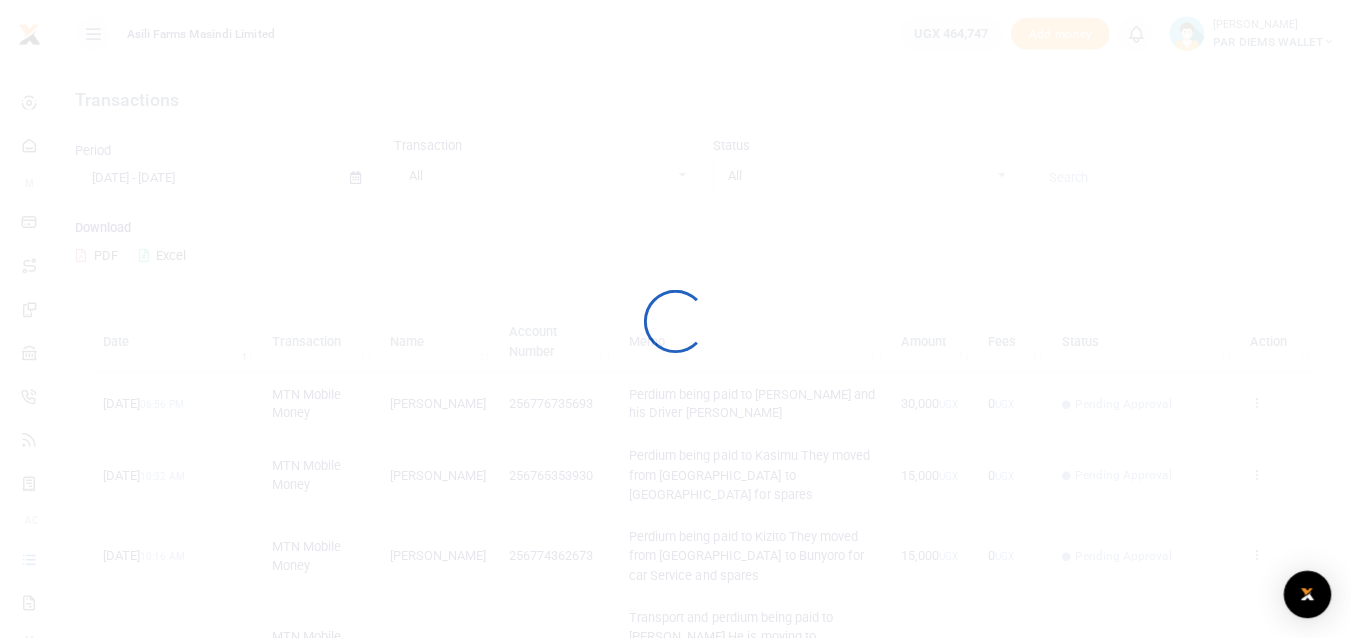 scroll, scrollTop: 0, scrollLeft: 0, axis: both 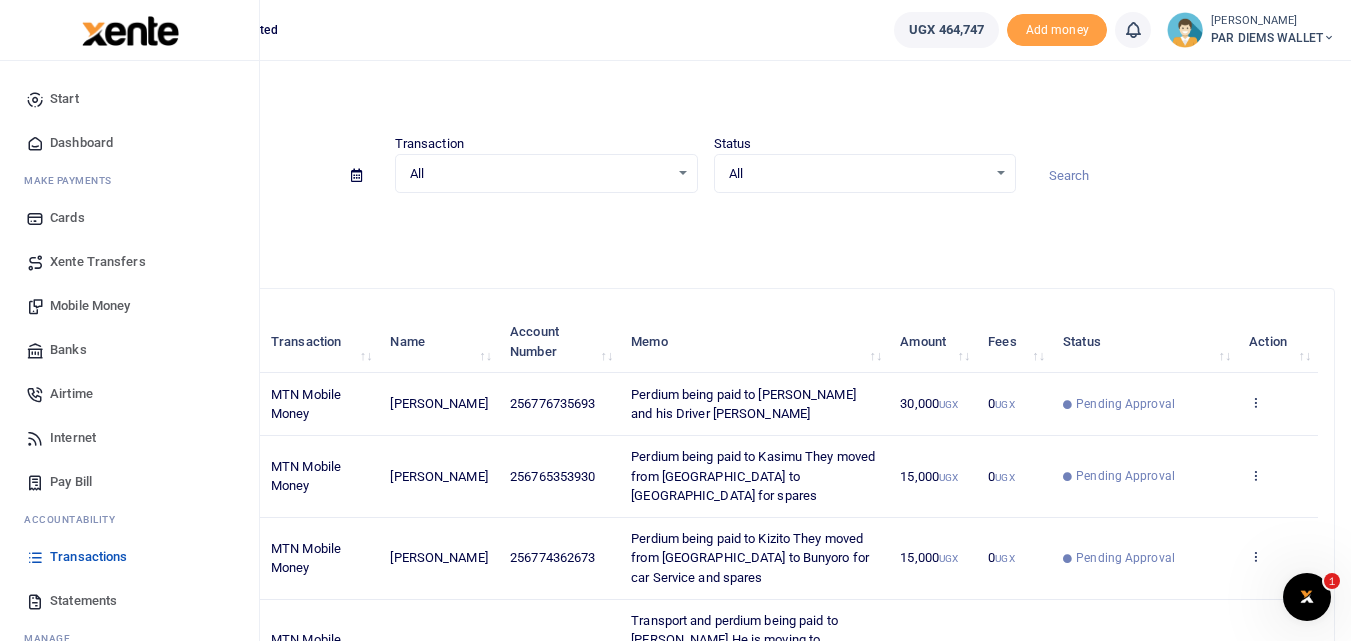 click on "Mobile Money" at bounding box center (90, 306) 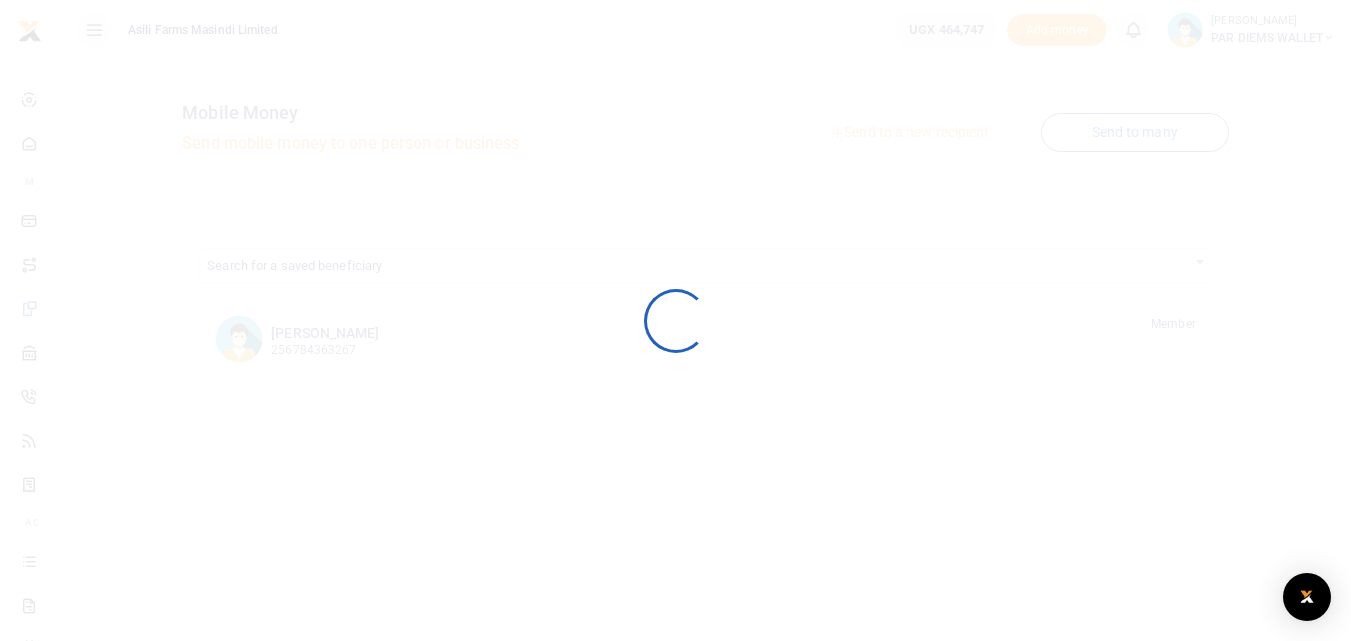 scroll, scrollTop: 0, scrollLeft: 0, axis: both 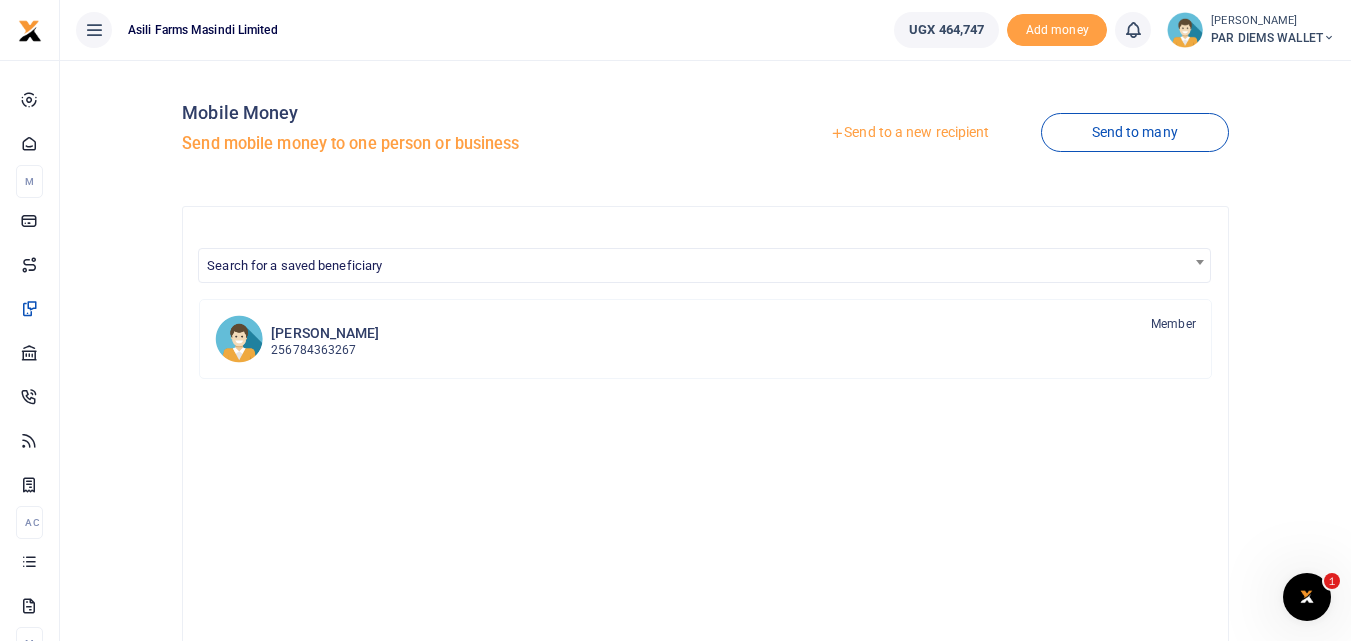 click on "Send to a new recipient" at bounding box center [909, 133] 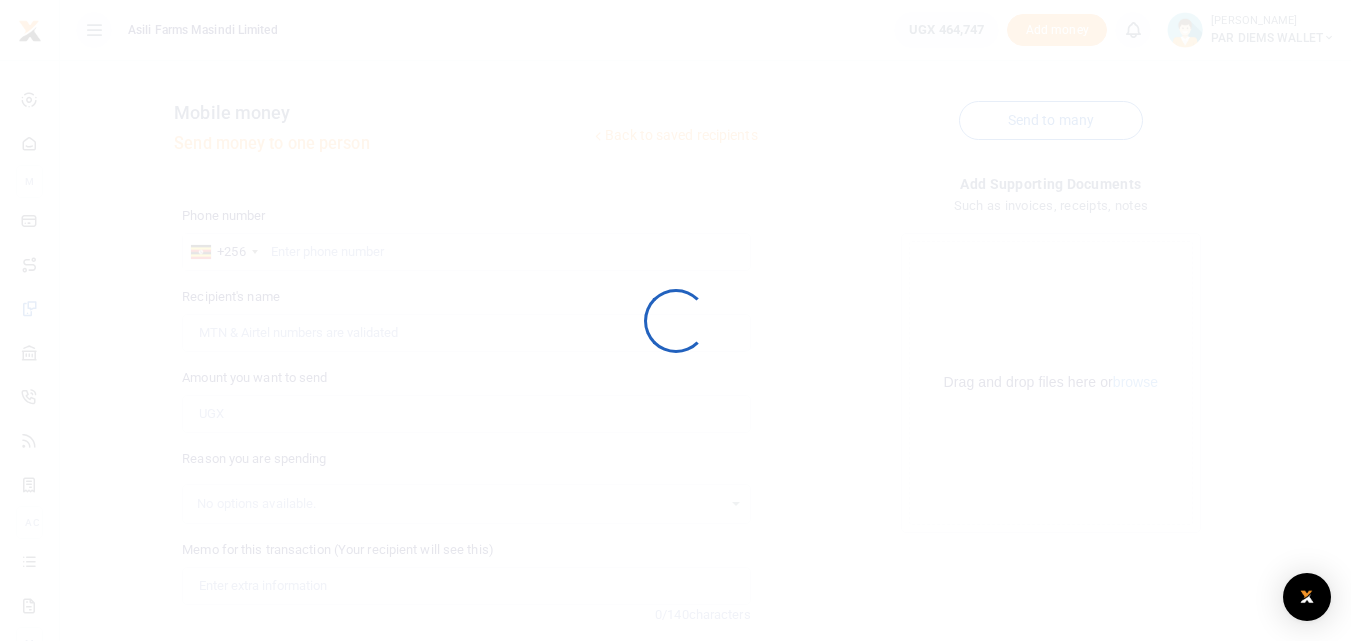 scroll, scrollTop: 0, scrollLeft: 0, axis: both 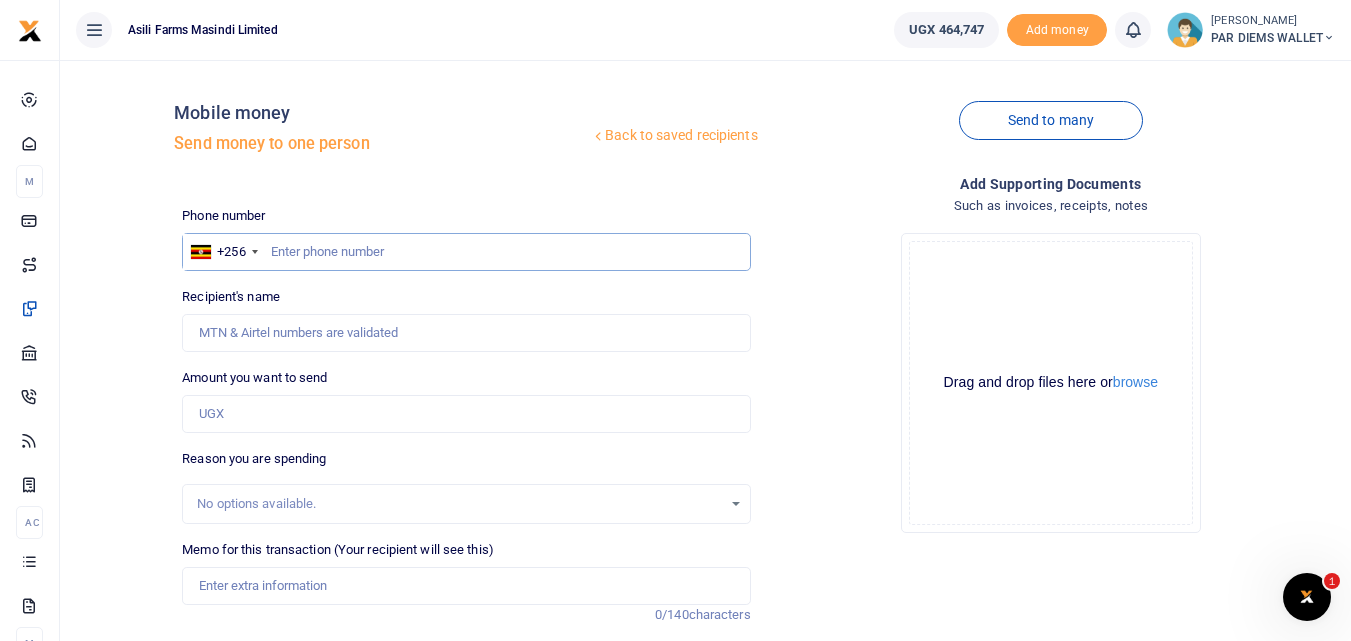 click at bounding box center [466, 252] 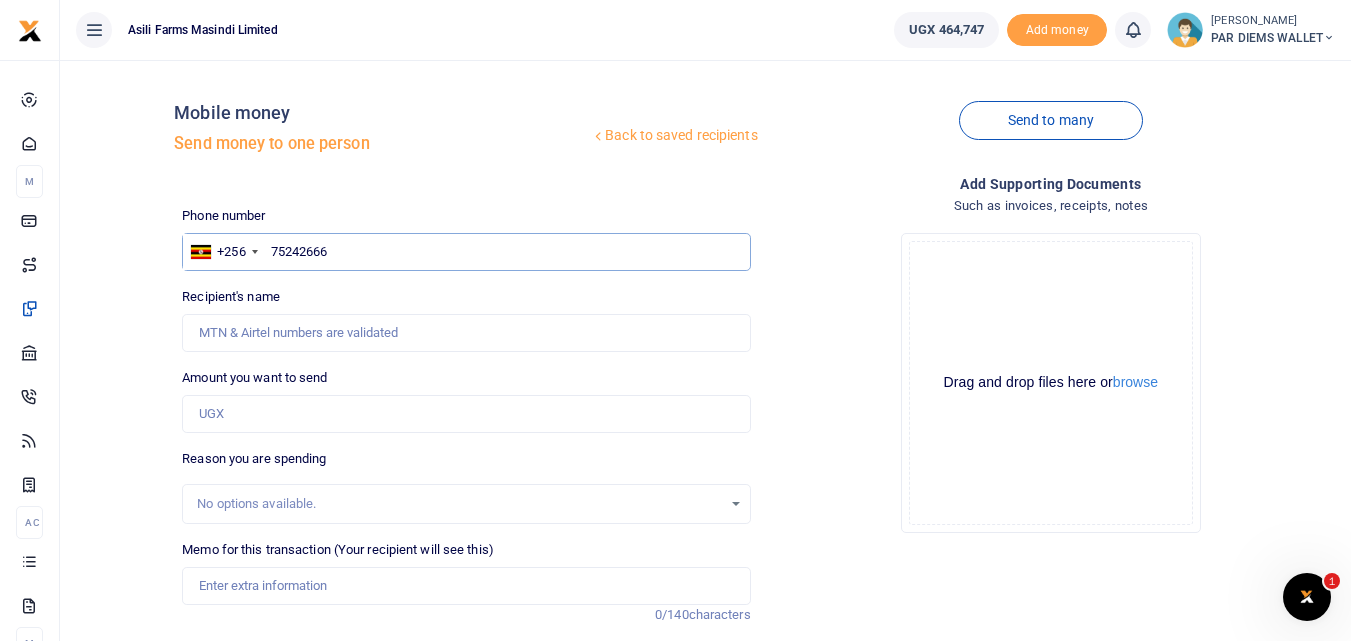 type on "752426662" 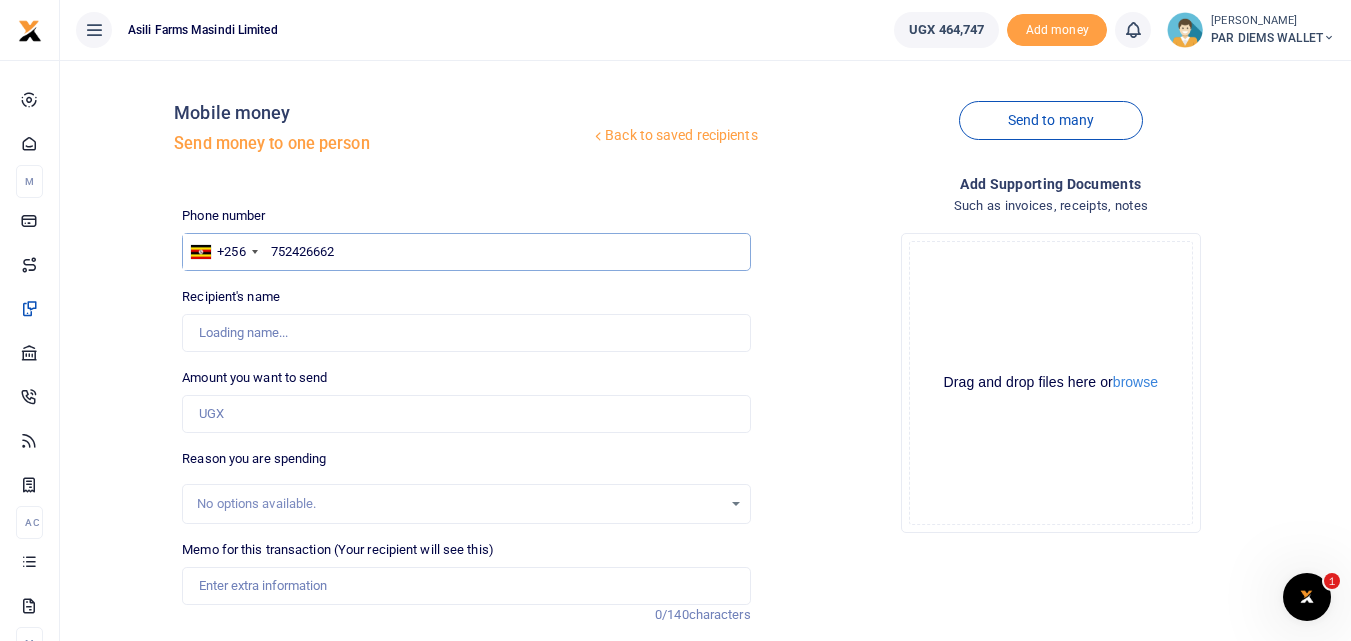 type on "Sisye Mubakali" 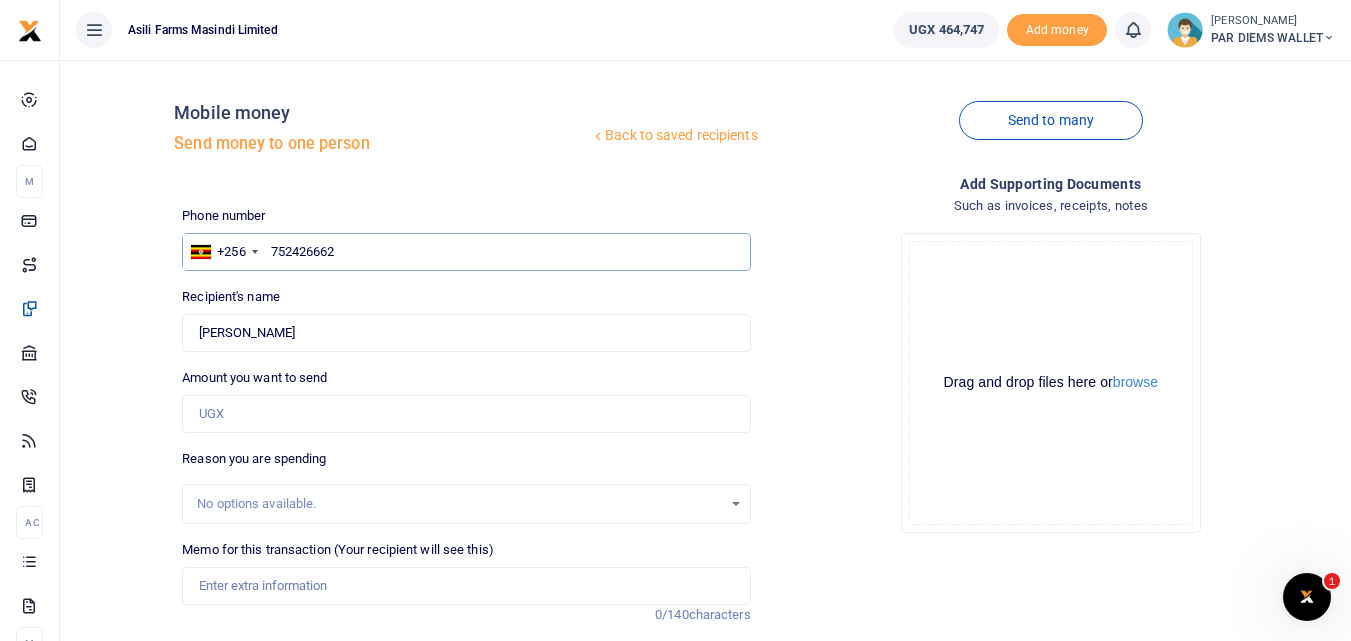 type on "752426662" 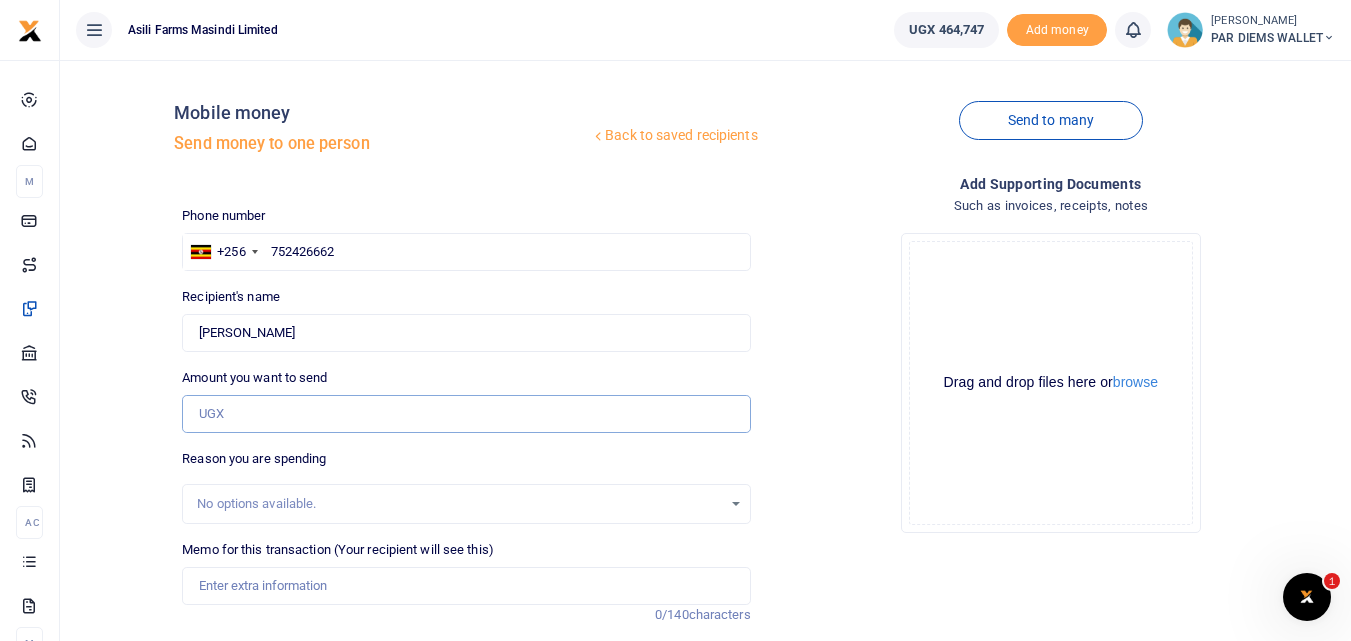 click on "Amount you want to send" at bounding box center [466, 414] 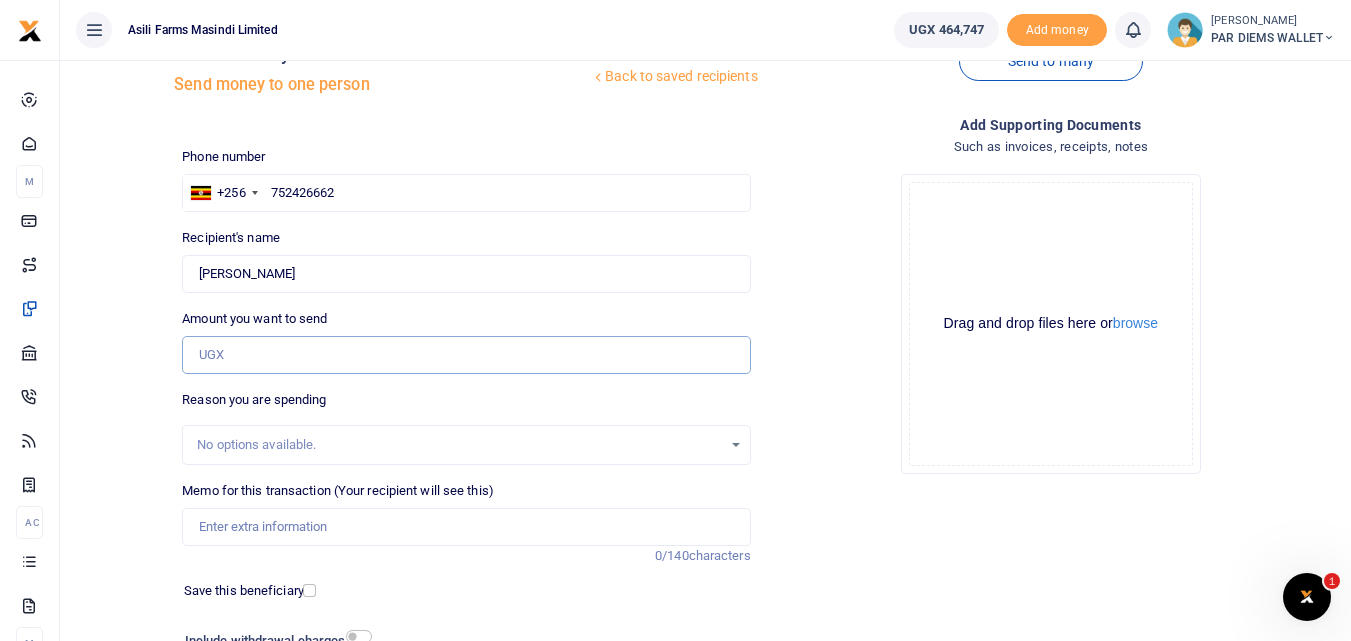 scroll, scrollTop: 62, scrollLeft: 0, axis: vertical 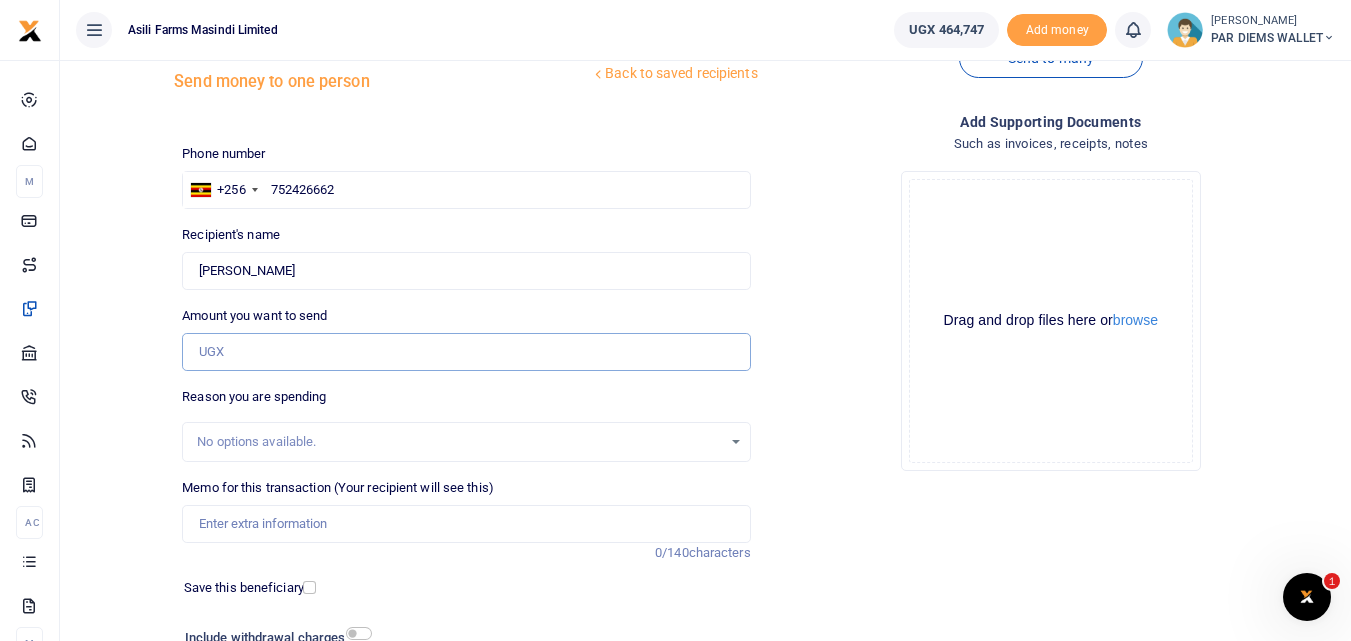 click on "Amount you want to send" at bounding box center (466, 352) 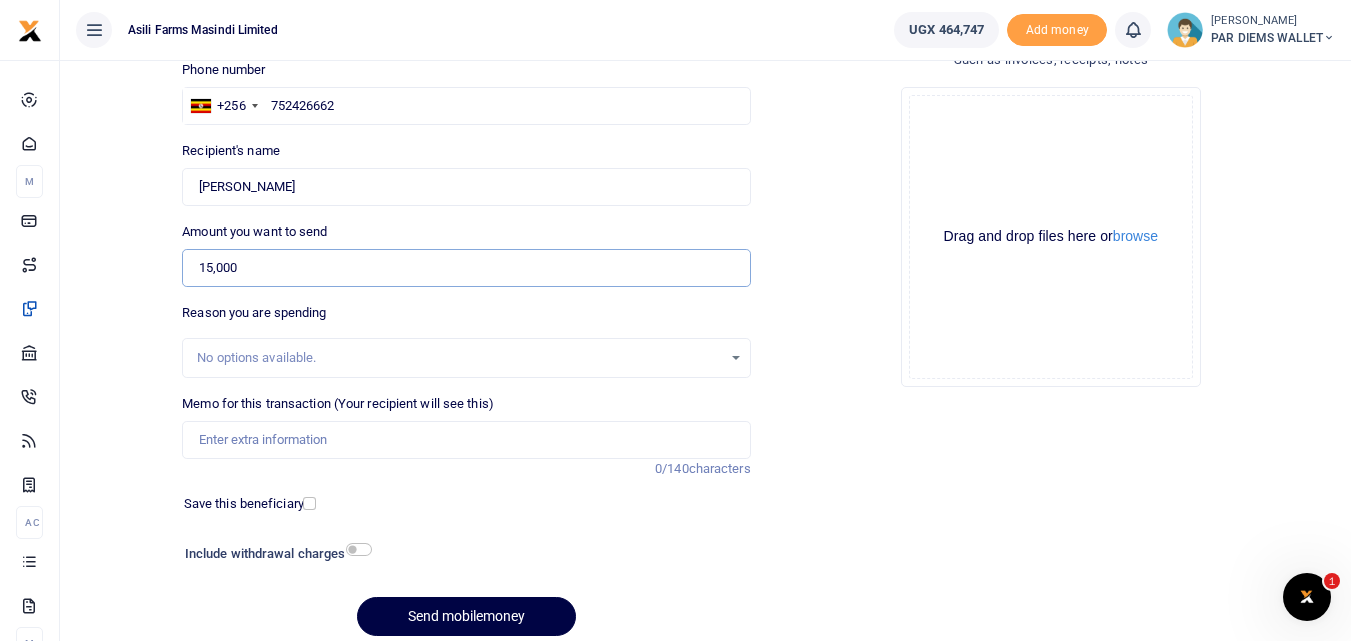 scroll, scrollTop: 161, scrollLeft: 0, axis: vertical 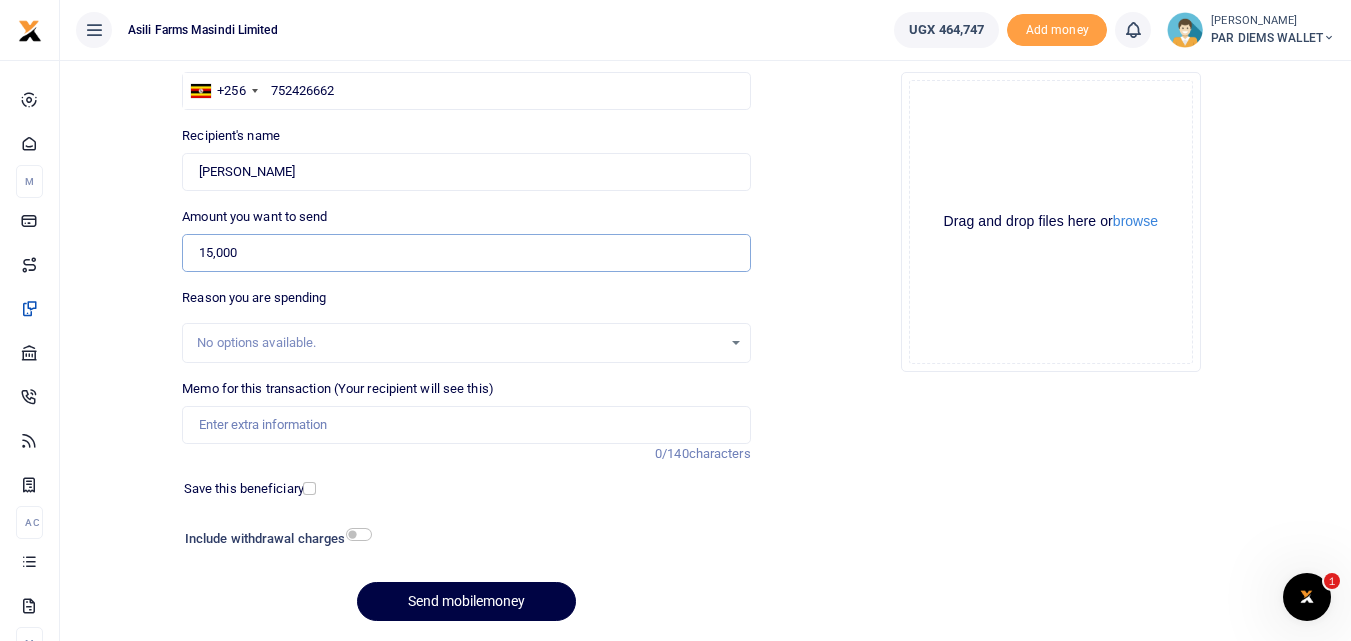 type on "15,000" 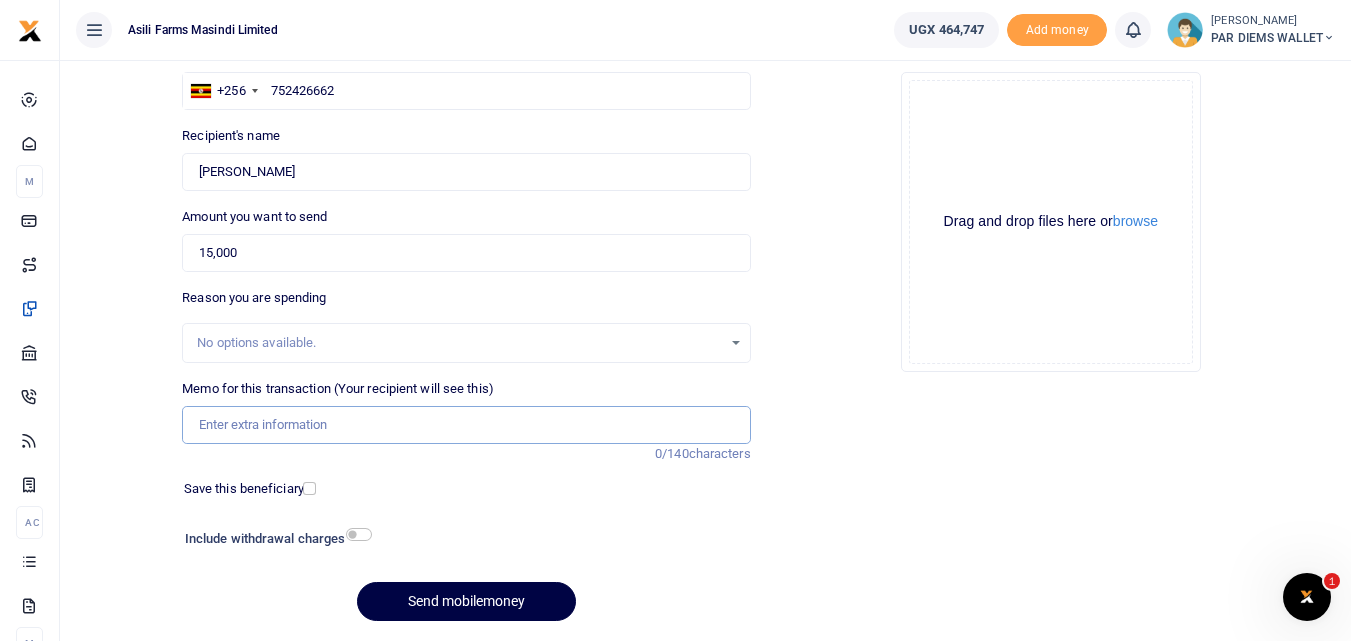 click on "Memo for this transaction (Your recipient will see this)" at bounding box center (466, 425) 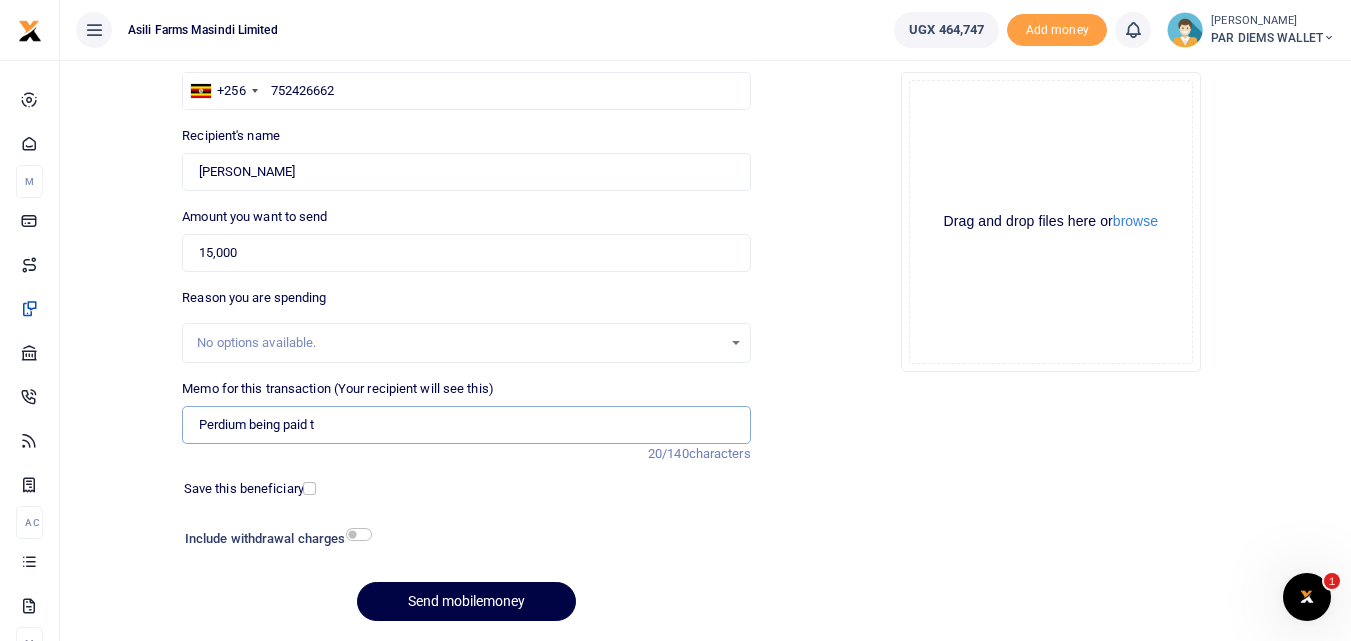 click on "Perdium being paid t" at bounding box center (466, 425) 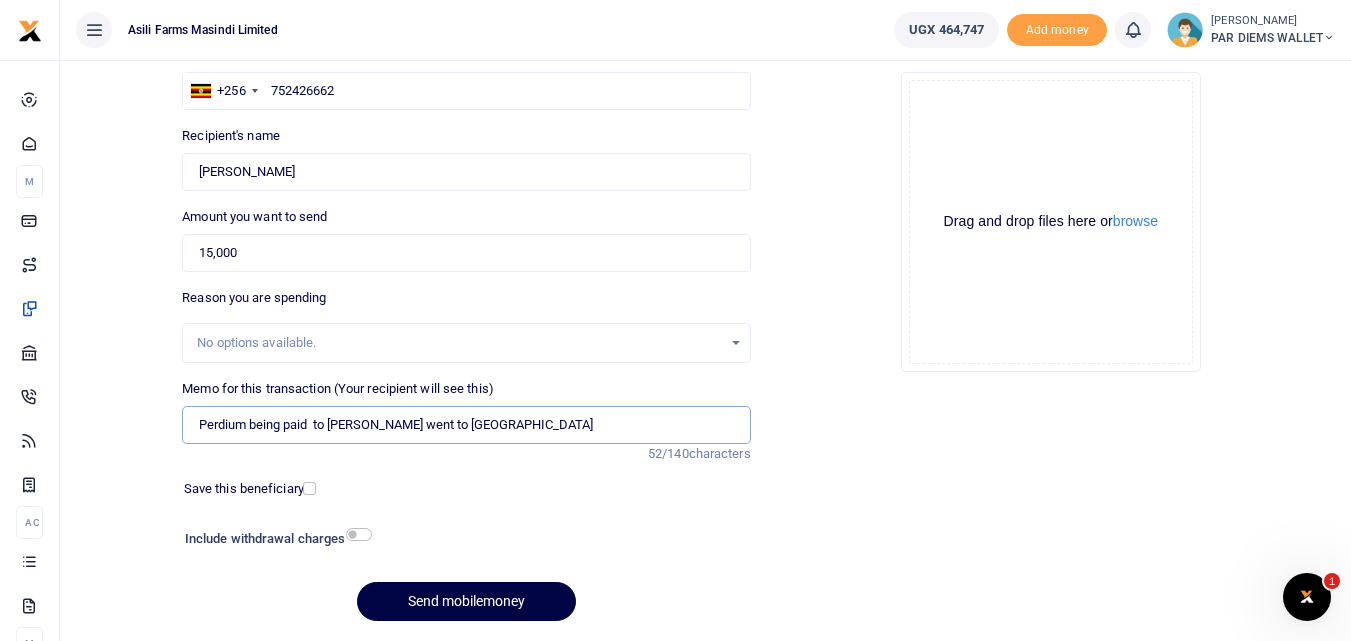 click on "Perdium being paid  to Abubakari H went to Amantheon" at bounding box center (466, 425) 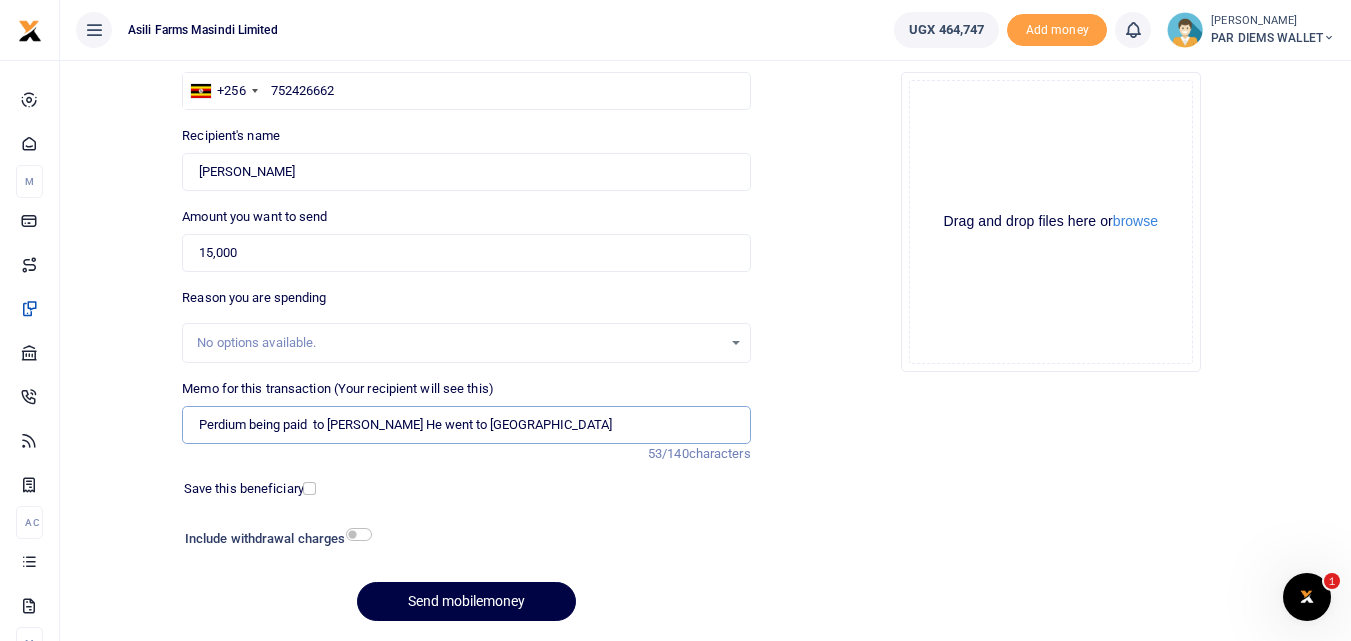 click on "Perdium being paid  to Abubakari He went to Amantheon" at bounding box center (466, 425) 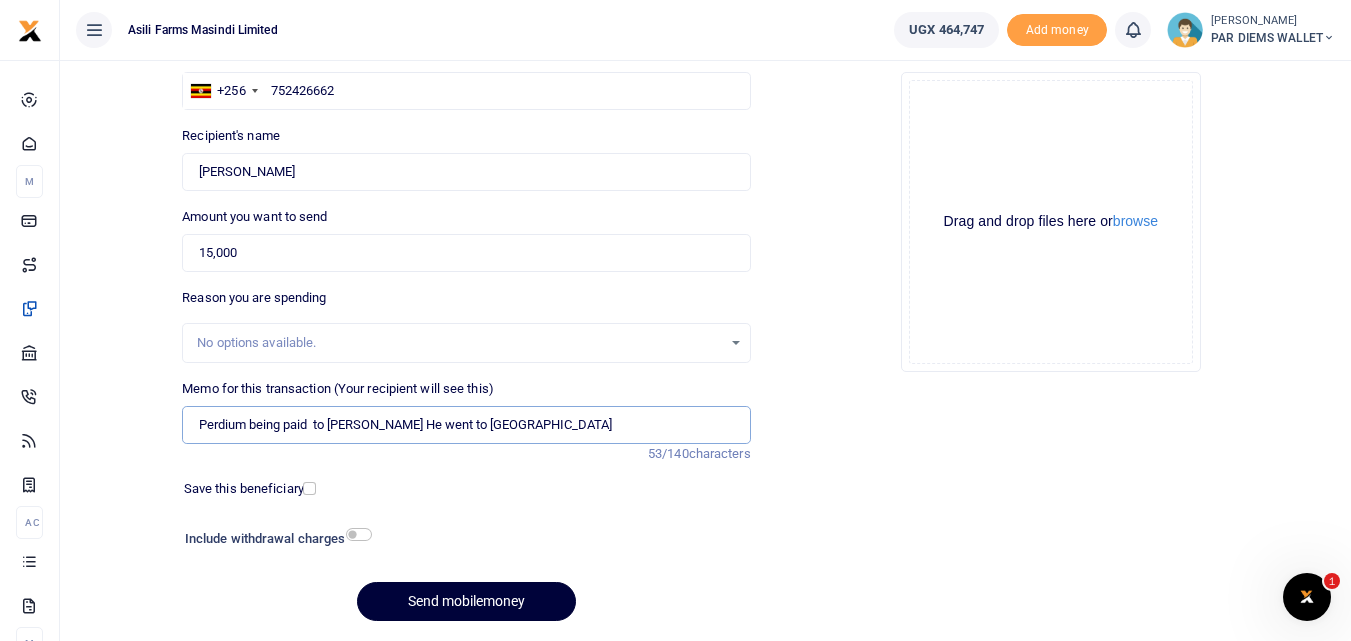 type on "Perdium being paid  to Abubakari He went to Amantheon" 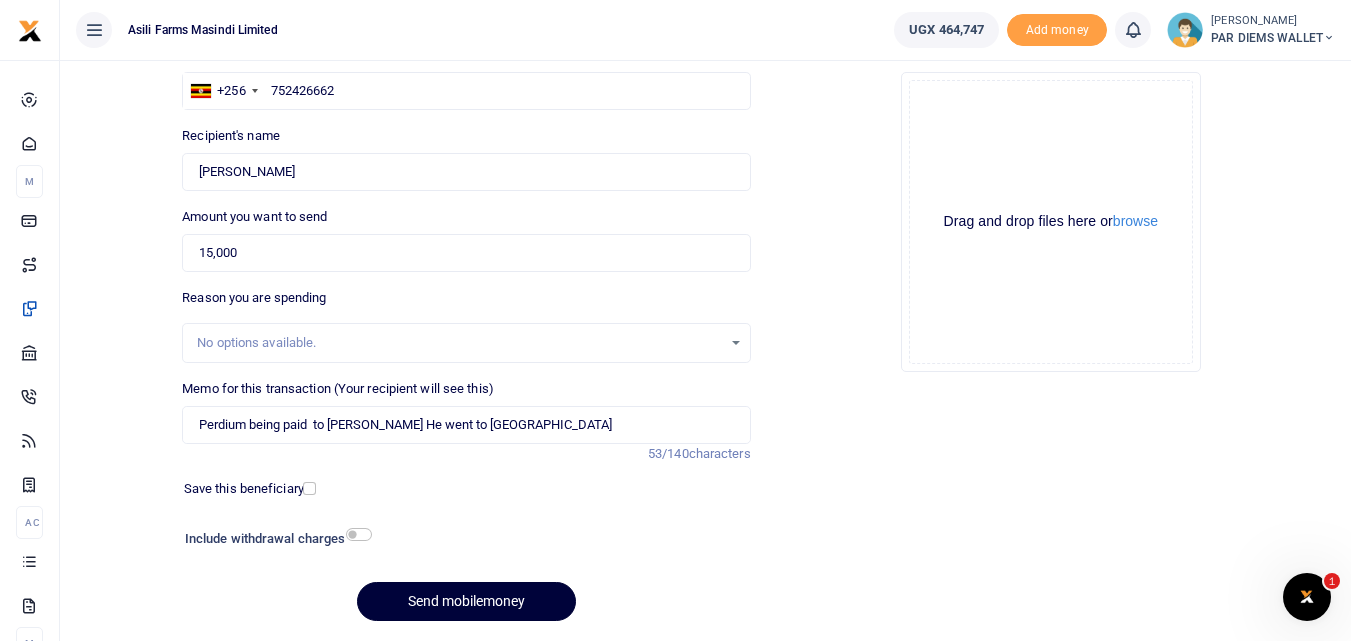 click on "Send mobilemoney" at bounding box center [466, 601] 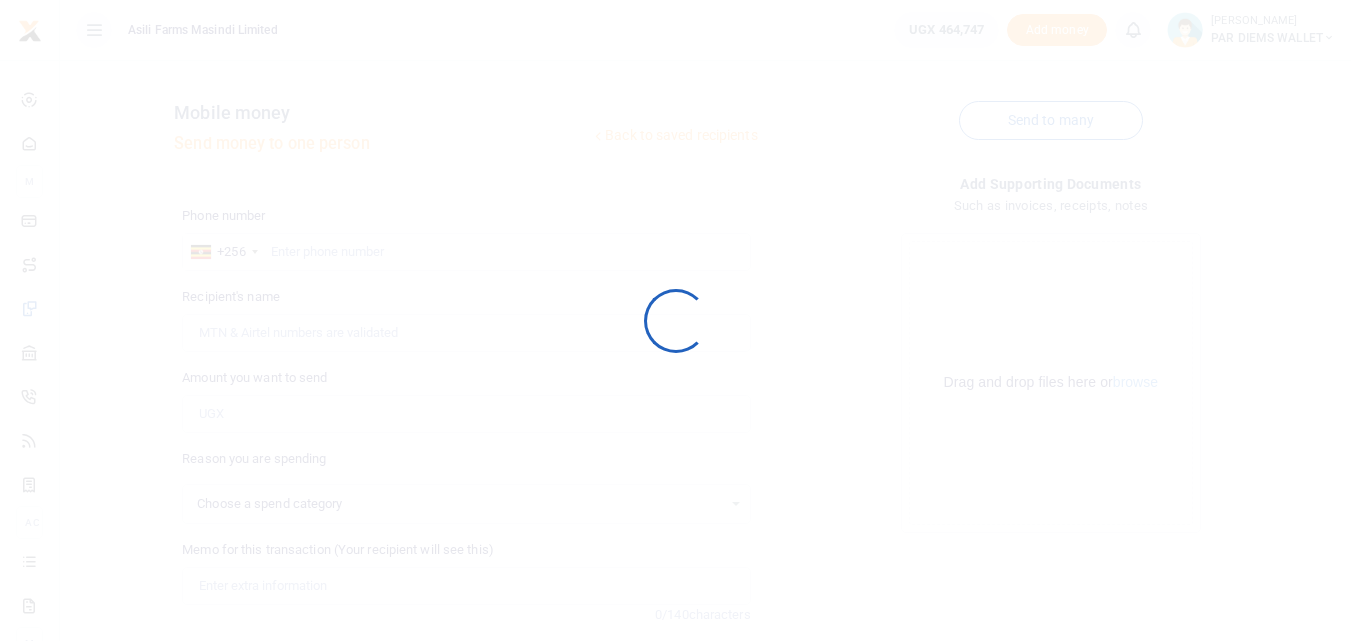 scroll, scrollTop: 161, scrollLeft: 0, axis: vertical 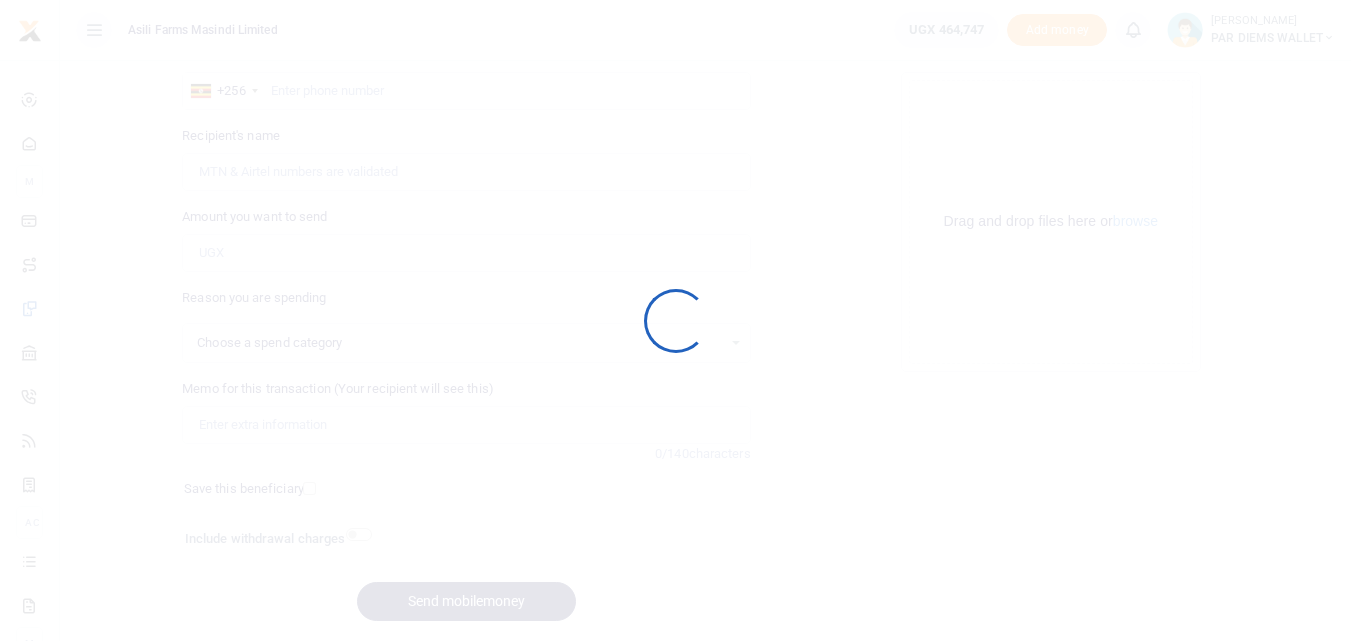 select 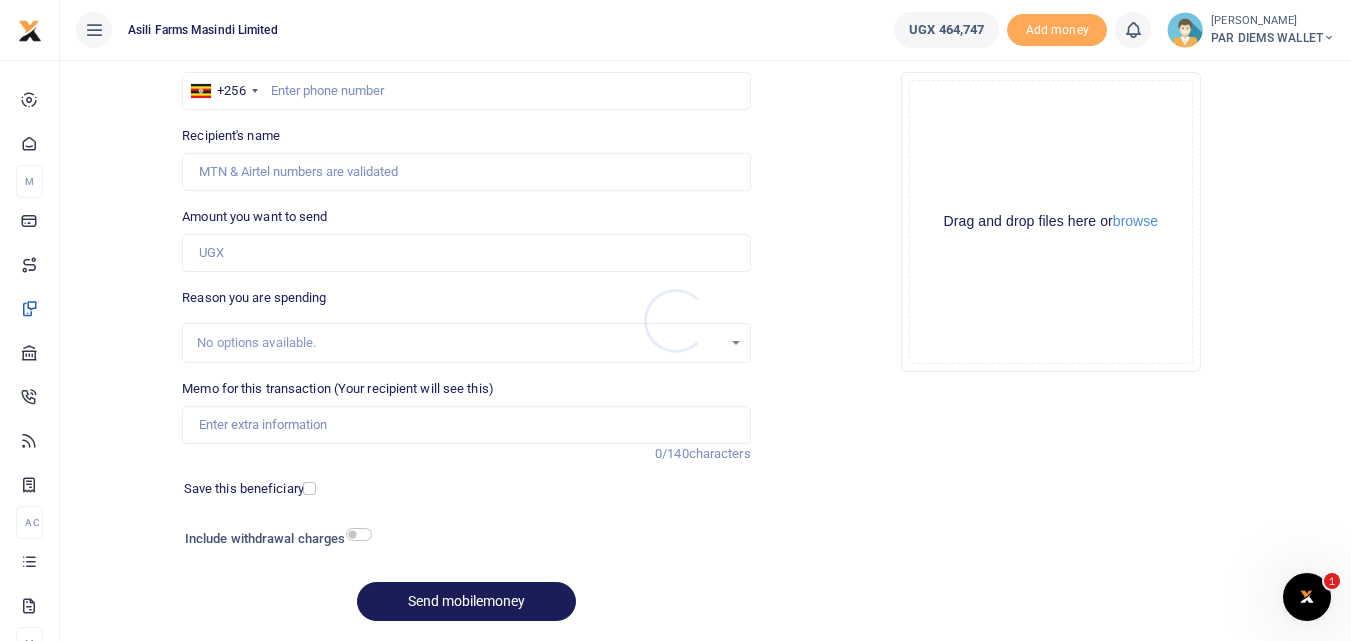 scroll, scrollTop: 0, scrollLeft: 0, axis: both 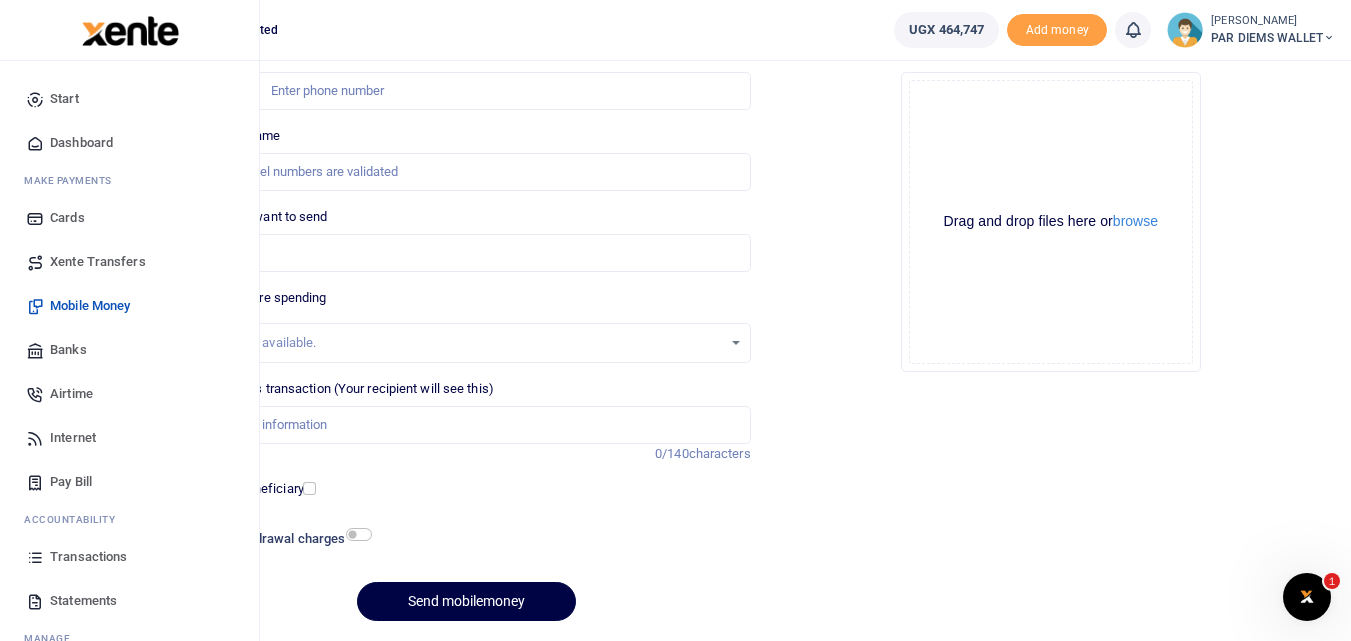 click at bounding box center [35, 557] 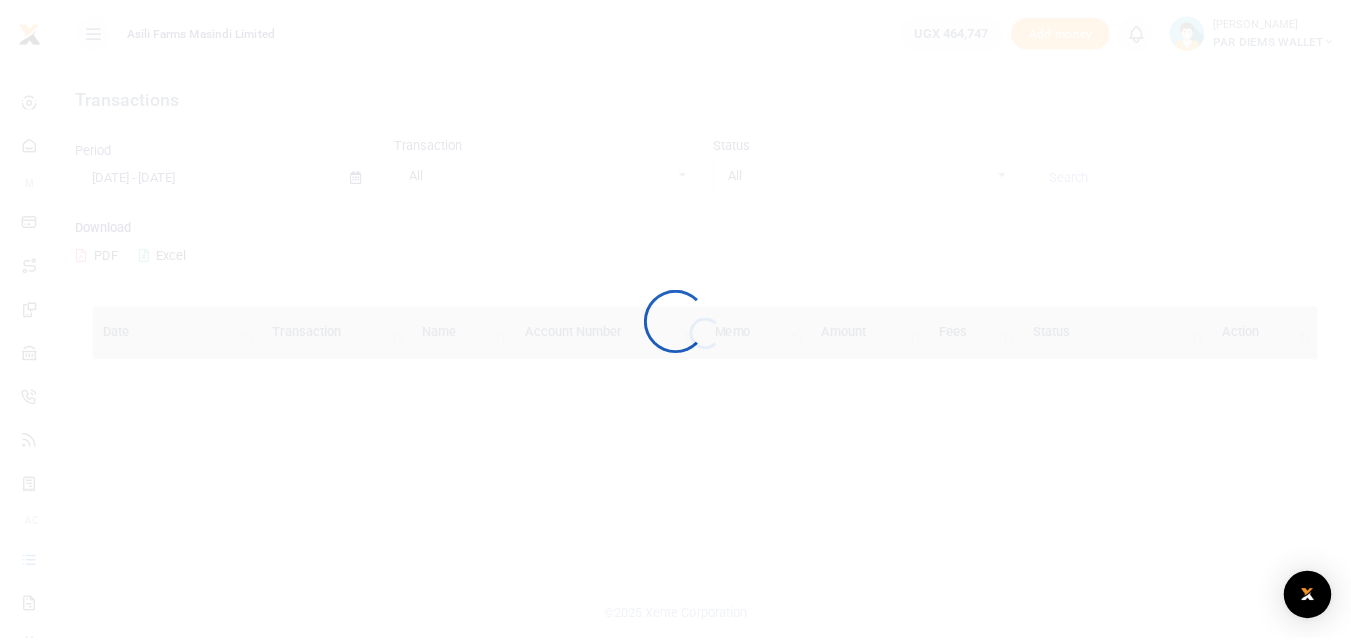 scroll, scrollTop: 0, scrollLeft: 0, axis: both 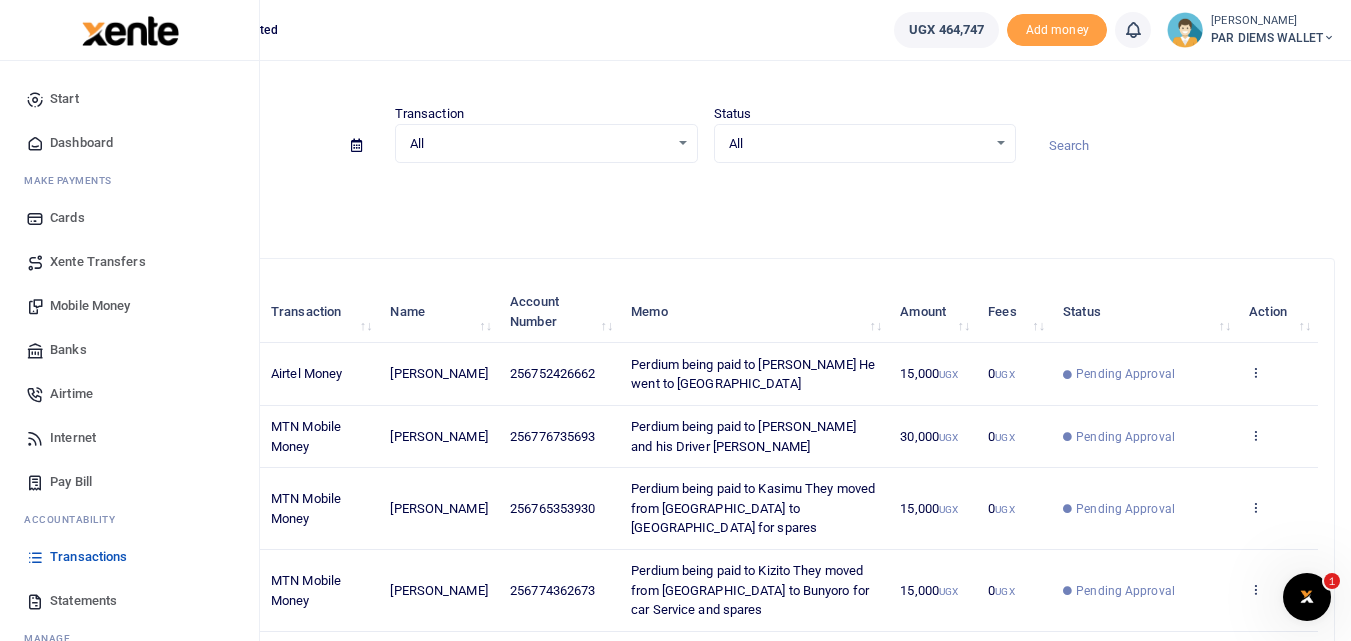 click on "Mobile Money" at bounding box center (90, 306) 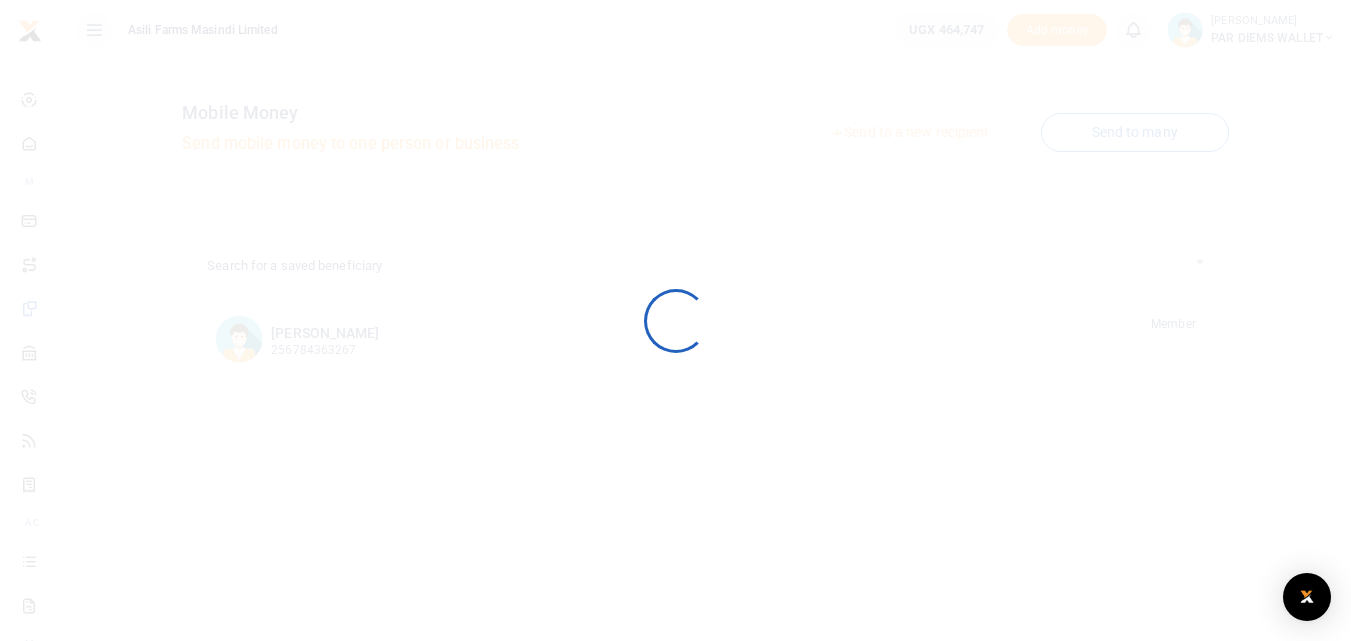 scroll, scrollTop: 0, scrollLeft: 0, axis: both 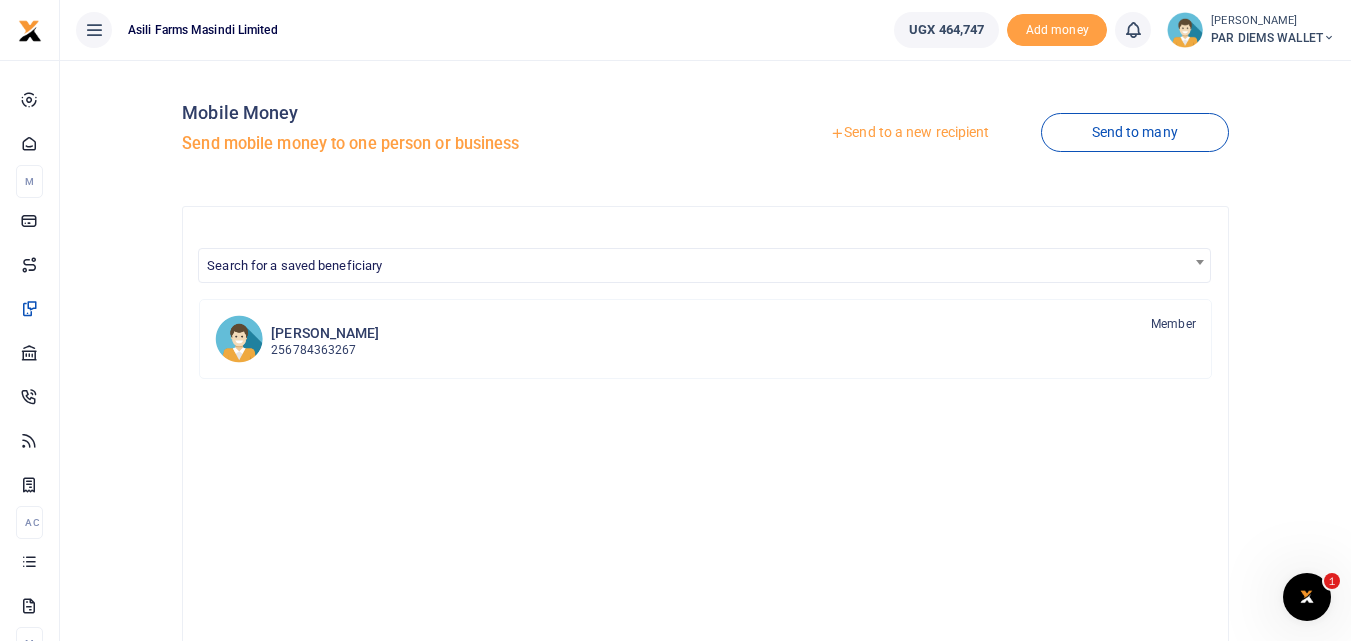 click on "Send to a new recipient" at bounding box center (909, 133) 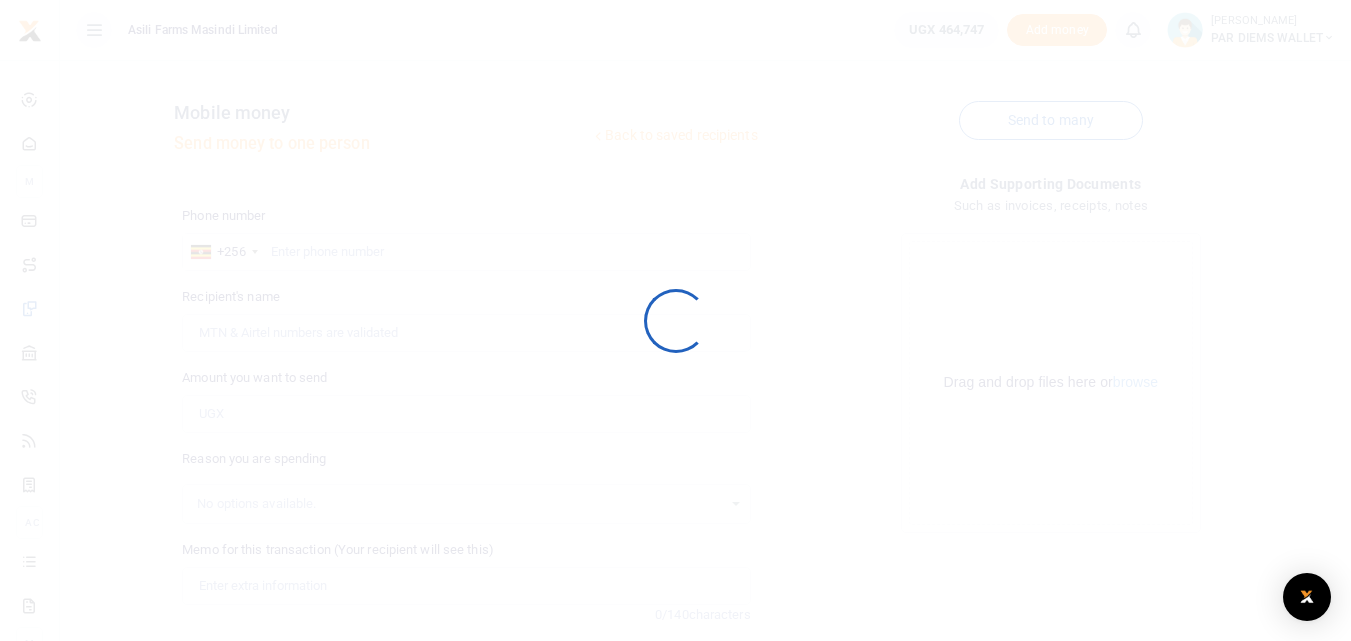 scroll, scrollTop: 0, scrollLeft: 0, axis: both 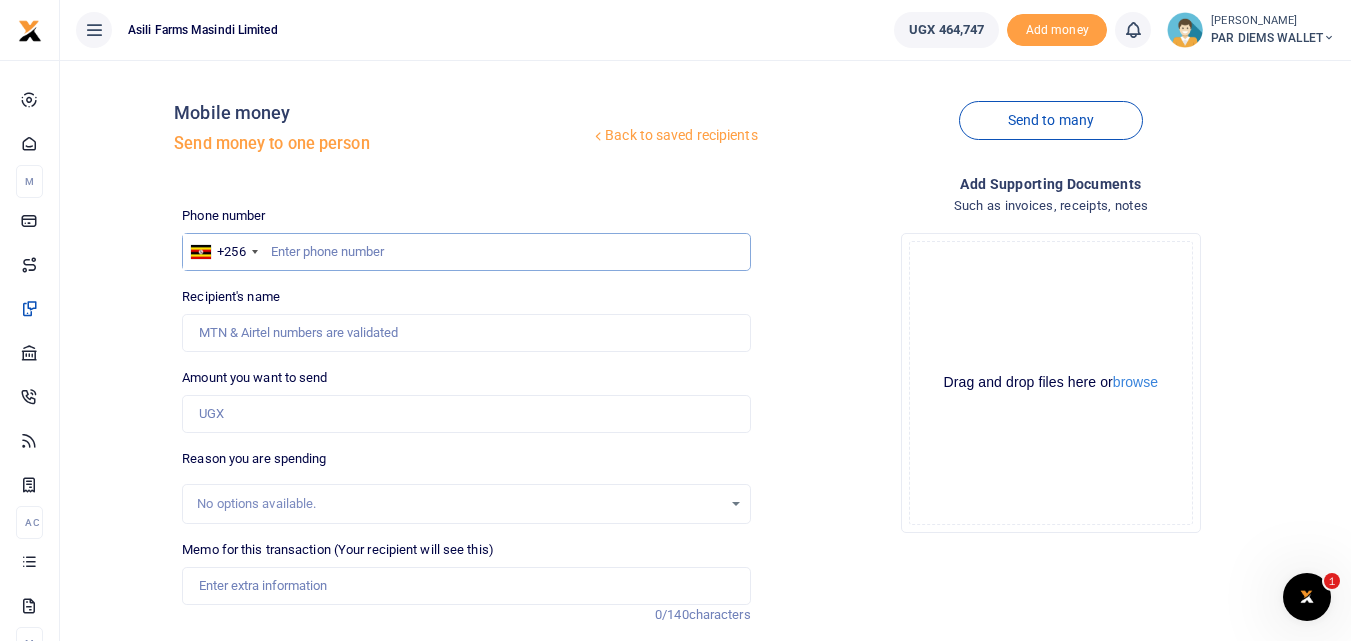 click at bounding box center [466, 252] 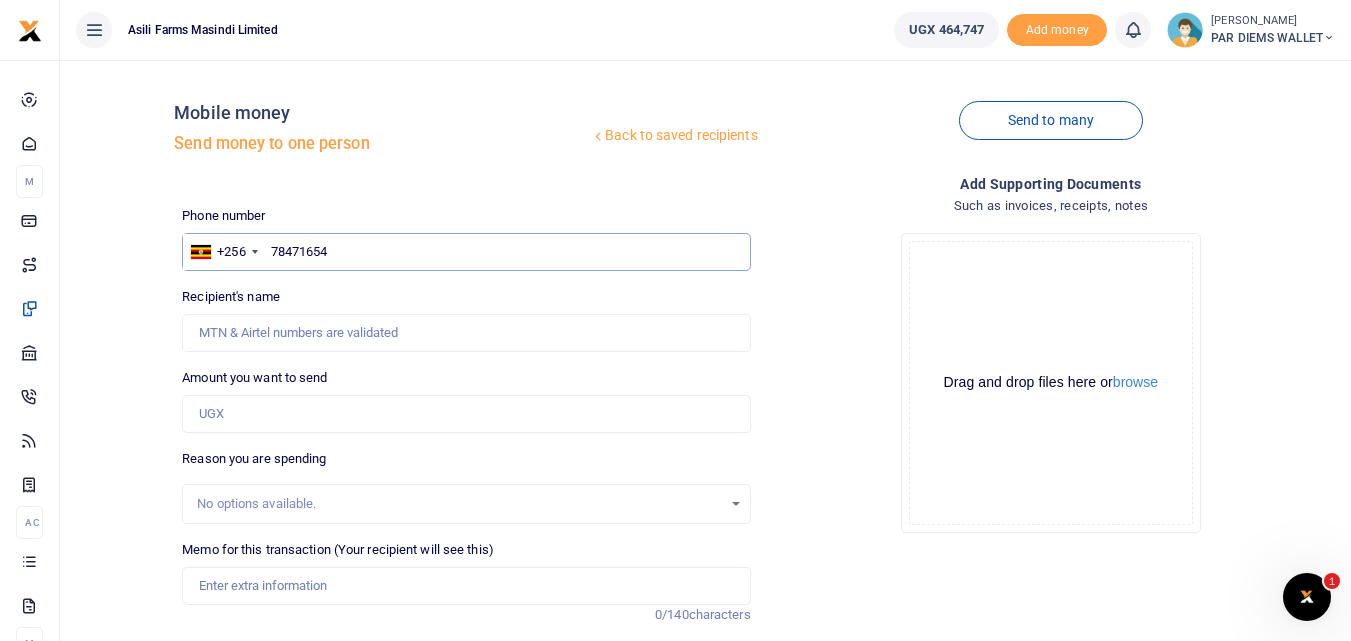 type on "784716546" 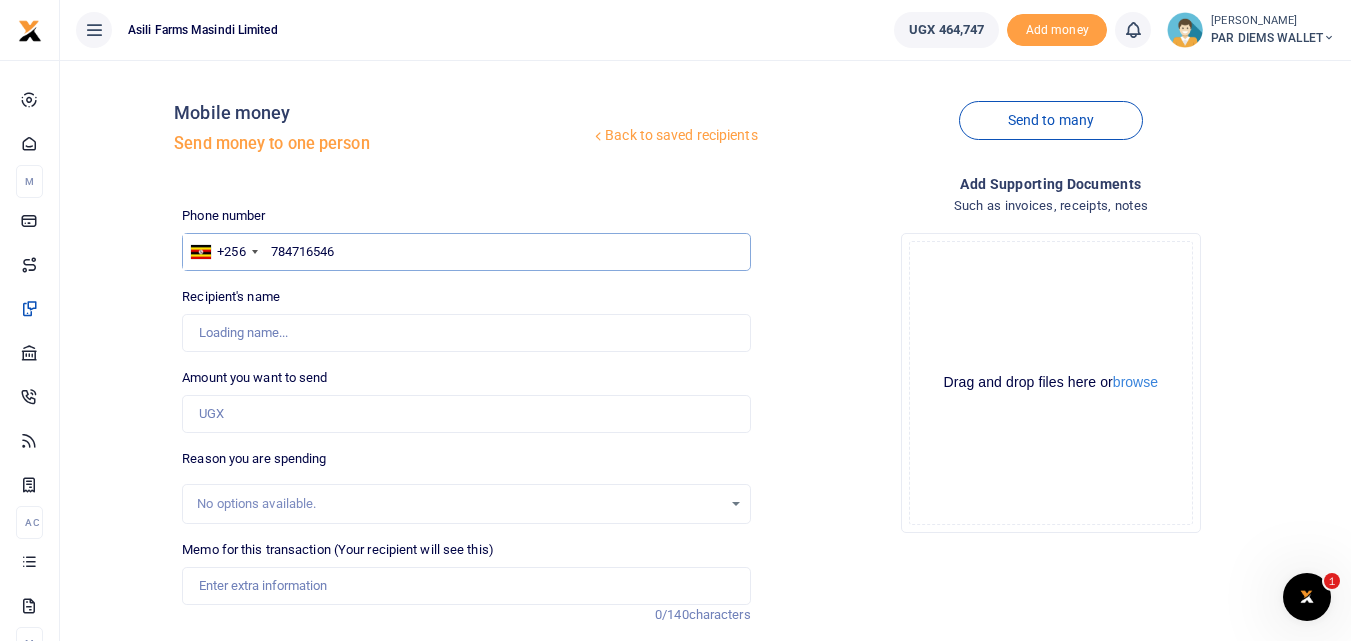 type on "Godfrey  Basaija" 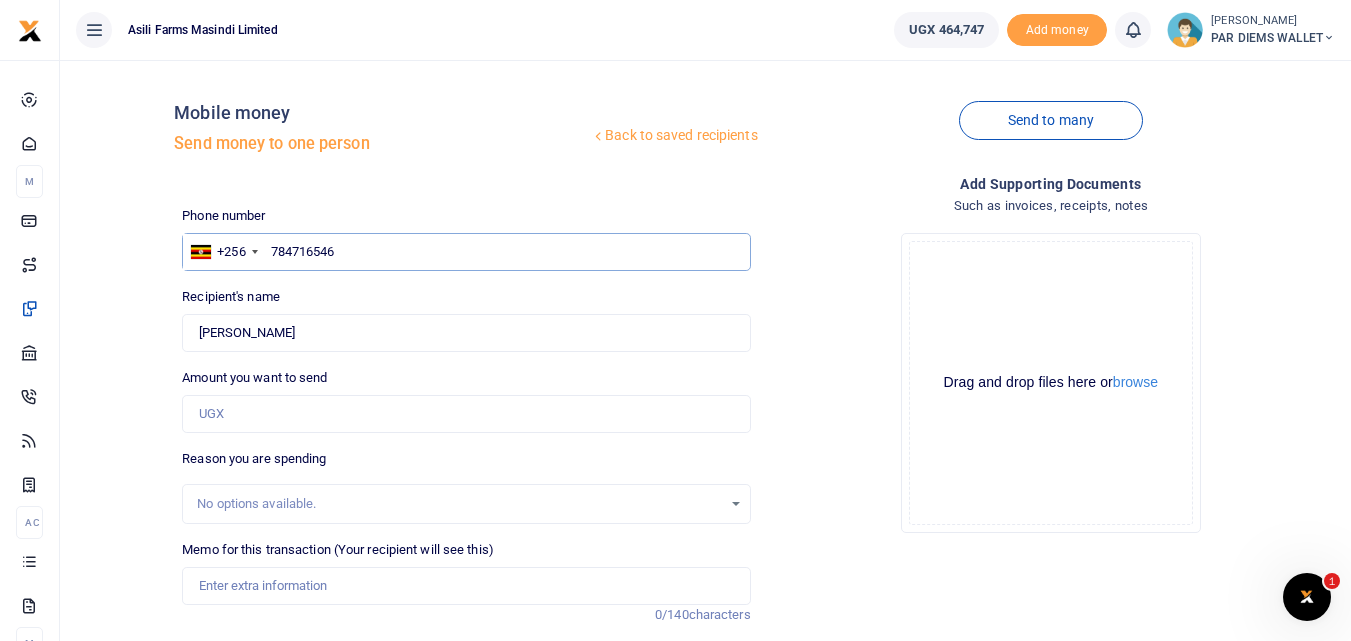 type on "784716546" 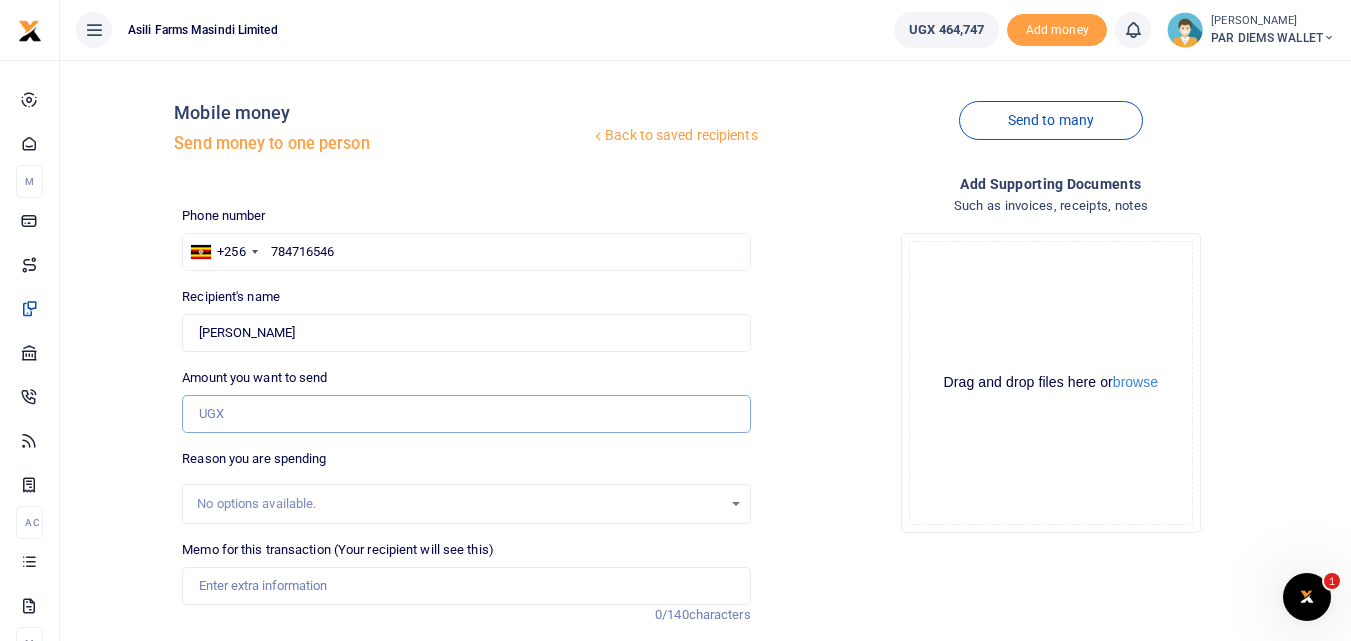 click on "Amount you want to send" at bounding box center (466, 414) 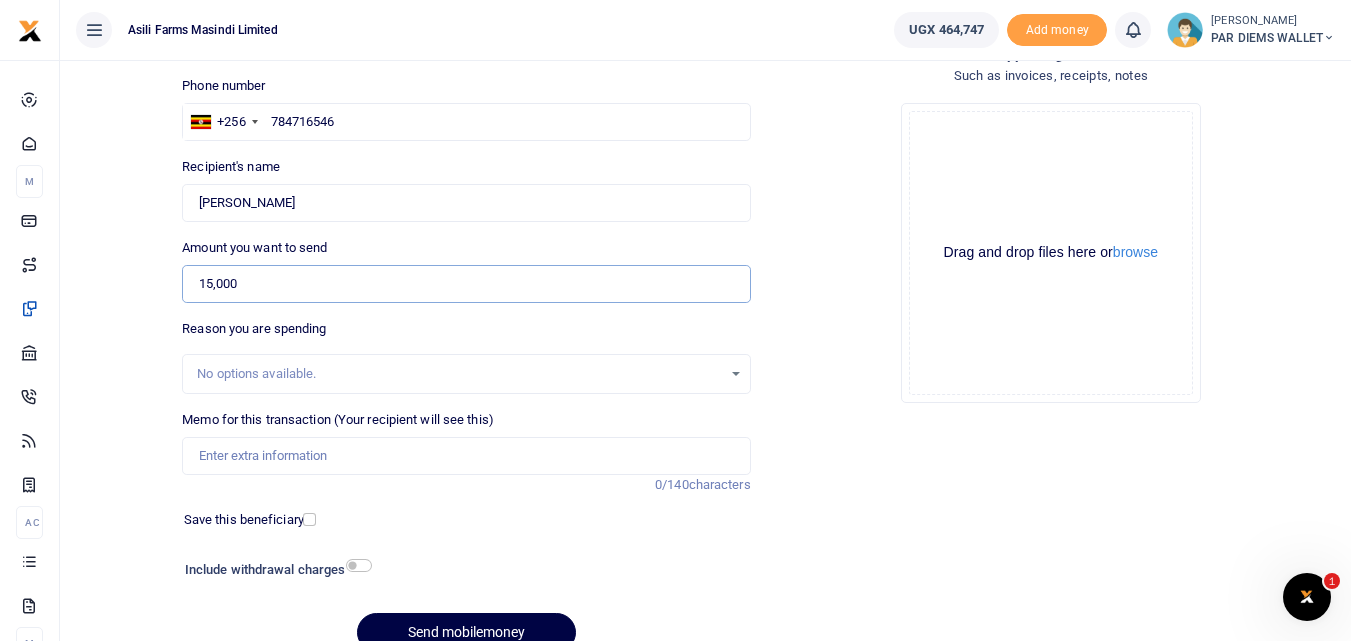 scroll, scrollTop: 140, scrollLeft: 0, axis: vertical 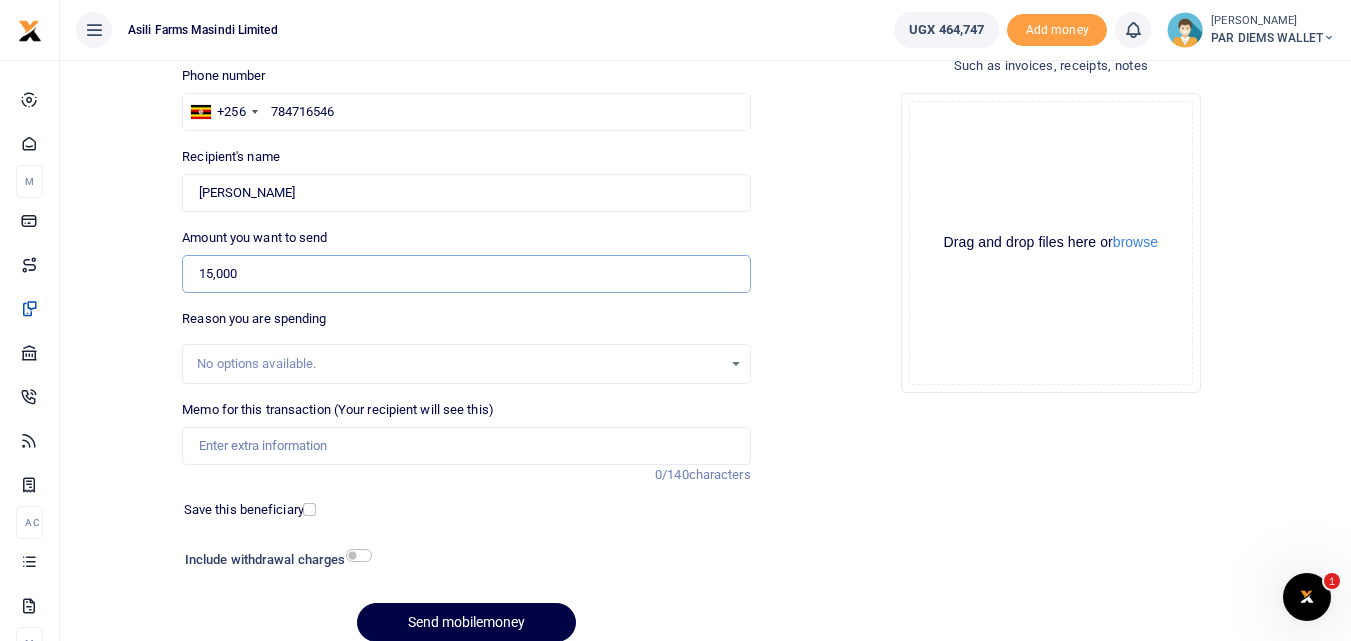 type on "15,000" 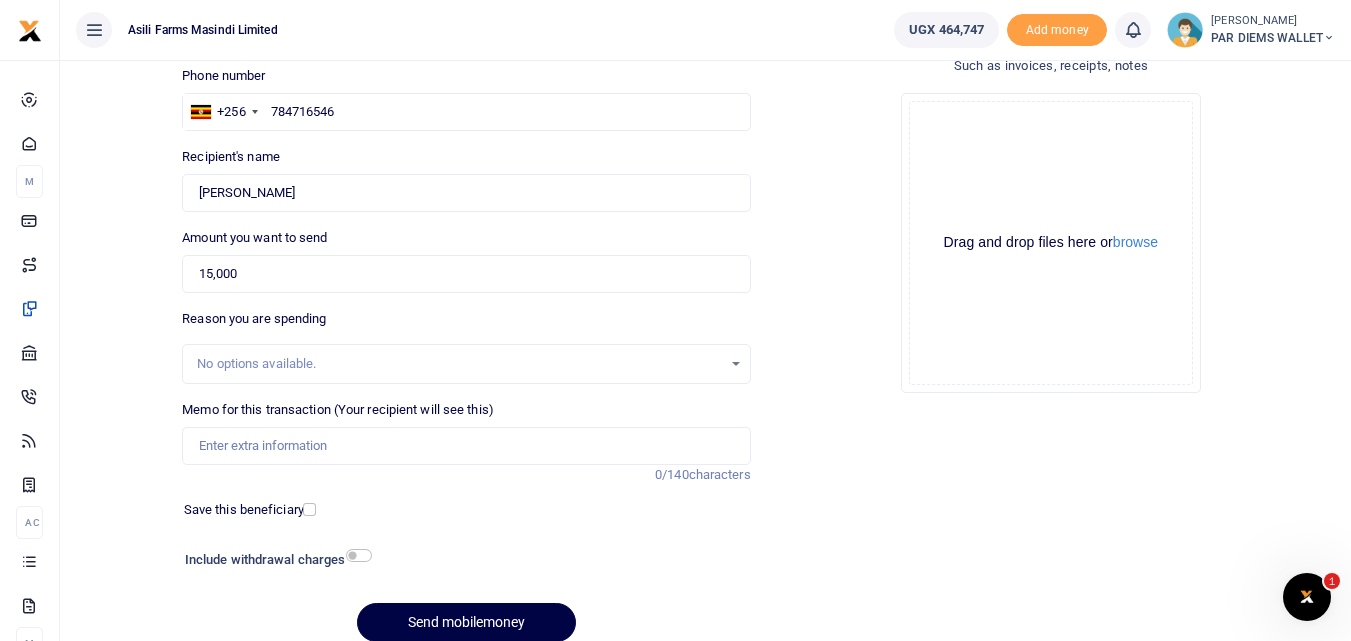 click on "Drag and drop files here or  browse Powered by  Uppy" 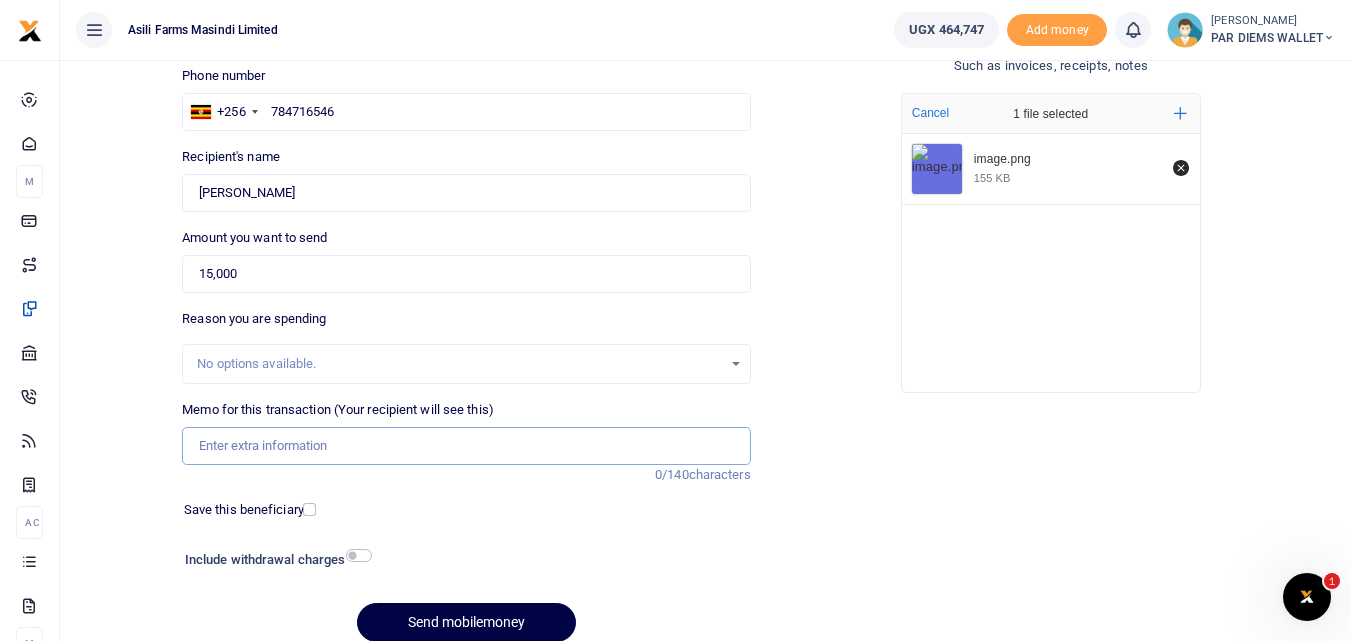 click on "Memo for this transaction (Your recipient will see this)" at bounding box center [466, 446] 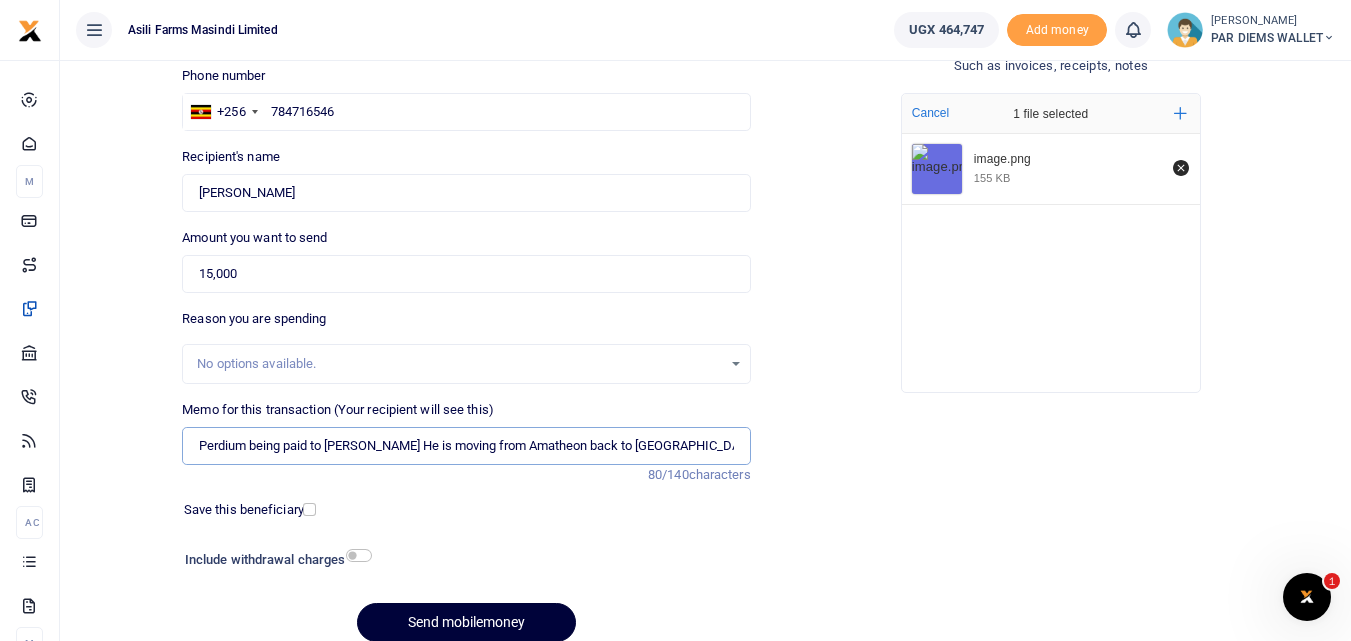 type on "Perdium being paid to [PERSON_NAME] He is moving from Amatheon back to [GEOGRAPHIC_DATA]" 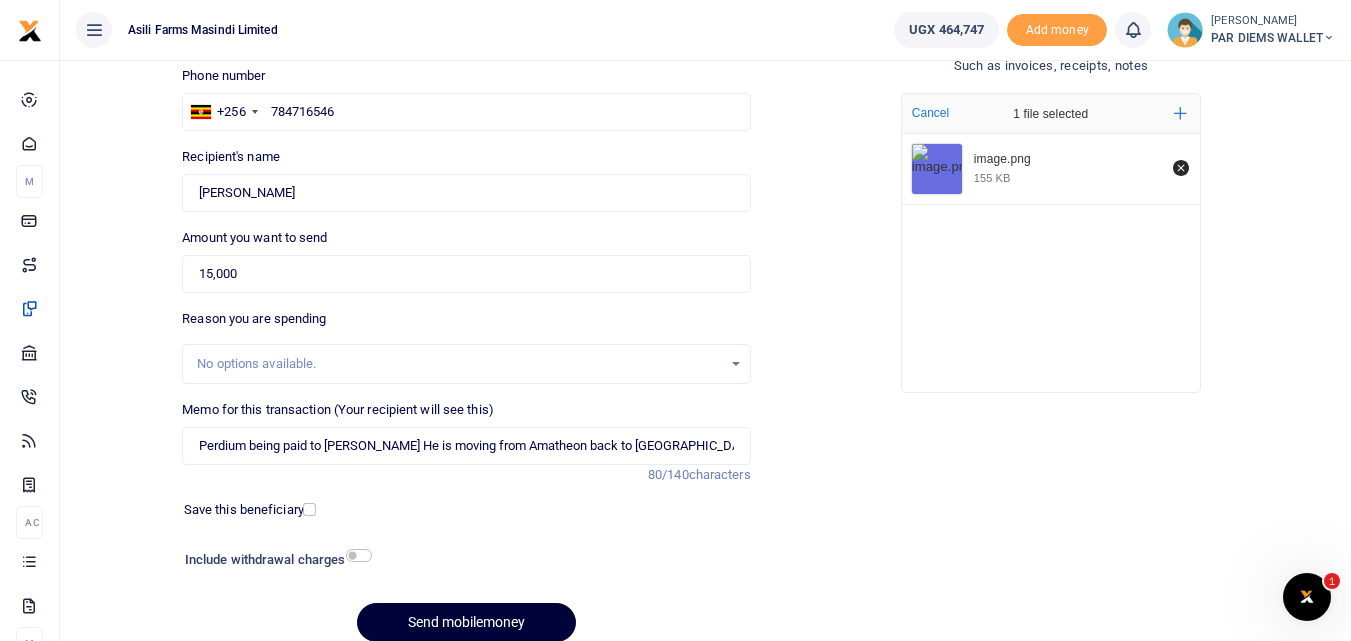 click on "Send mobilemoney" at bounding box center (466, 622) 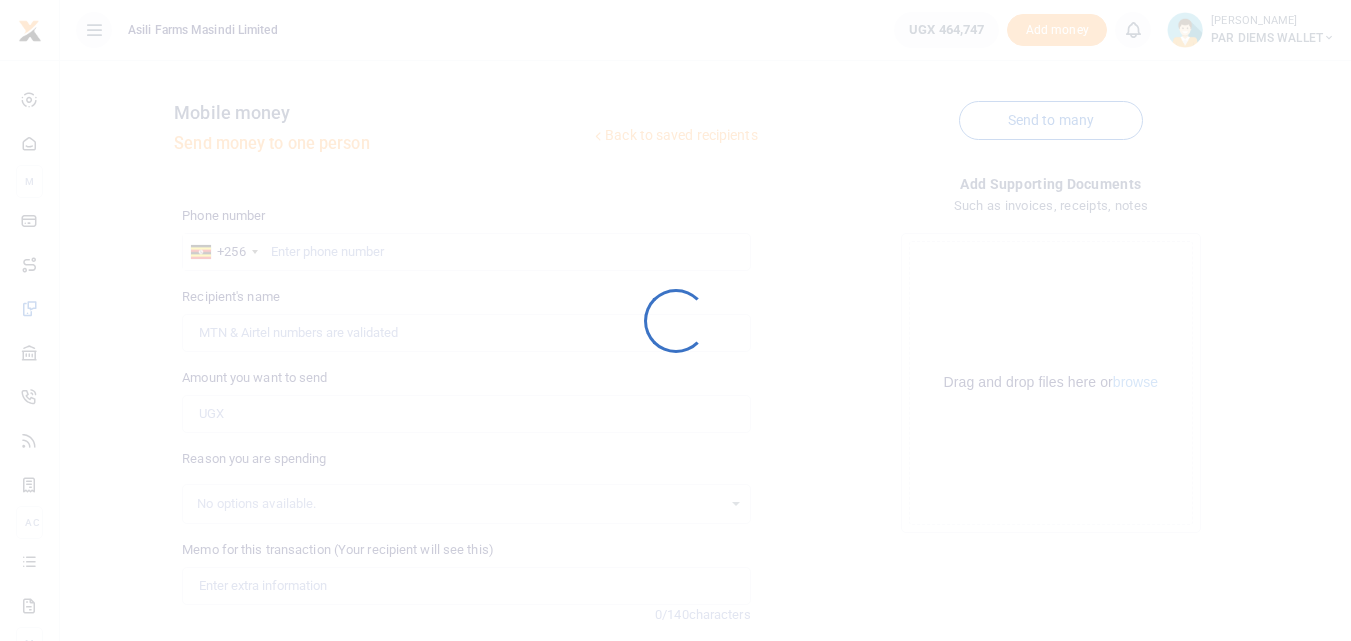 scroll, scrollTop: 140, scrollLeft: 0, axis: vertical 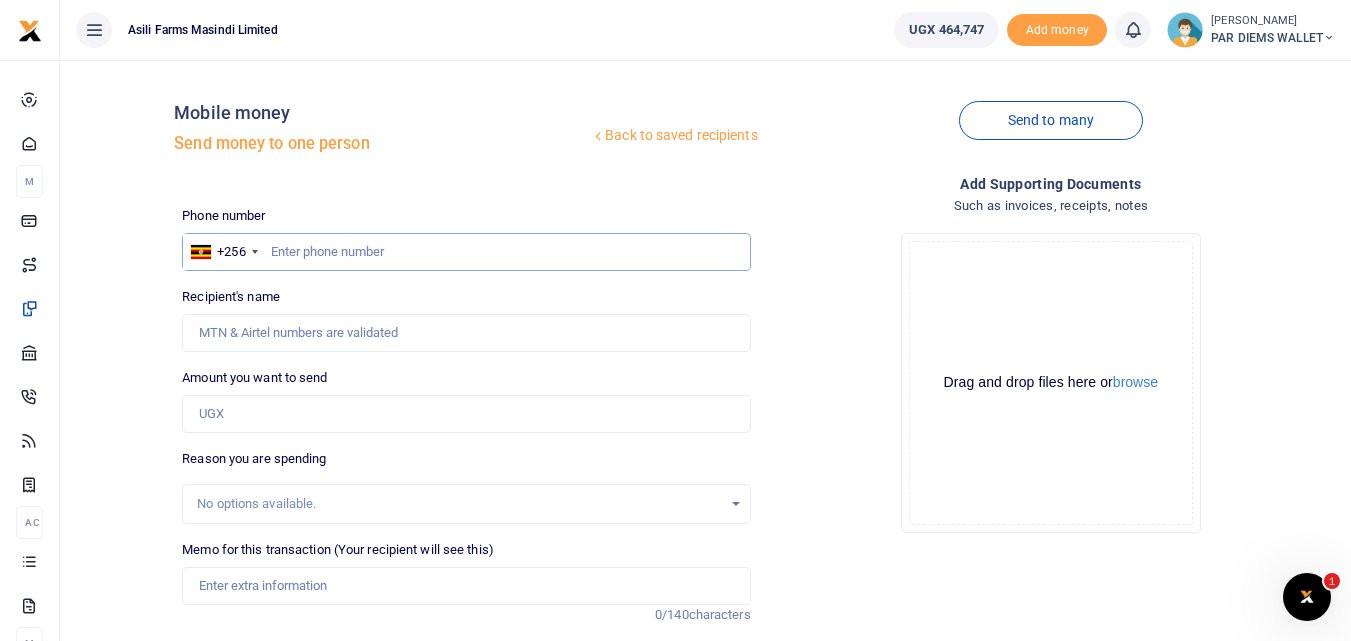click at bounding box center [466, 252] 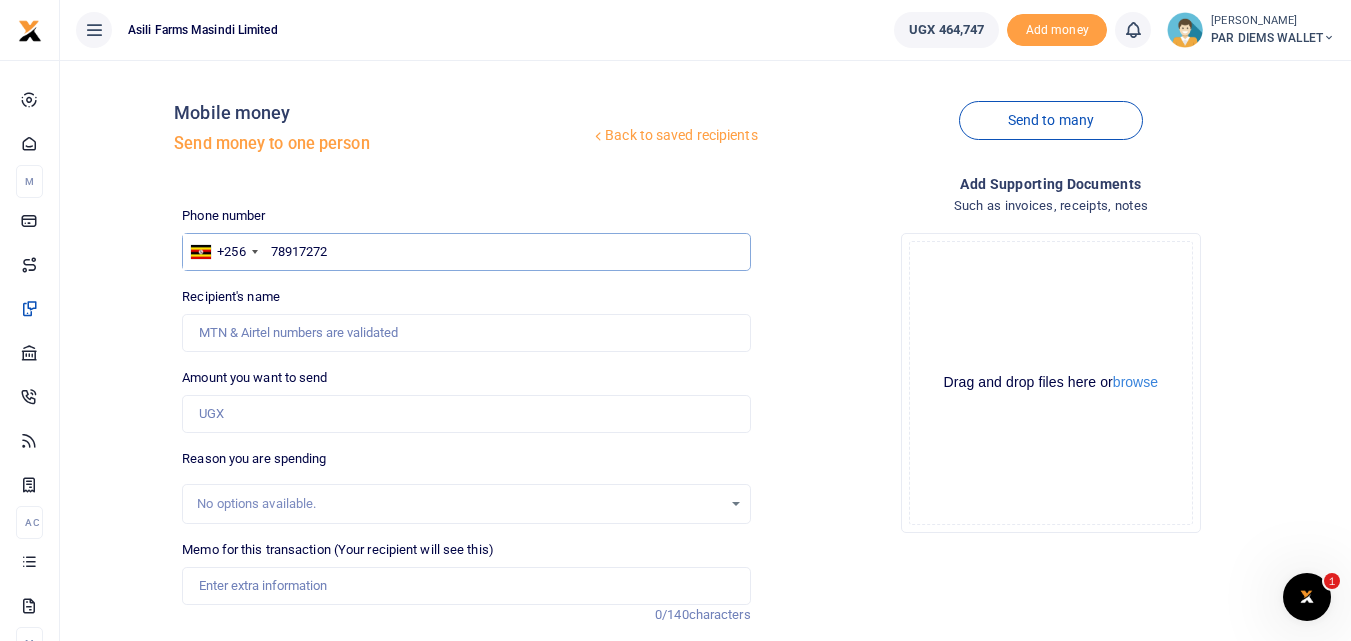 type on "789172725" 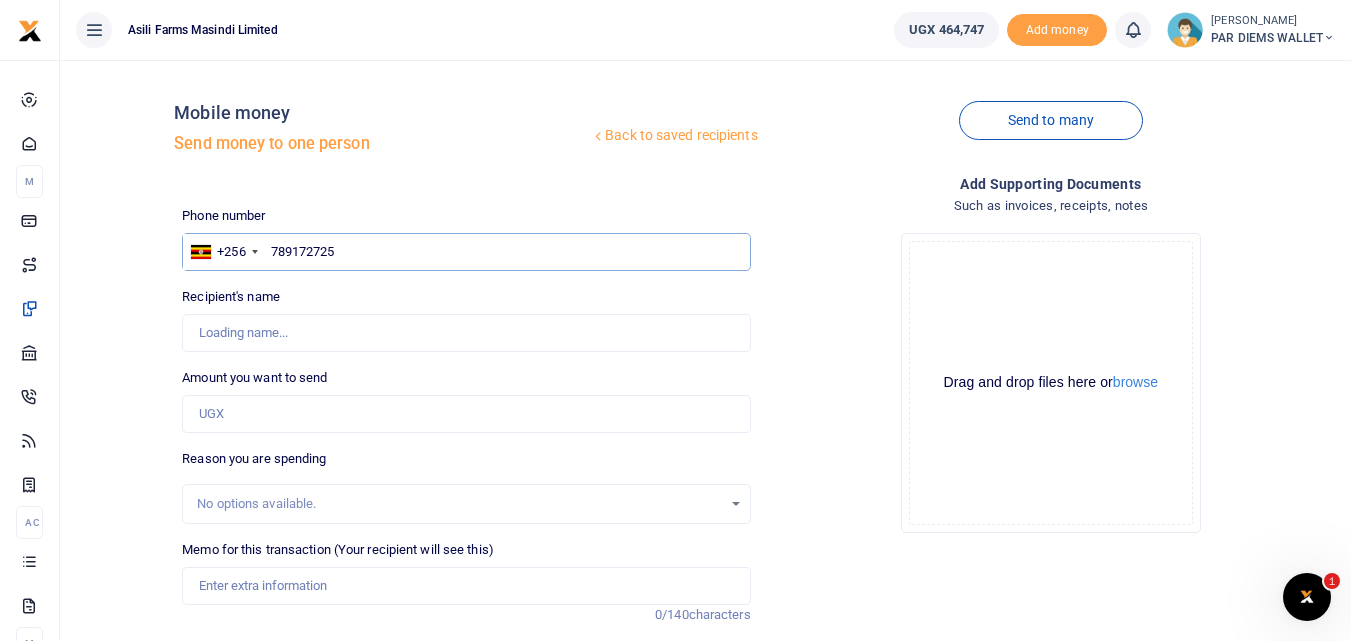 type on "Samuel Afayo" 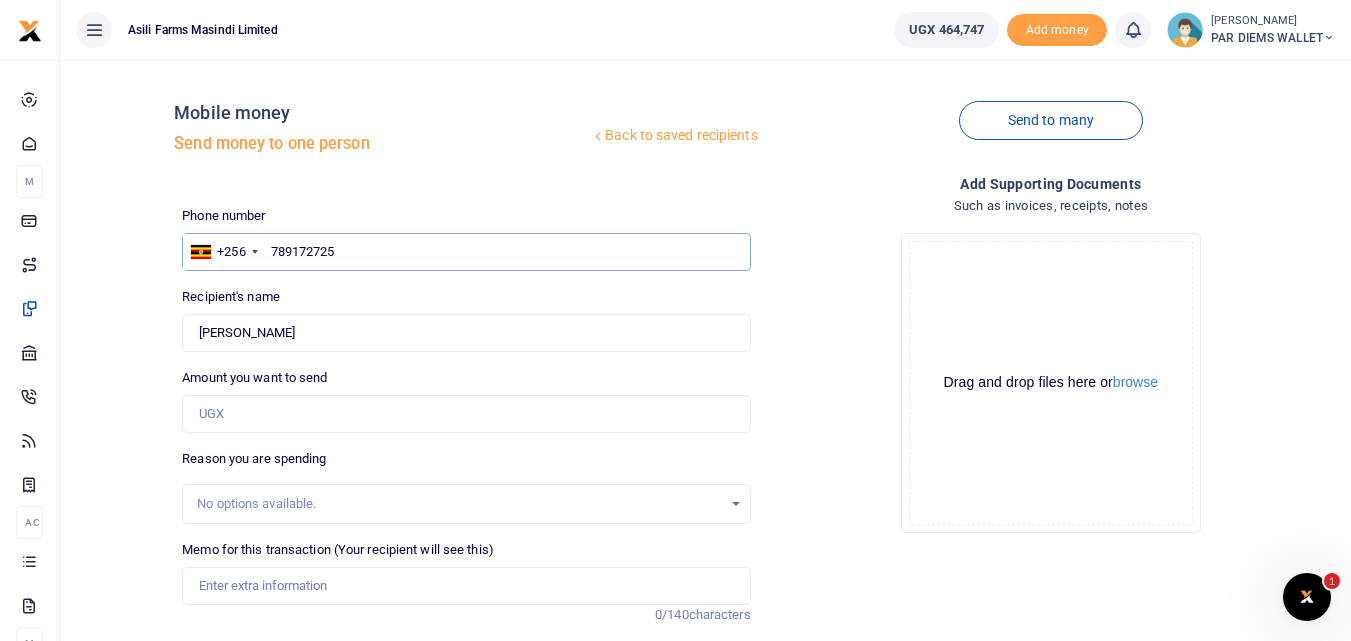 type on "789172725" 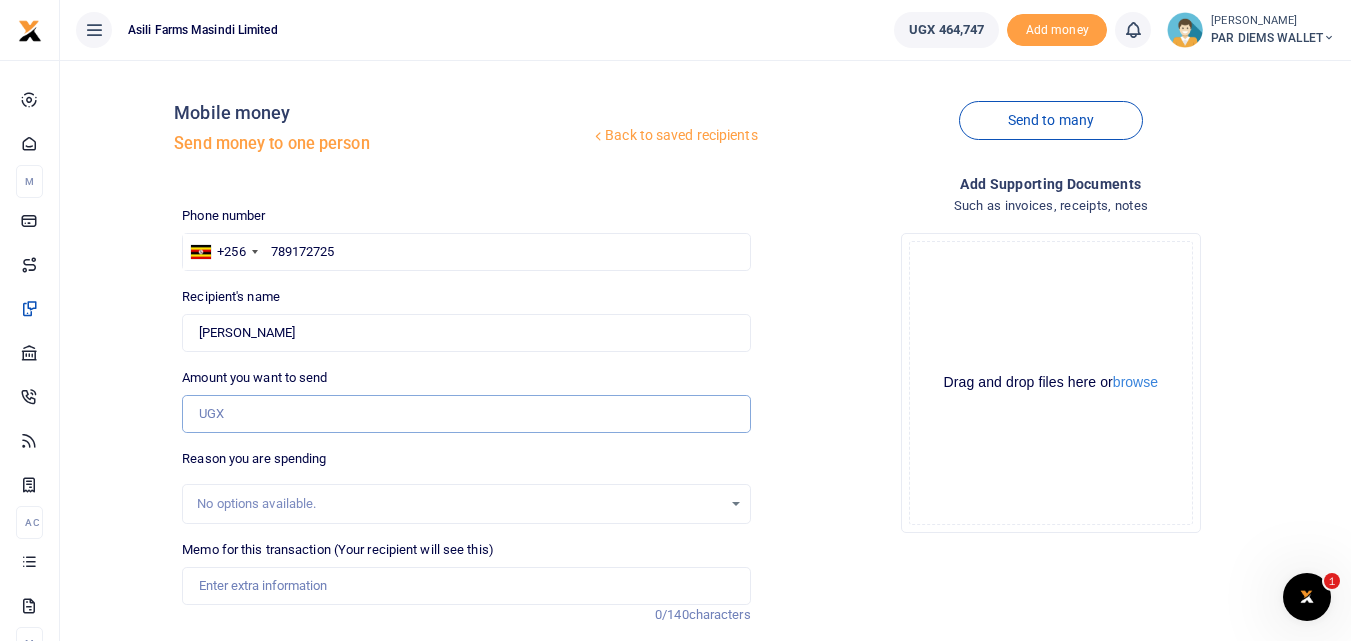 click on "Amount you want to send" at bounding box center [466, 414] 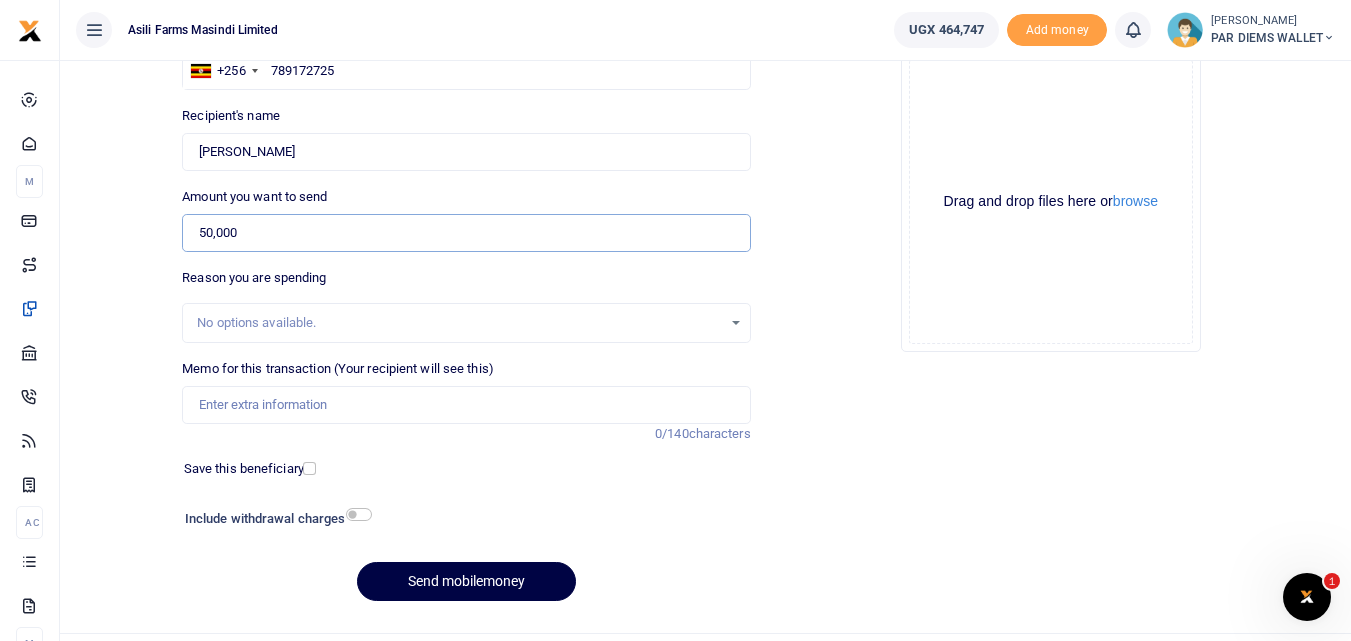 scroll, scrollTop: 225, scrollLeft: 0, axis: vertical 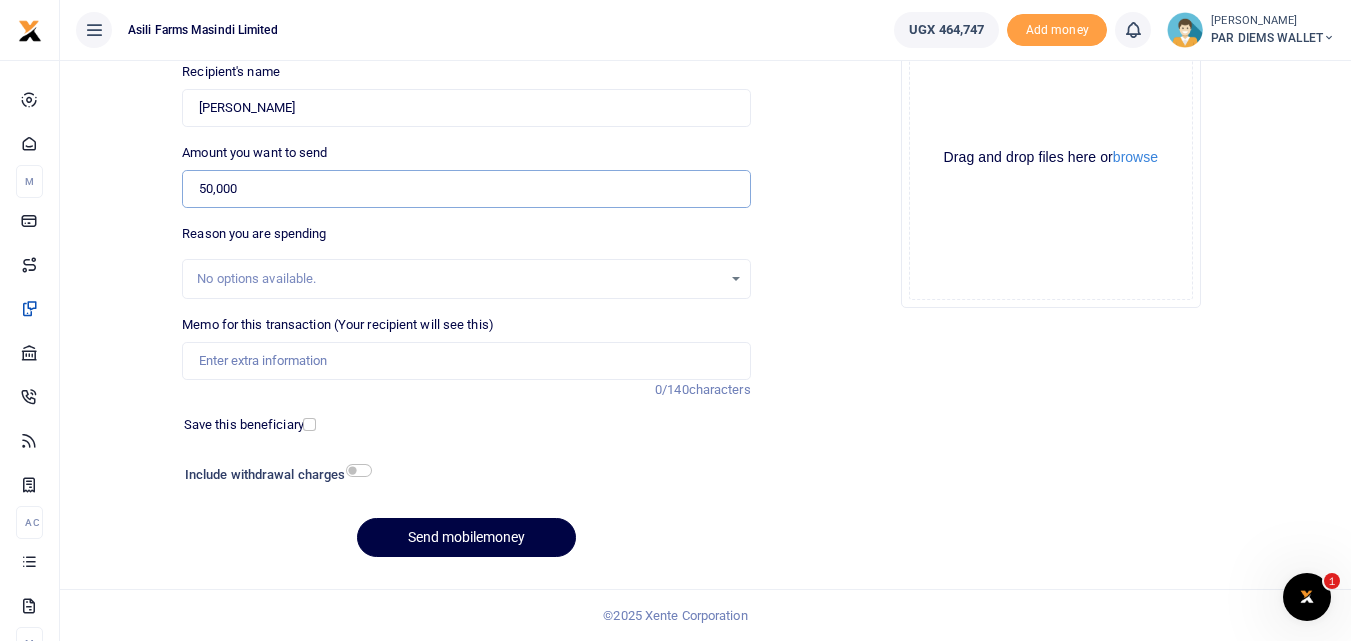 type on "50,000" 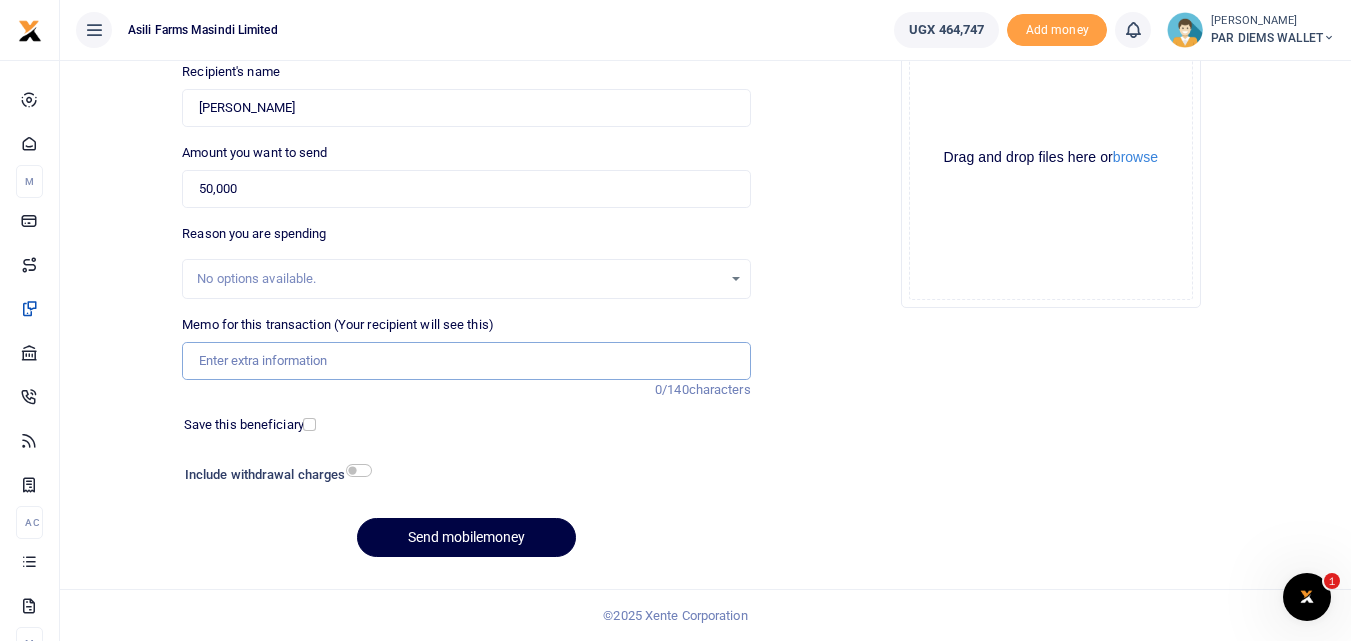 click on "Memo for this transaction (Your recipient will see this)" at bounding box center [466, 361] 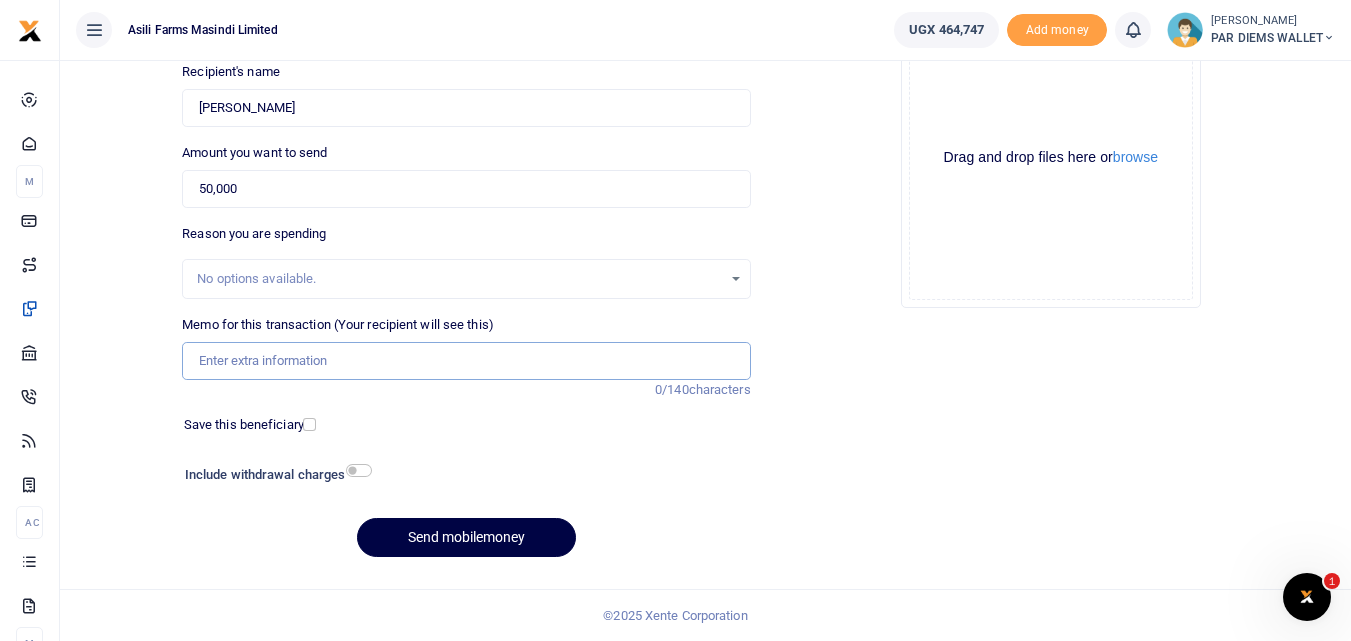 type on "T" 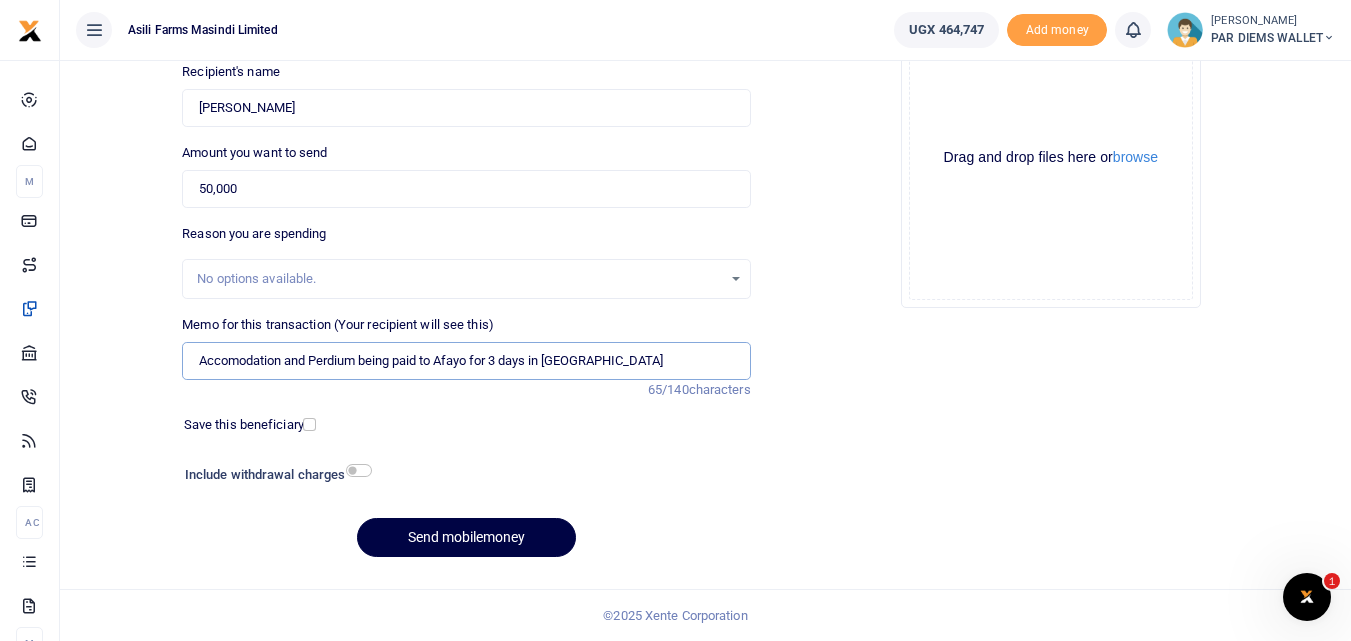 click on "Accomodation and Perdium being paid to Afayo for 3 days in Nwoya" at bounding box center (466, 361) 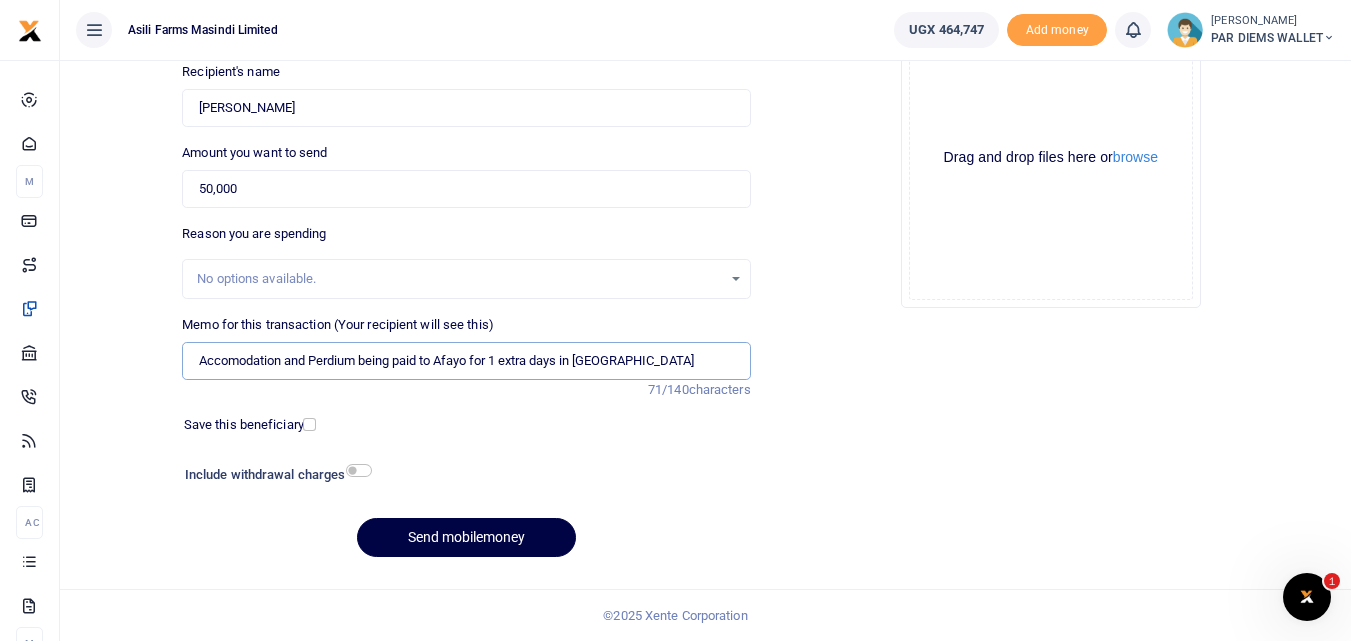 click on "Accomodation and Perdium being paid to Afayo for 1 extra days in Nwoya" at bounding box center [466, 361] 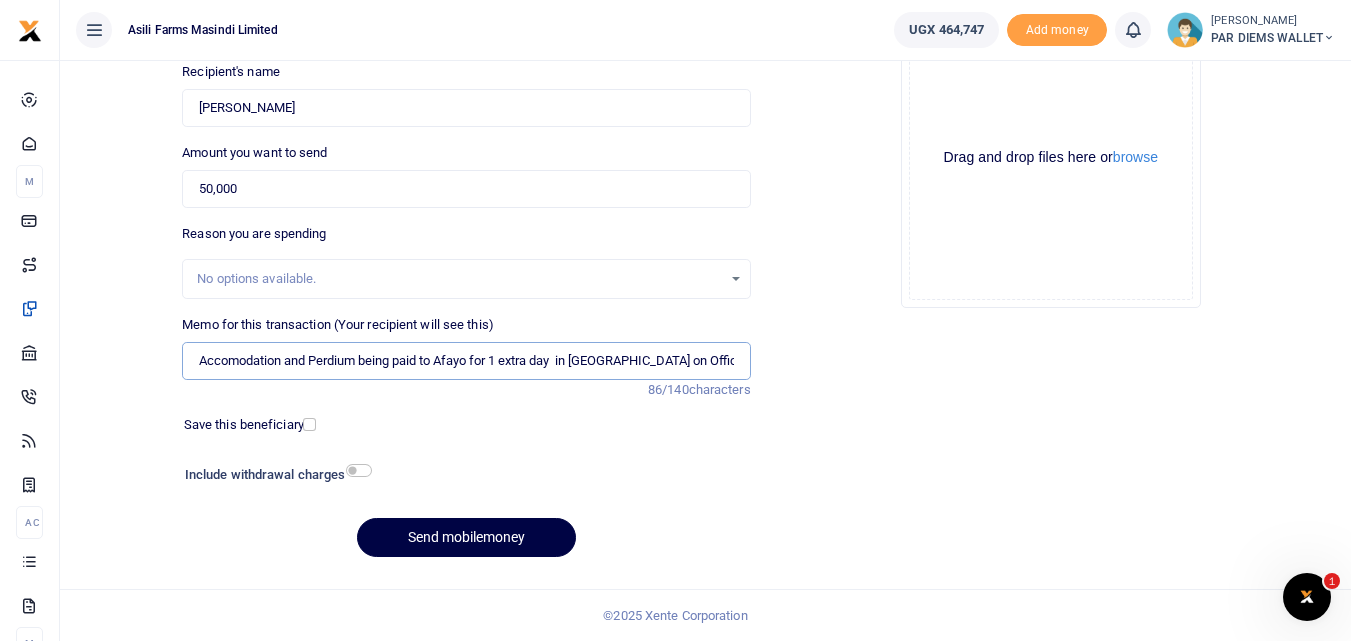 type on "Accomodation and Perdium being paid to Afayo for 1 extra day  in Nwoya on Offical duty" 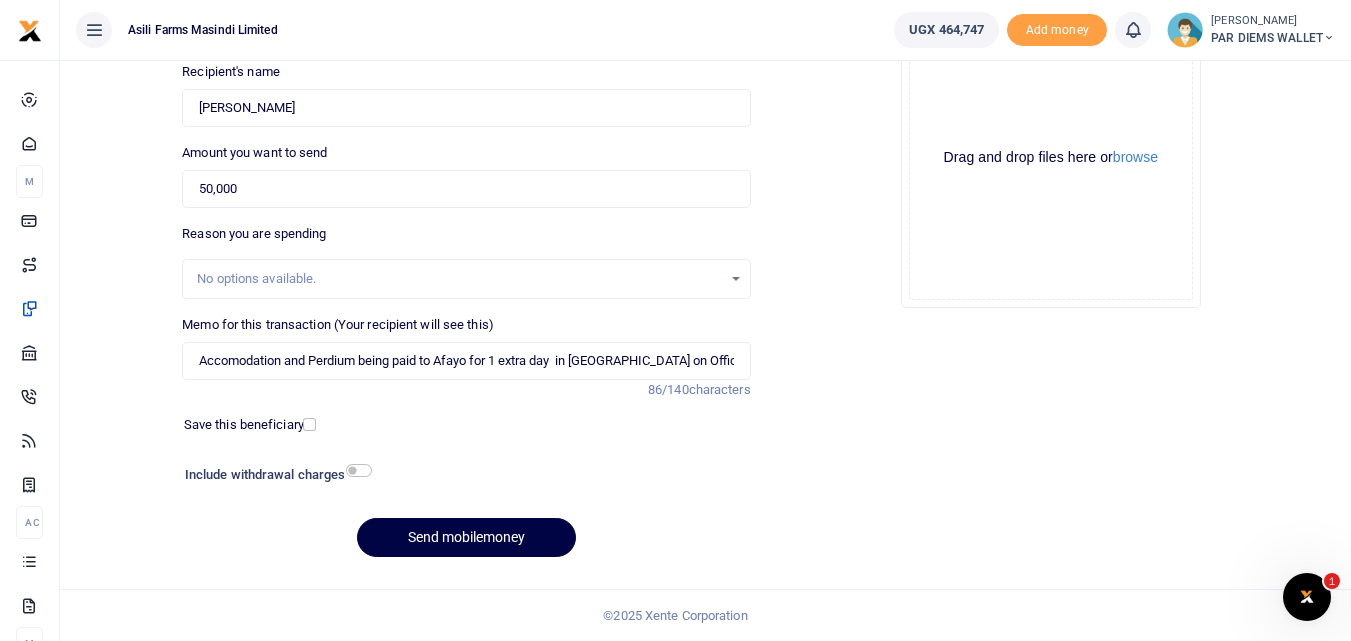 click on "Drag and drop files here or  browse Powered by  Uppy" 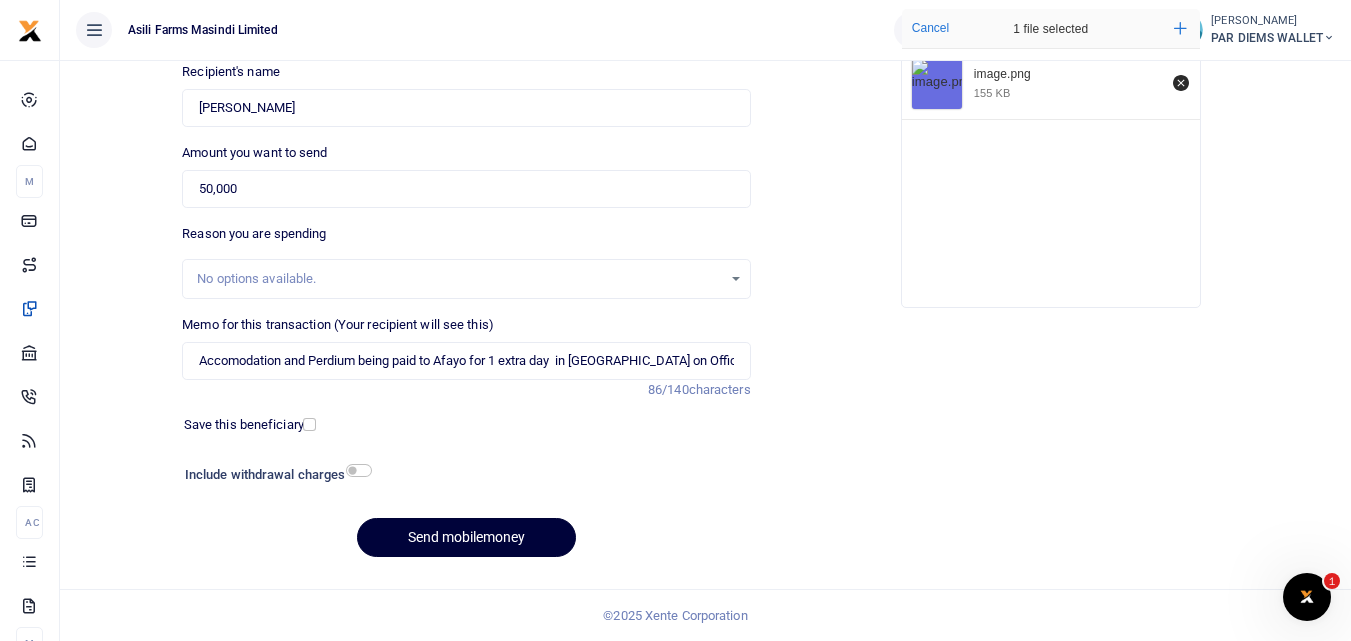 click on "Send mobilemoney" at bounding box center (466, 537) 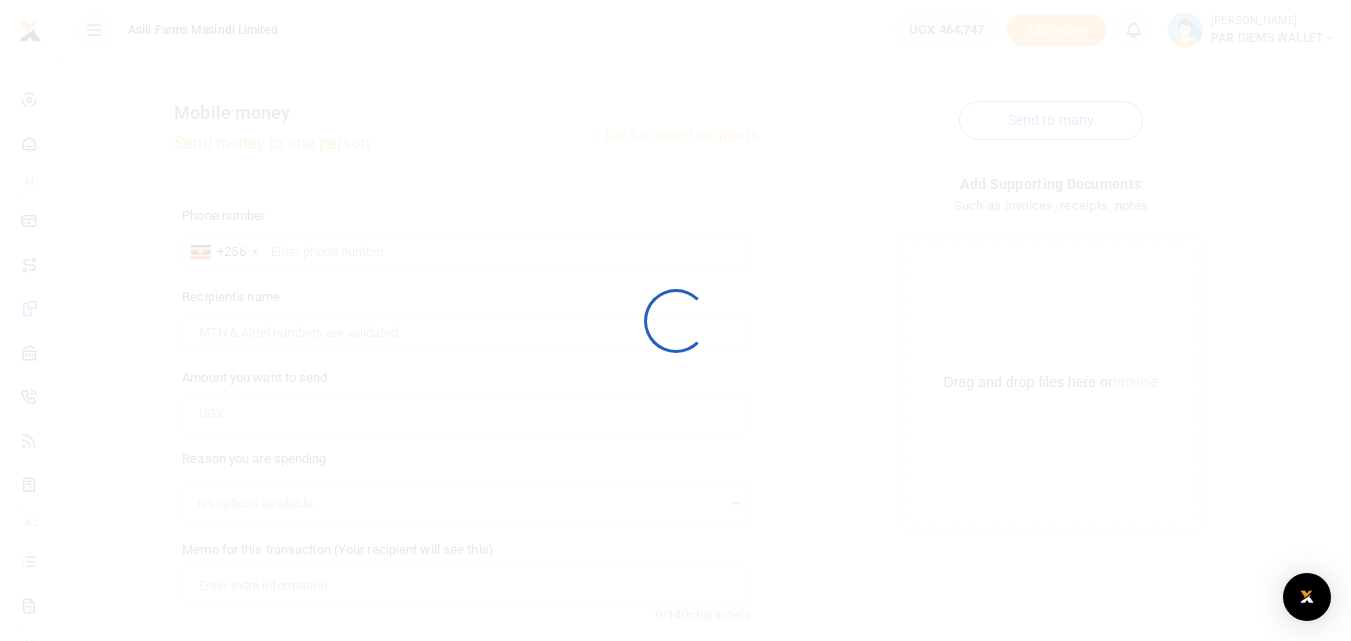 scroll, scrollTop: 225, scrollLeft: 0, axis: vertical 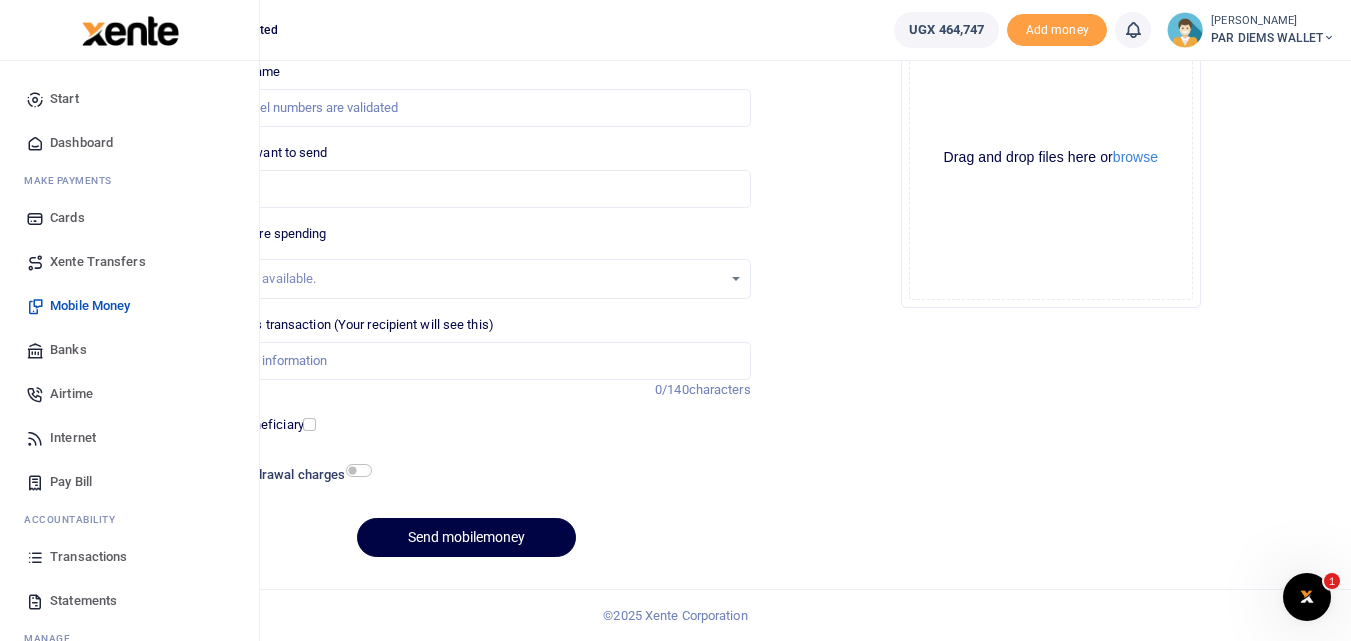 click on "Transactions" at bounding box center [129, 557] 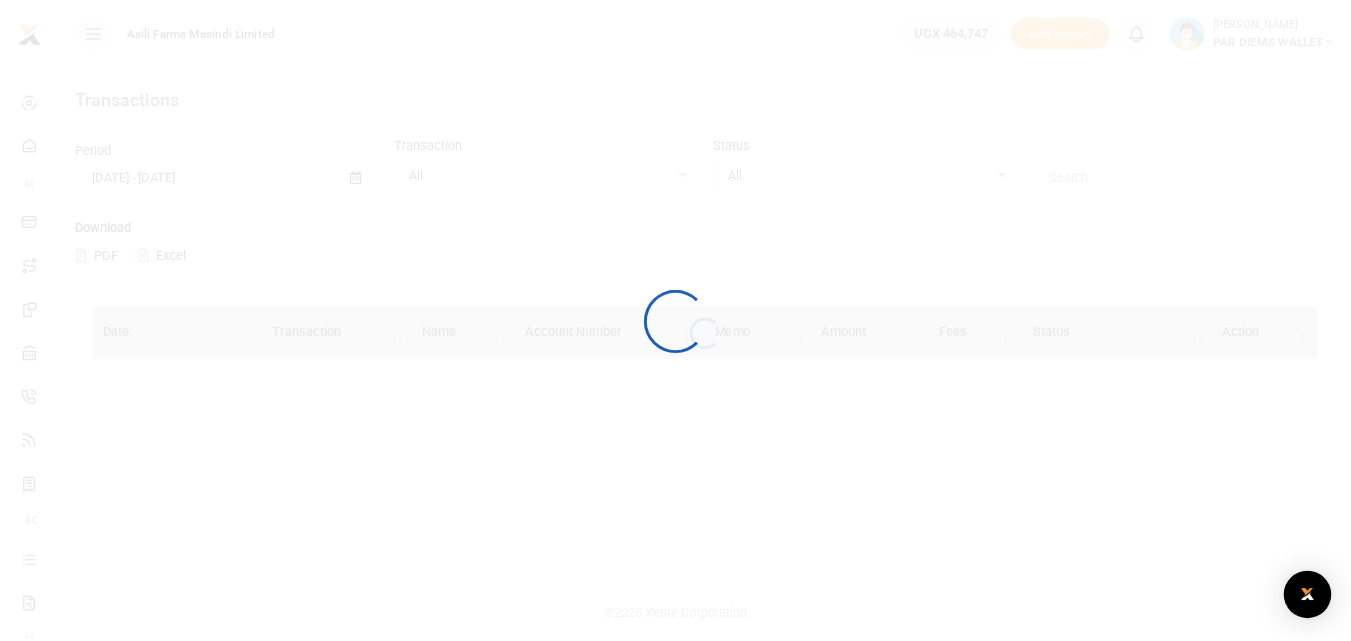 scroll, scrollTop: 0, scrollLeft: 0, axis: both 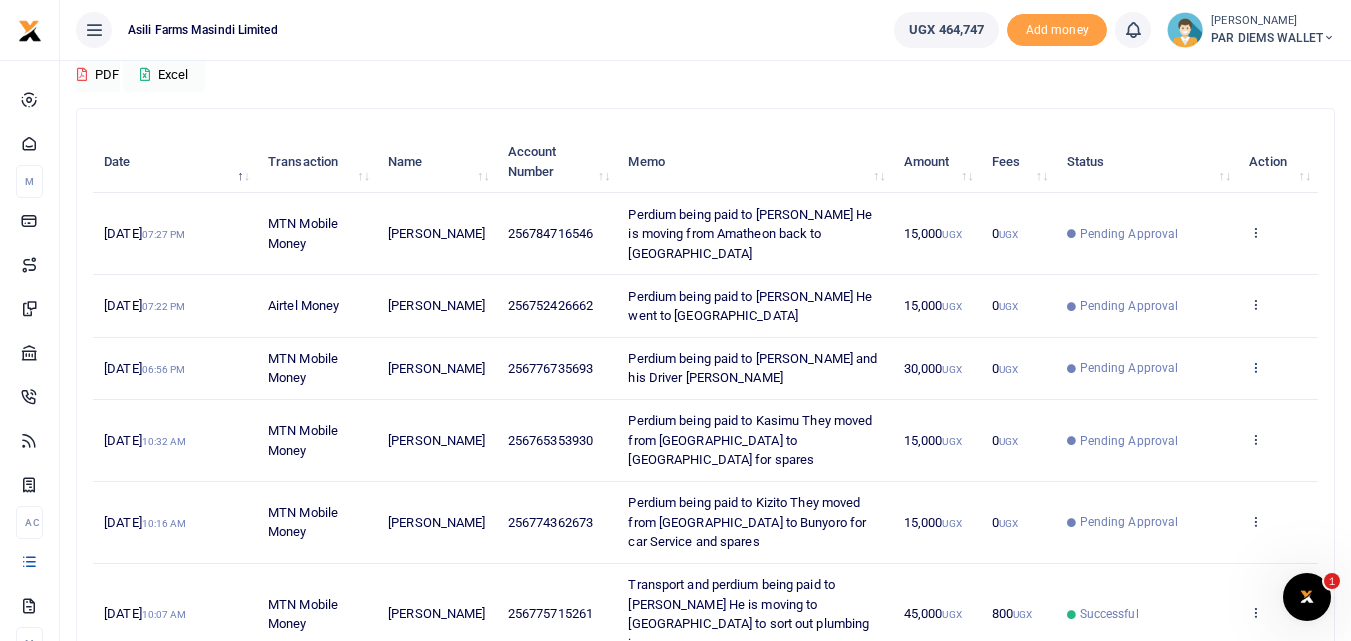 click at bounding box center (1255, 367) 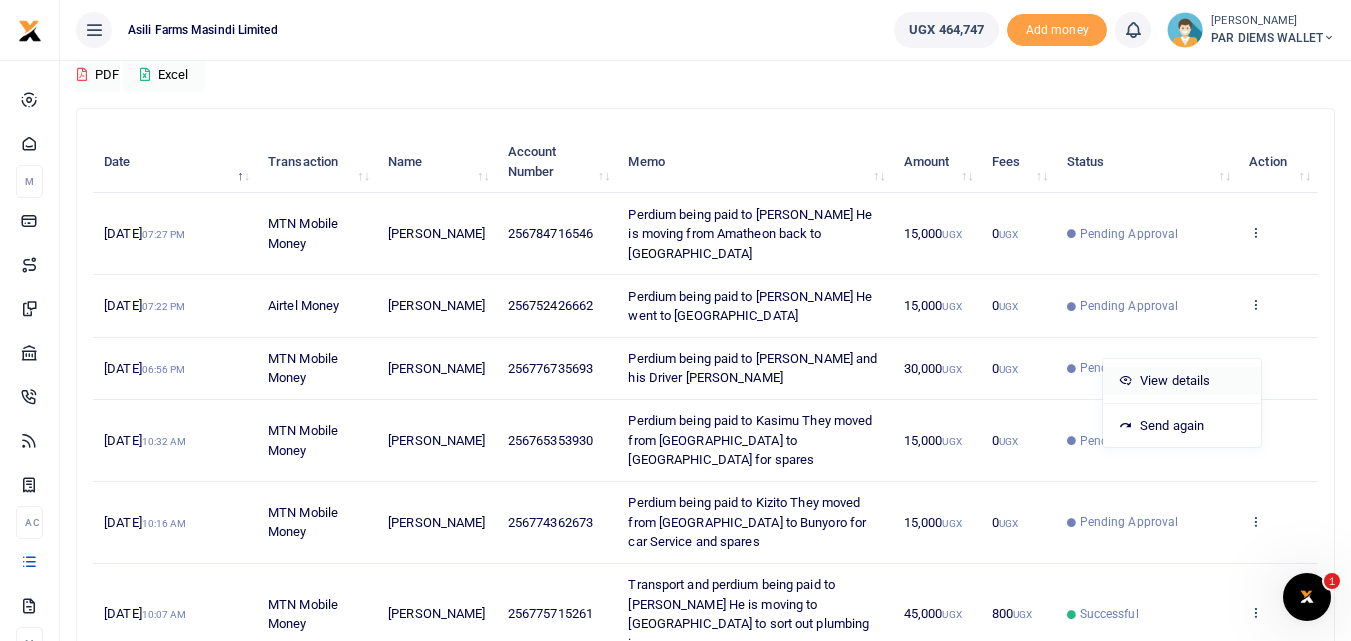 click on "View details" at bounding box center [1182, 381] 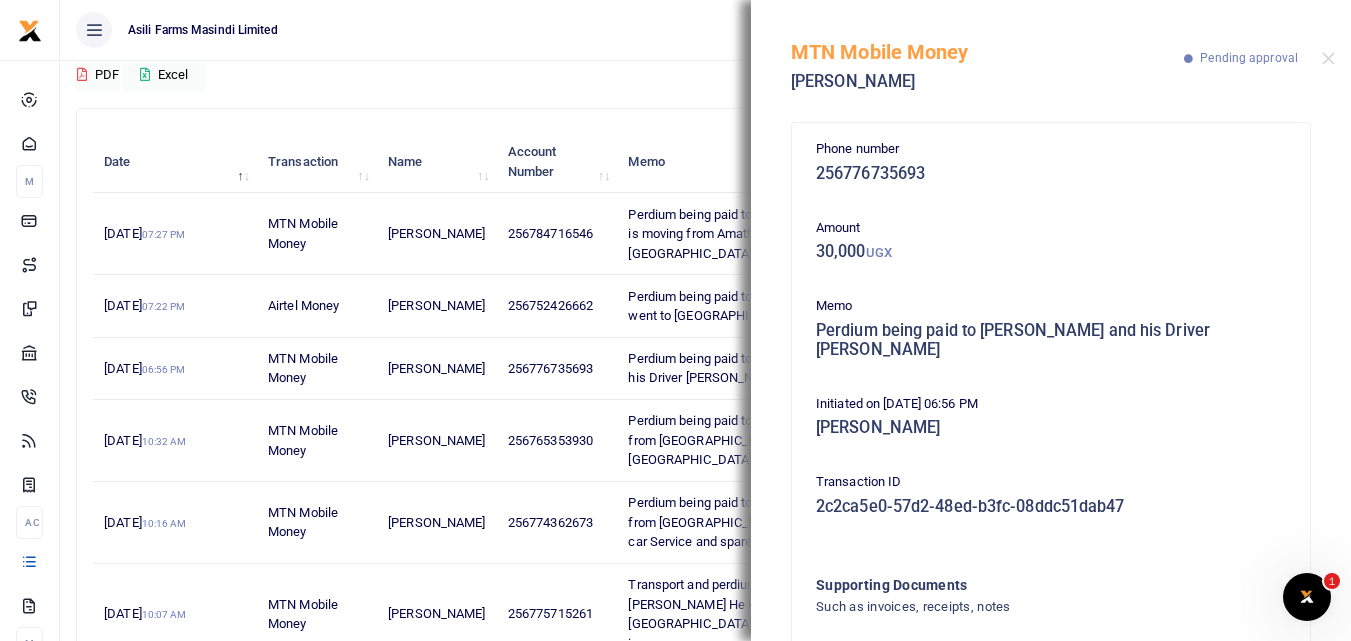 drag, startPoint x: 1334, startPoint y: 296, endPoint x: 1312, endPoint y: 405, distance: 111.19802 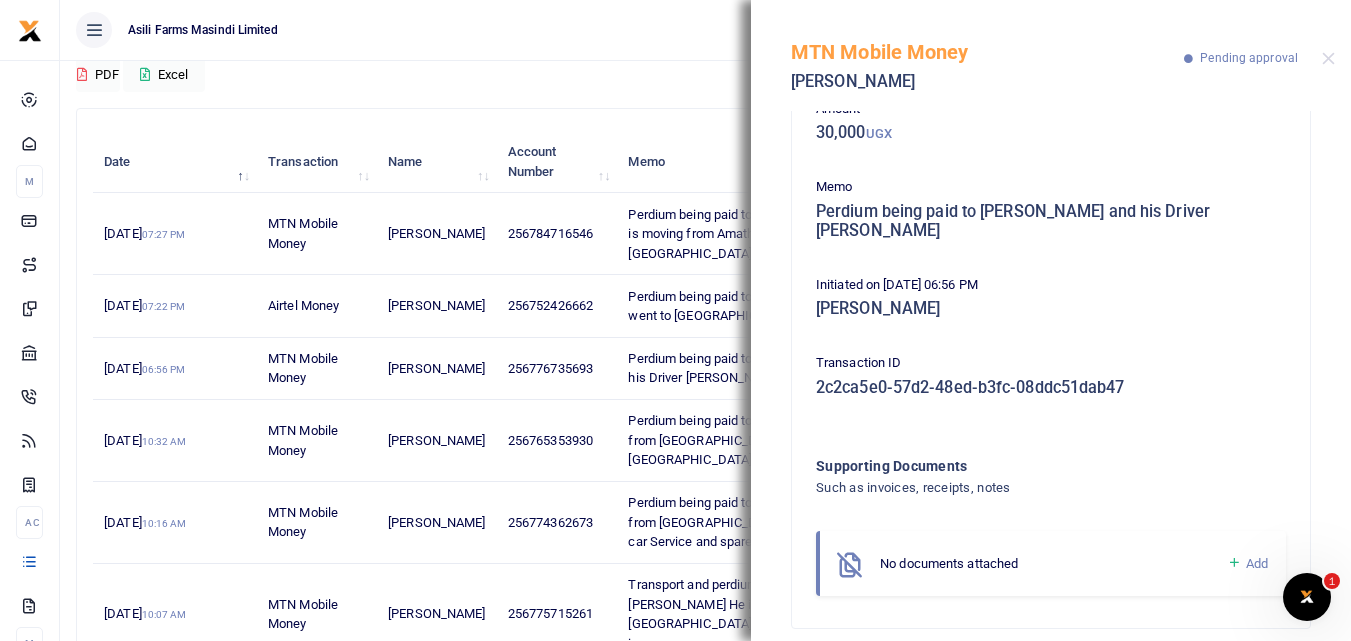 click at bounding box center (1234, 563) 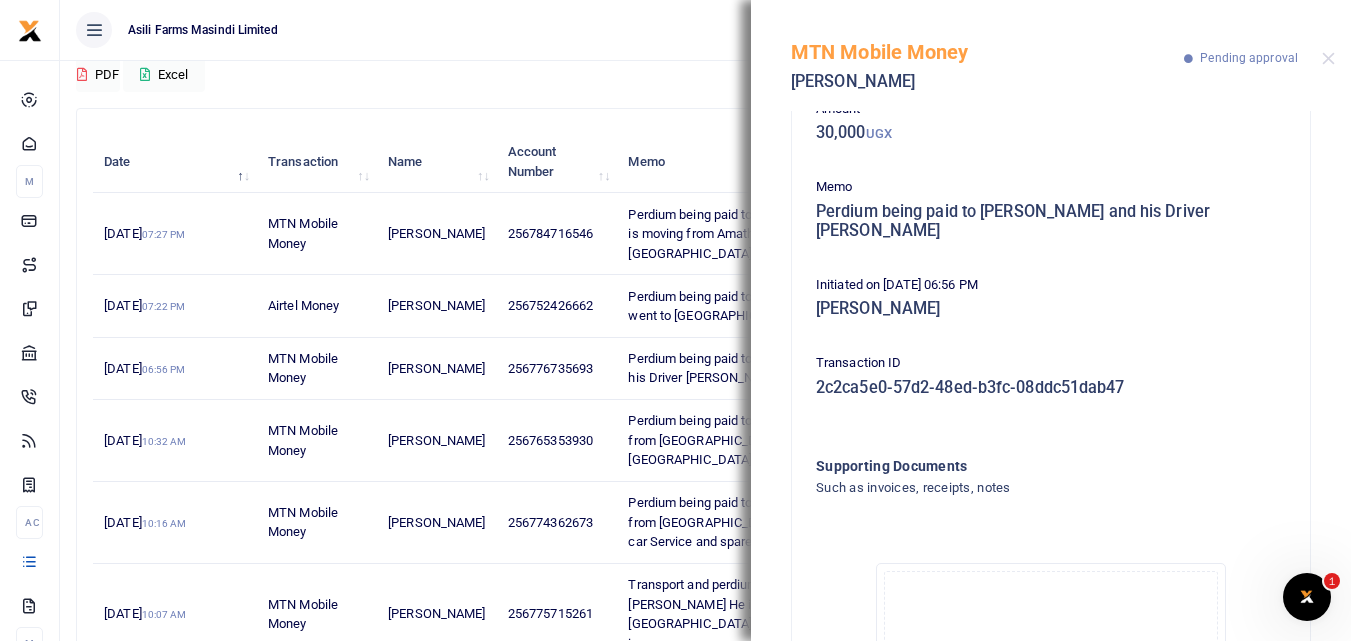 scroll, scrollTop: 345, scrollLeft: 0, axis: vertical 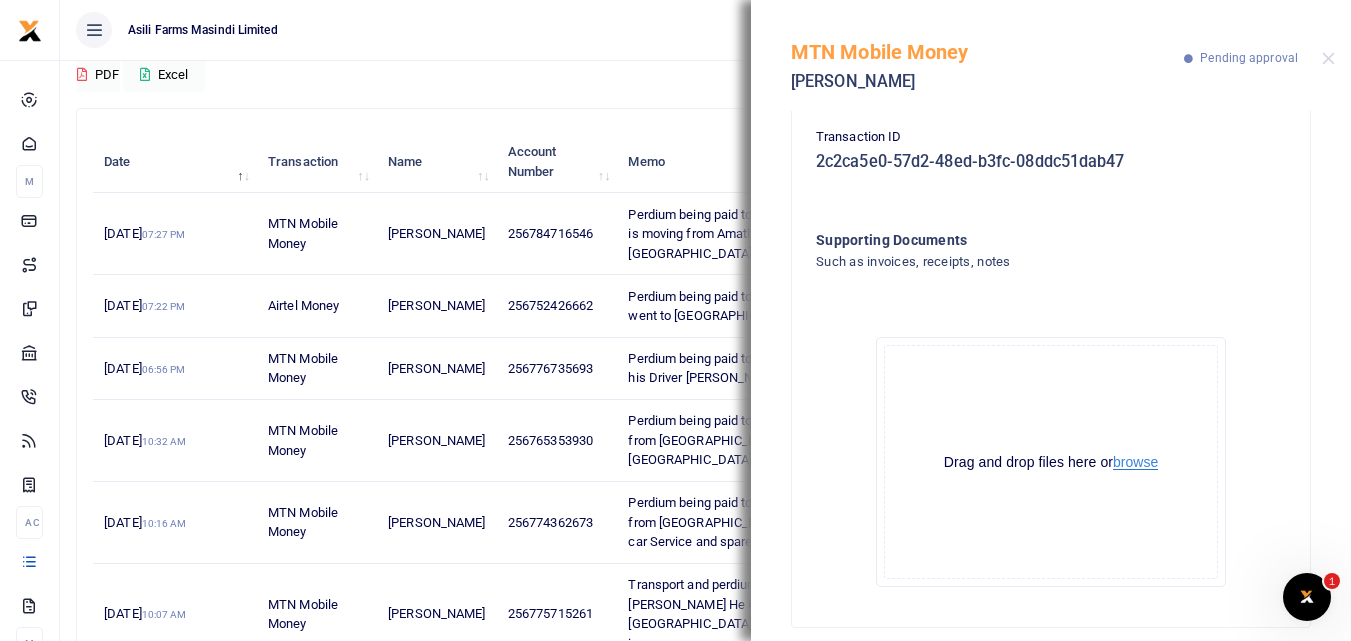 click on "browse" at bounding box center [1135, 462] 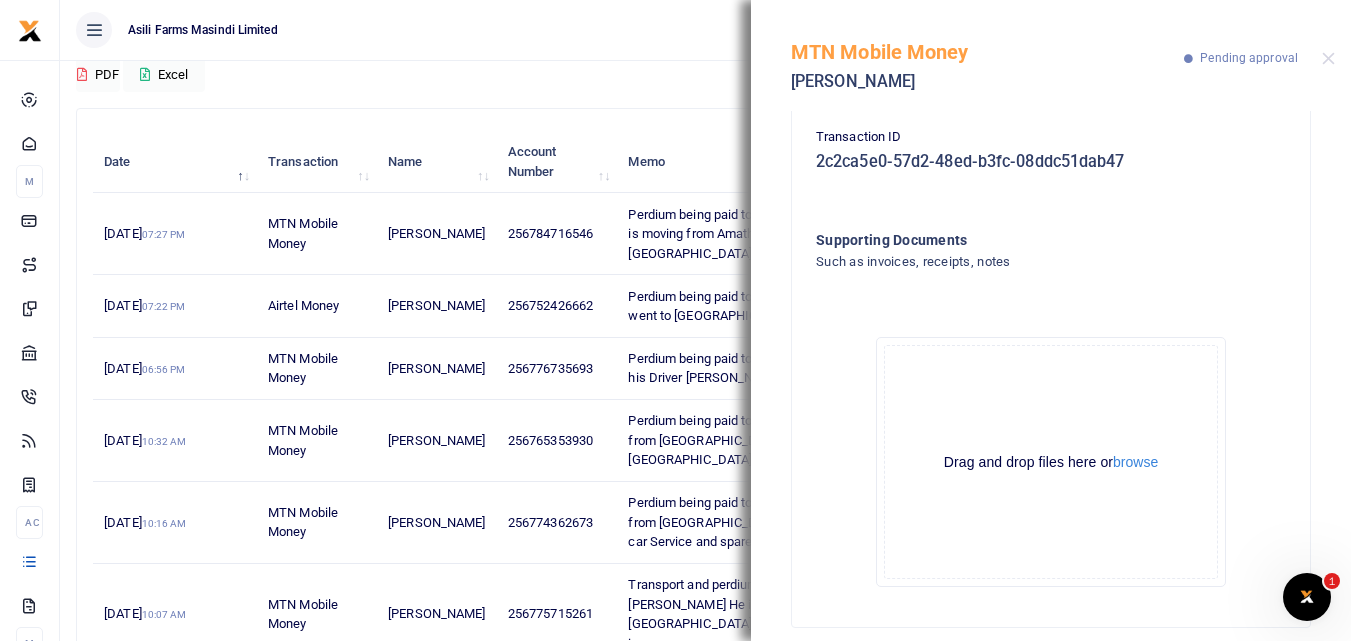 click on "Drag and drop files here or  browse Powered by  Uppy" 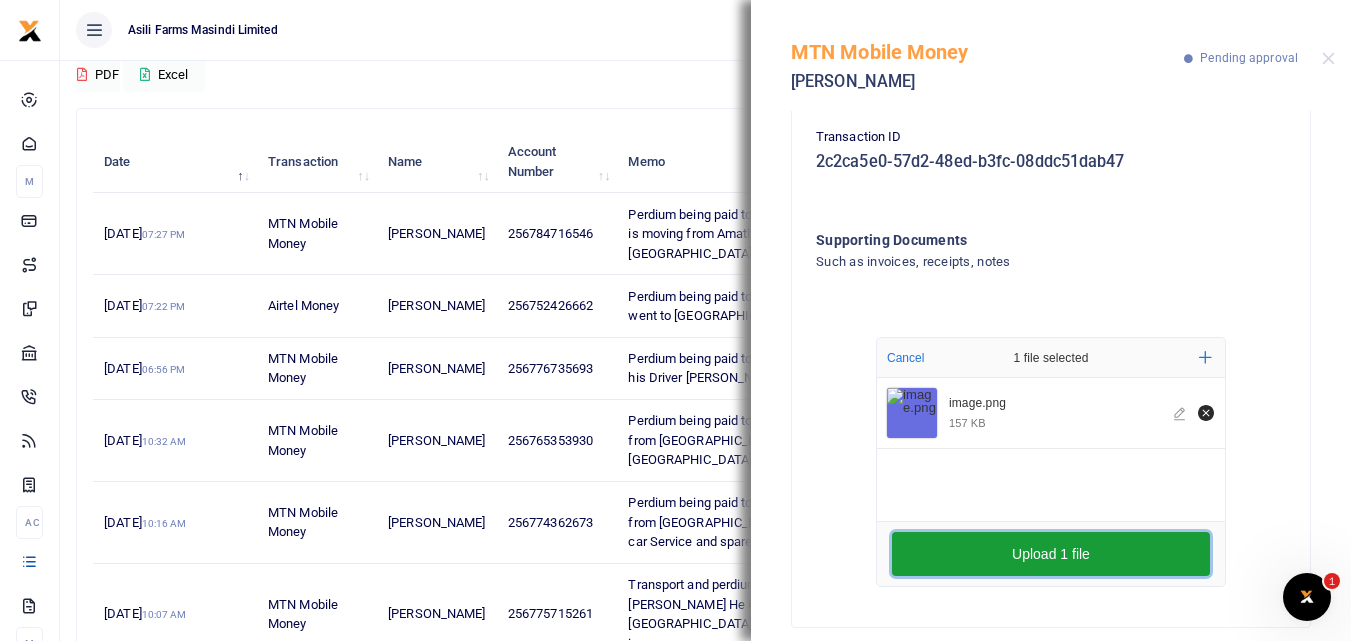click on "Upload 1 file" at bounding box center (1051, 554) 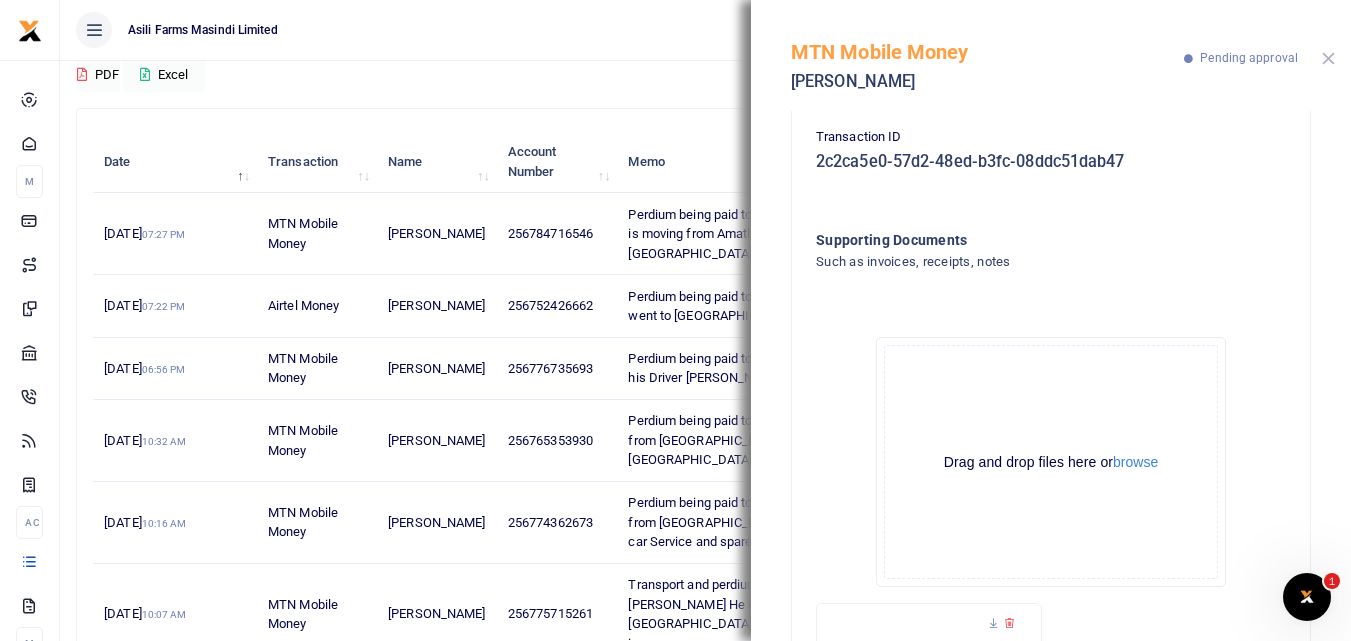 click at bounding box center [1328, 58] 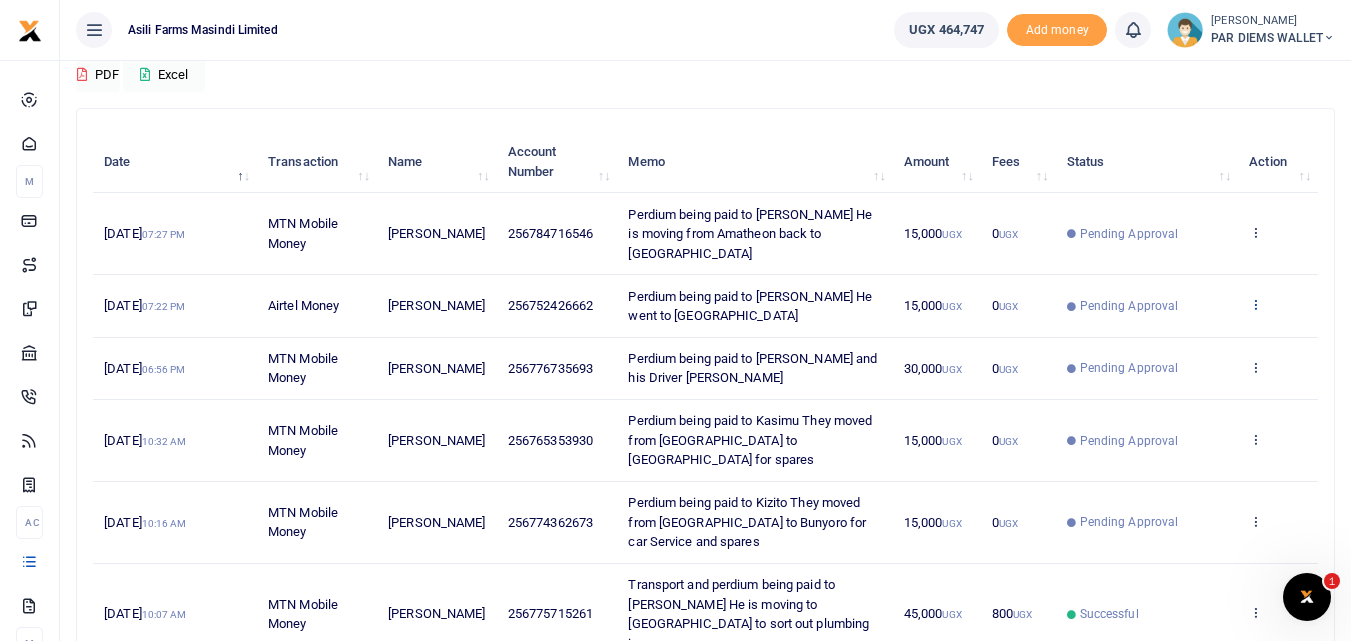 click at bounding box center (1255, 304) 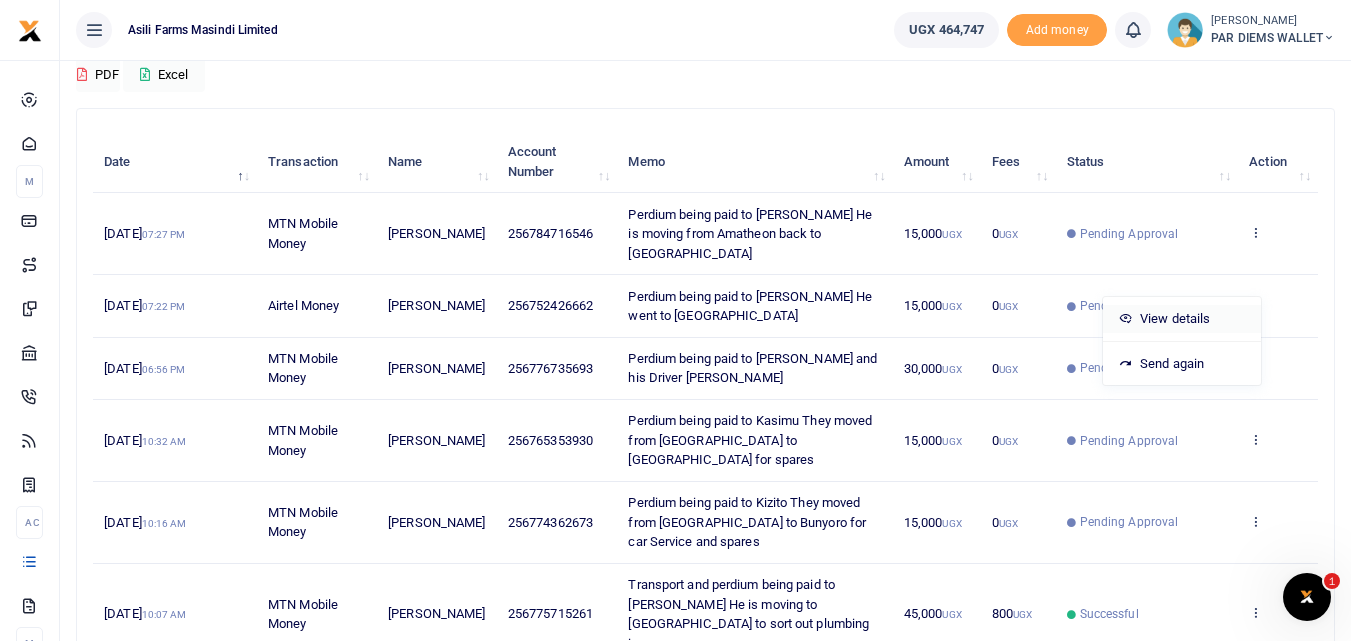 click on "View details" at bounding box center (1182, 319) 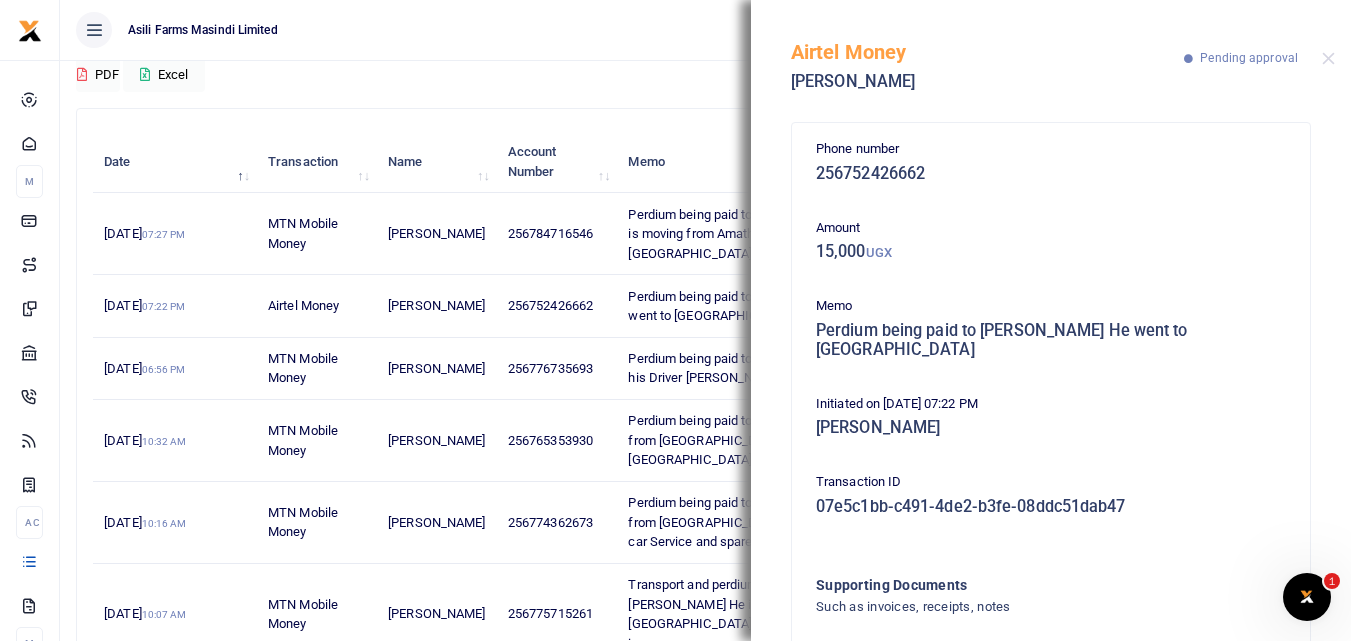 scroll, scrollTop: 119, scrollLeft: 0, axis: vertical 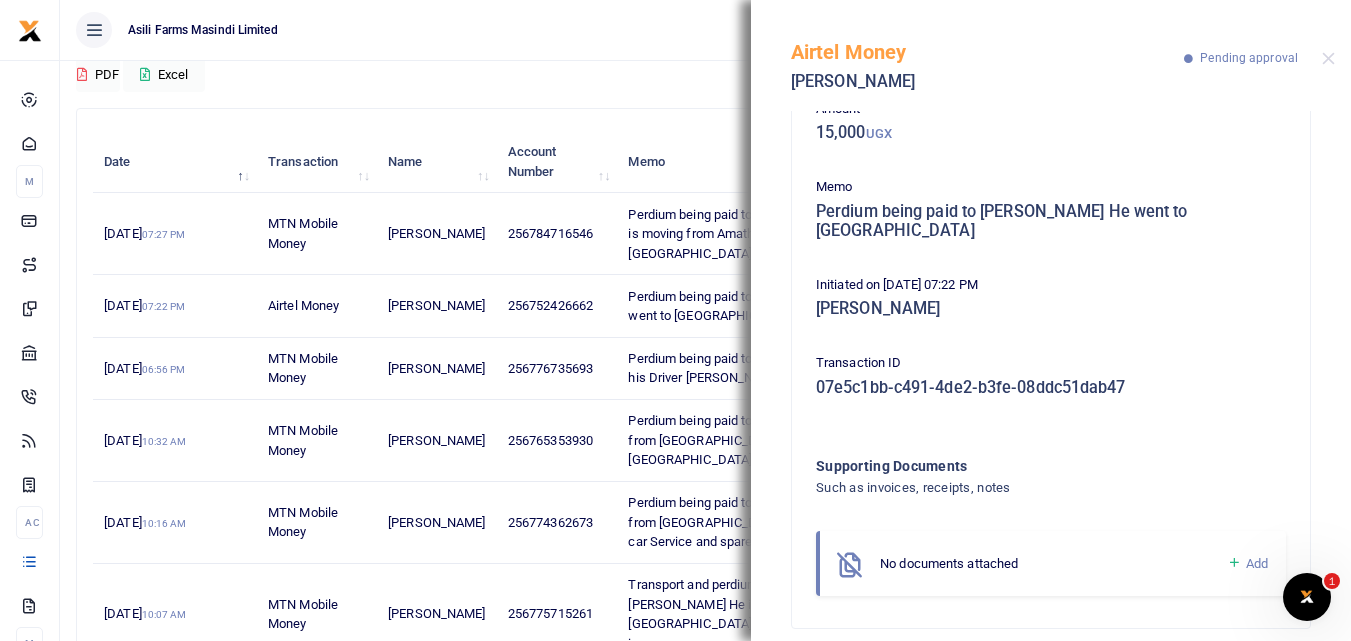 click at bounding box center (1234, 563) 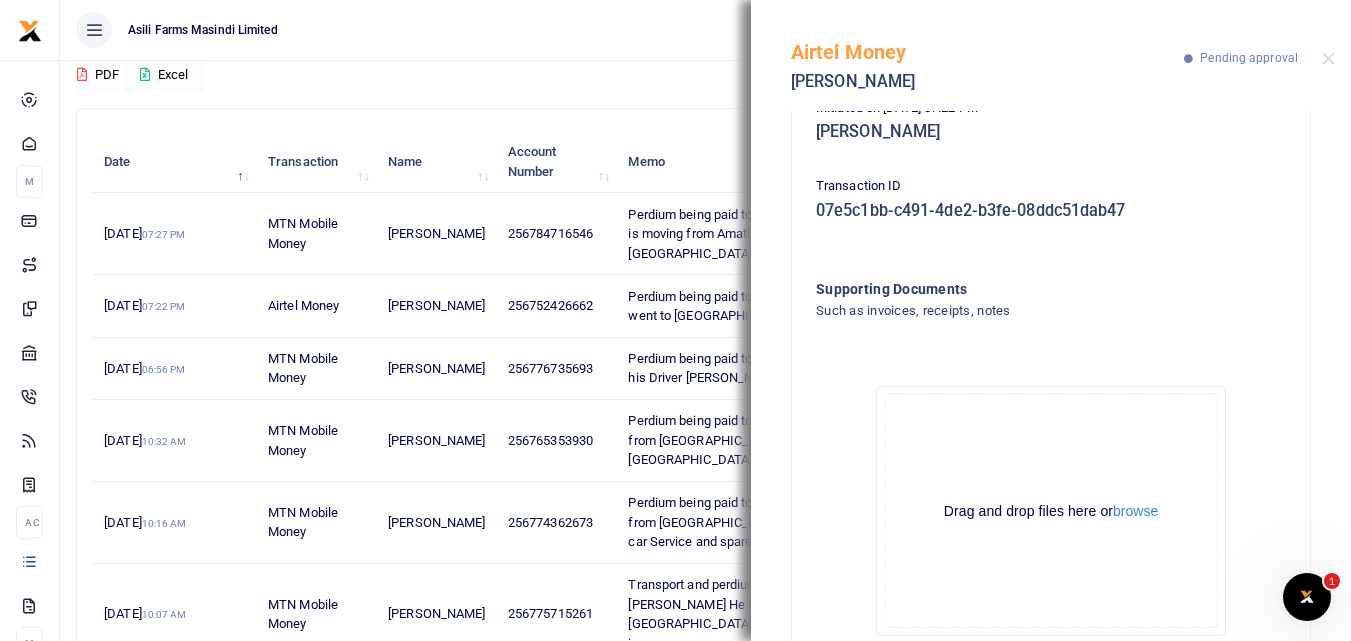 scroll, scrollTop: 307, scrollLeft: 0, axis: vertical 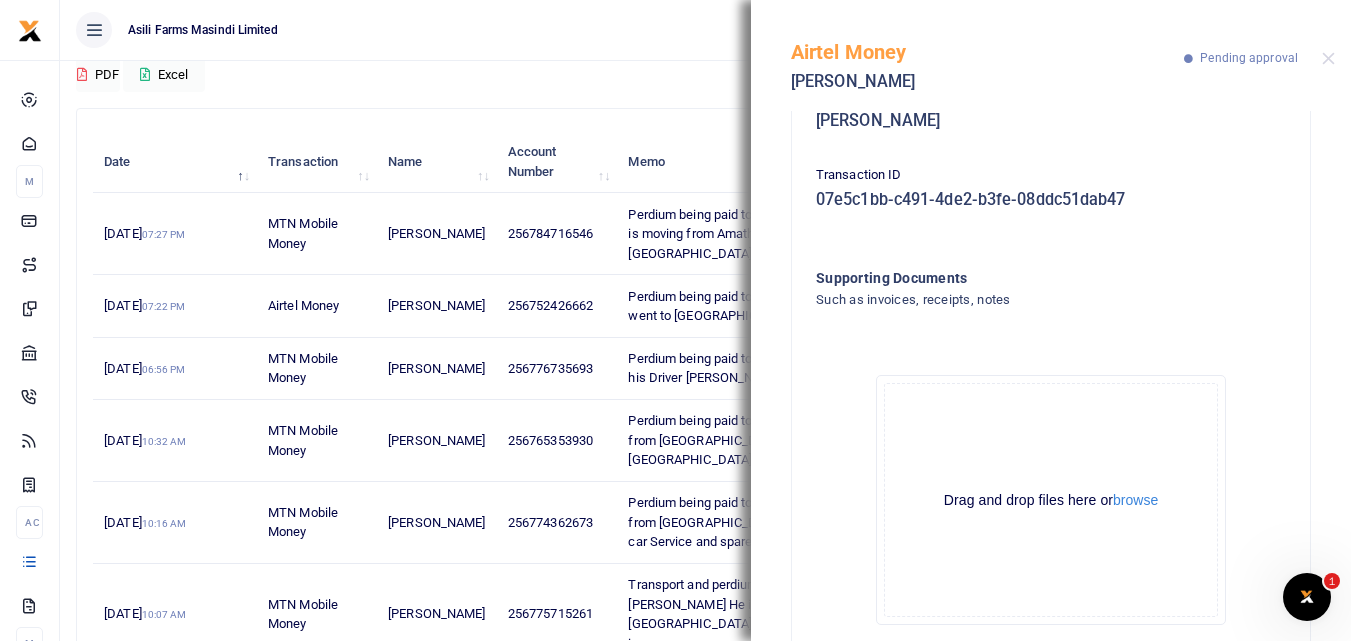 click on "Drag and drop files here or  browse Powered by  Uppy" 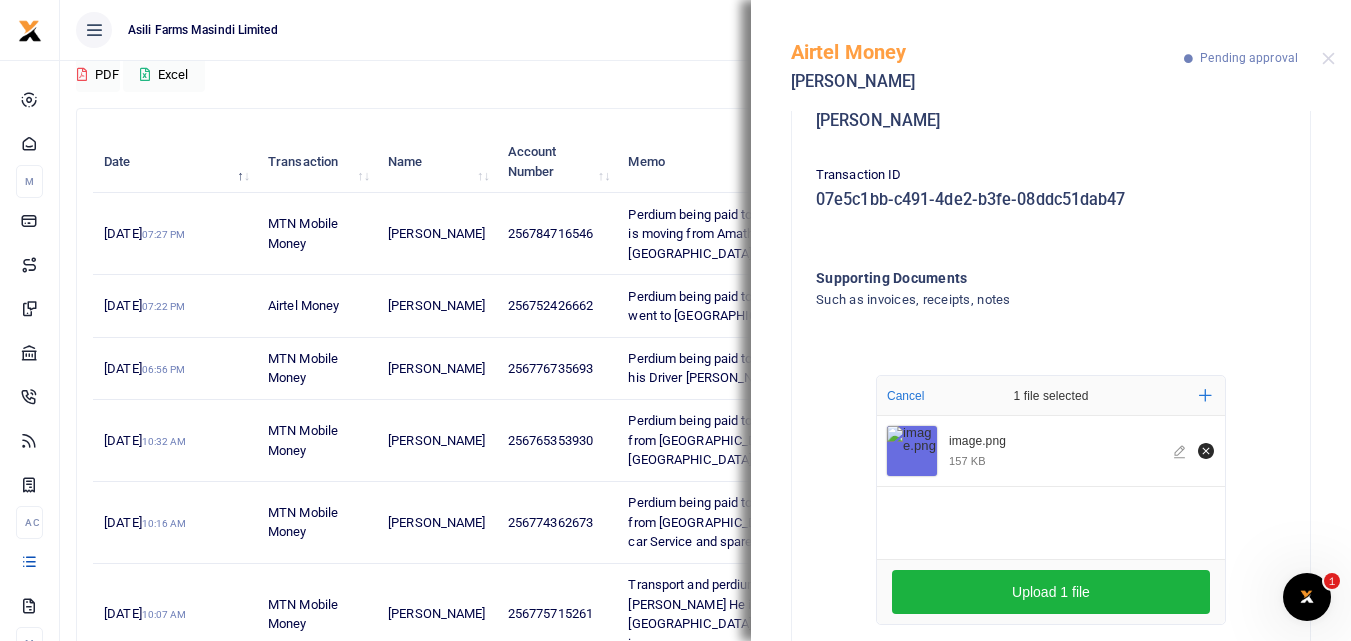 scroll, scrollTop: 345, scrollLeft: 0, axis: vertical 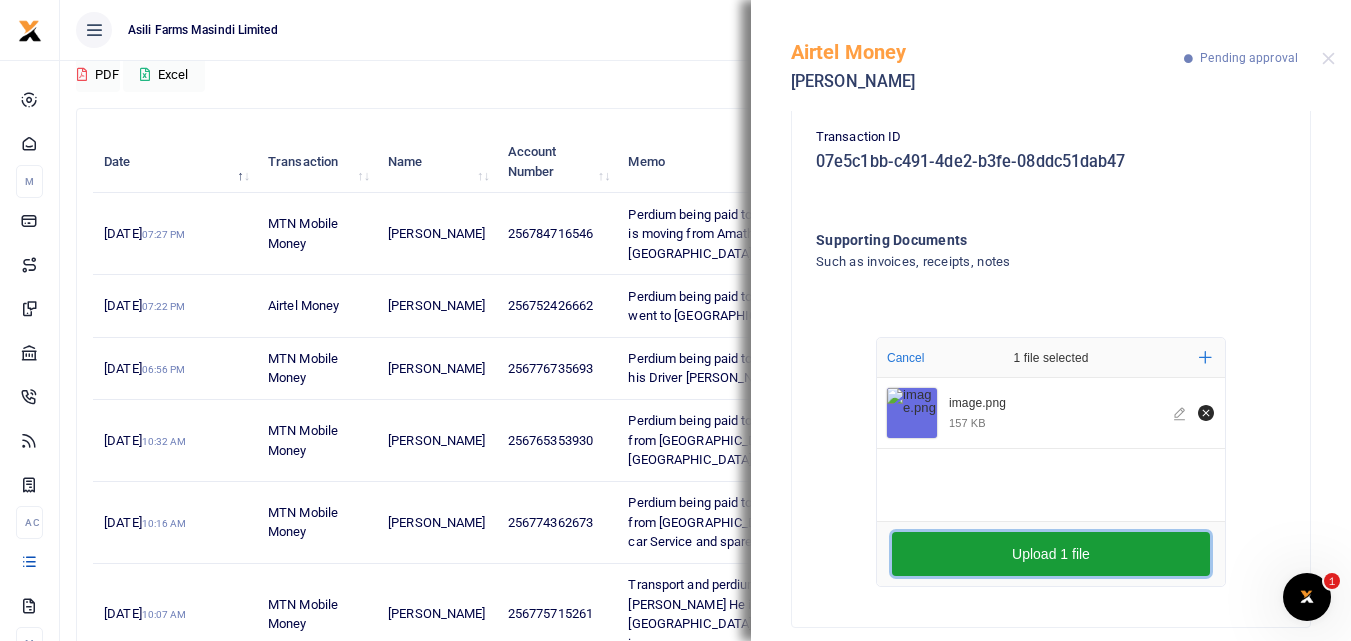 click on "Upload 1 file" at bounding box center (1051, 554) 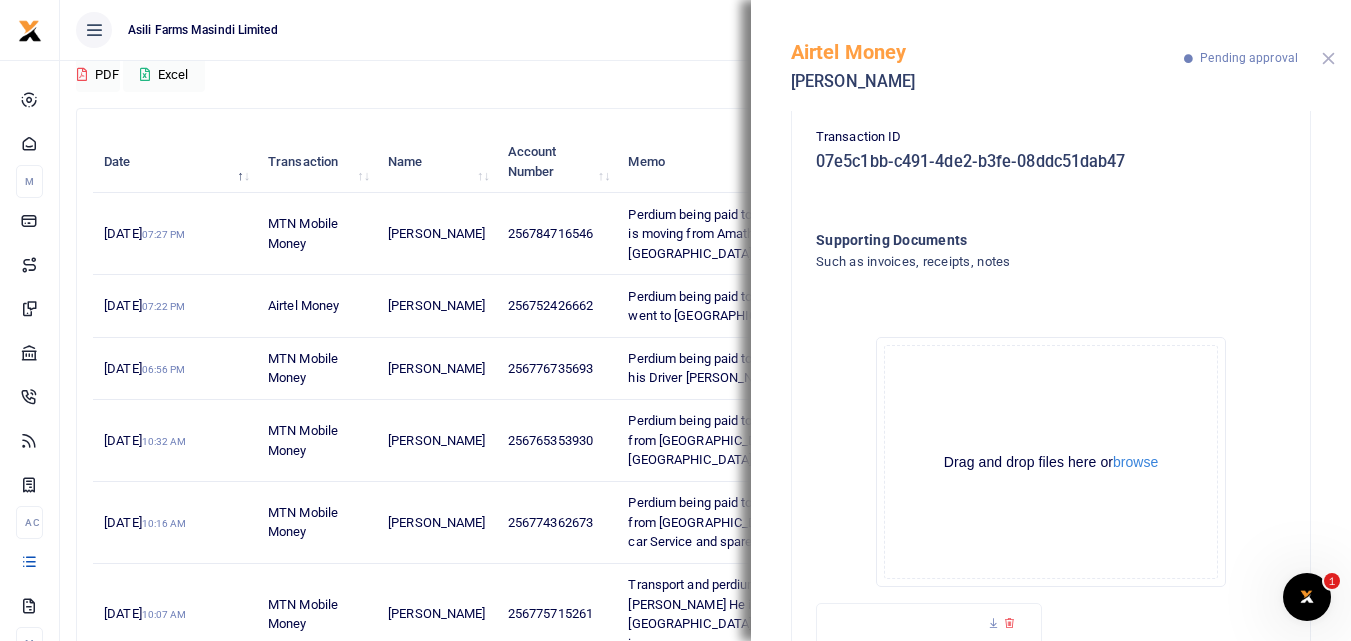 click at bounding box center [1328, 58] 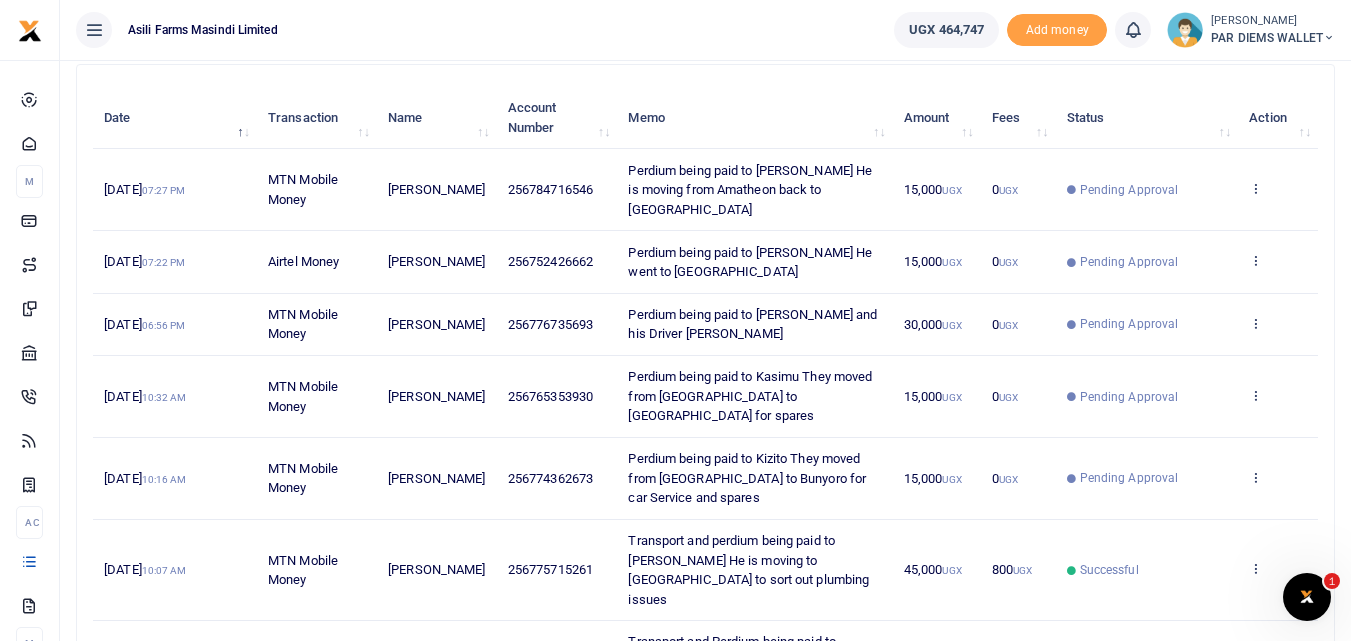scroll, scrollTop: 230, scrollLeft: 0, axis: vertical 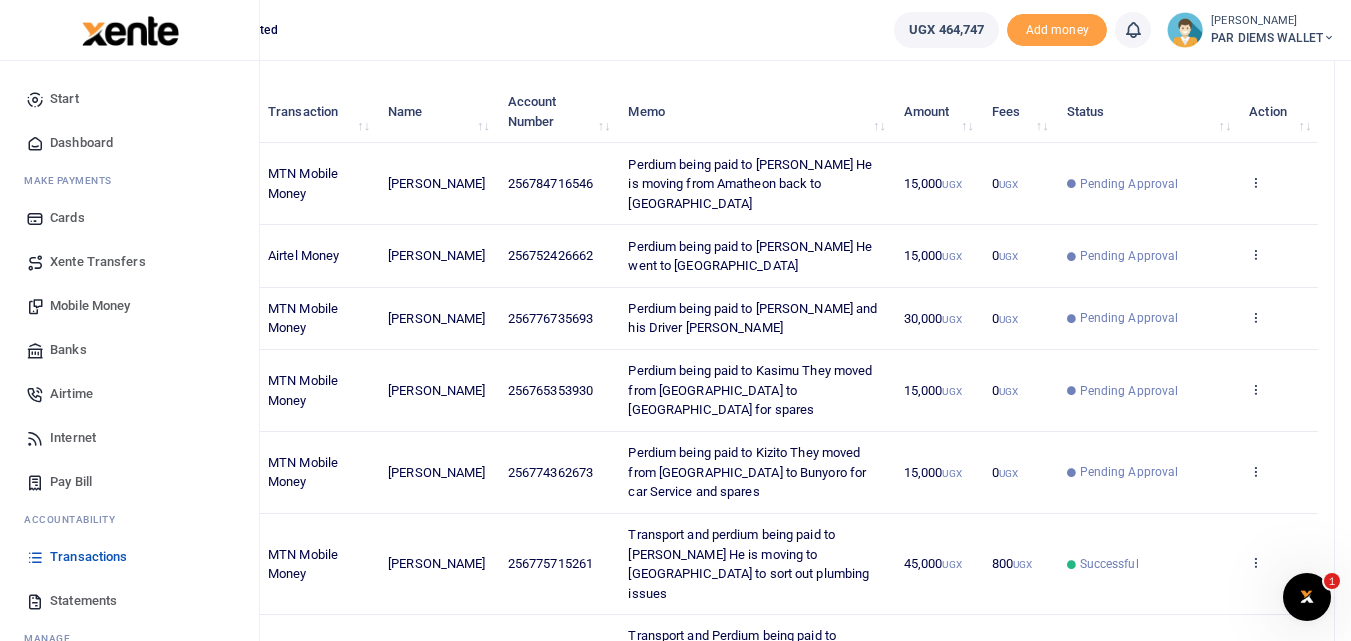 click on "Mobile Money" at bounding box center (90, 306) 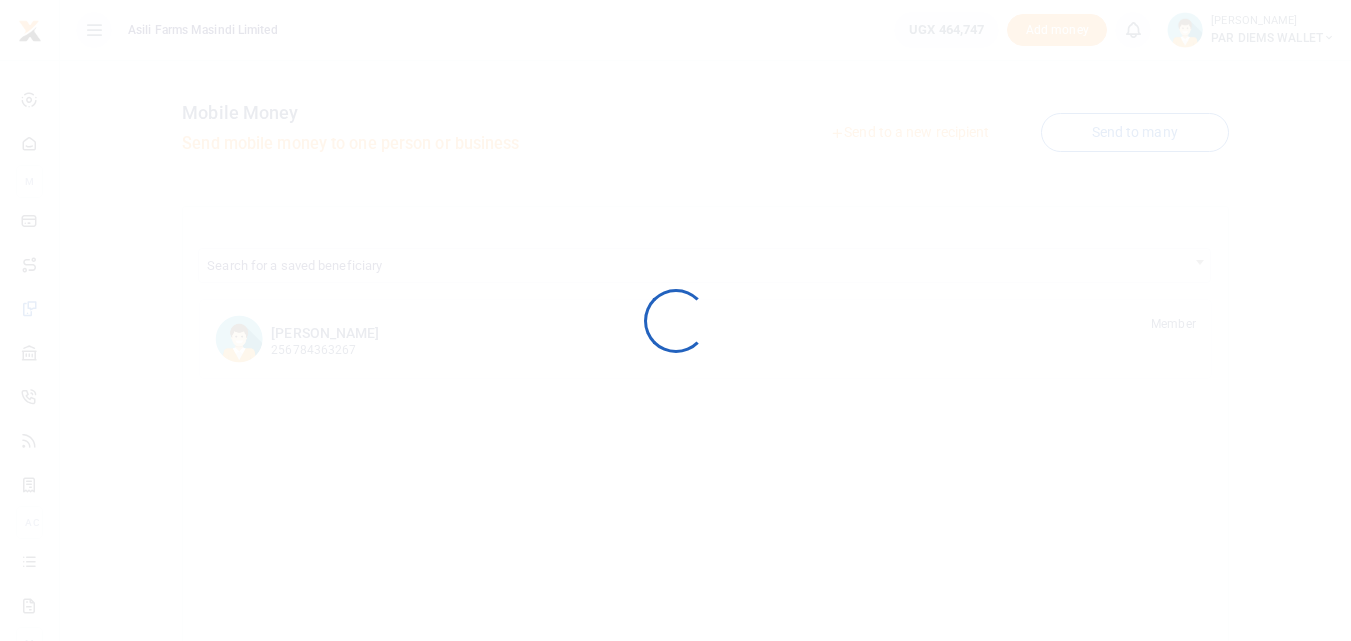 scroll, scrollTop: 0, scrollLeft: 0, axis: both 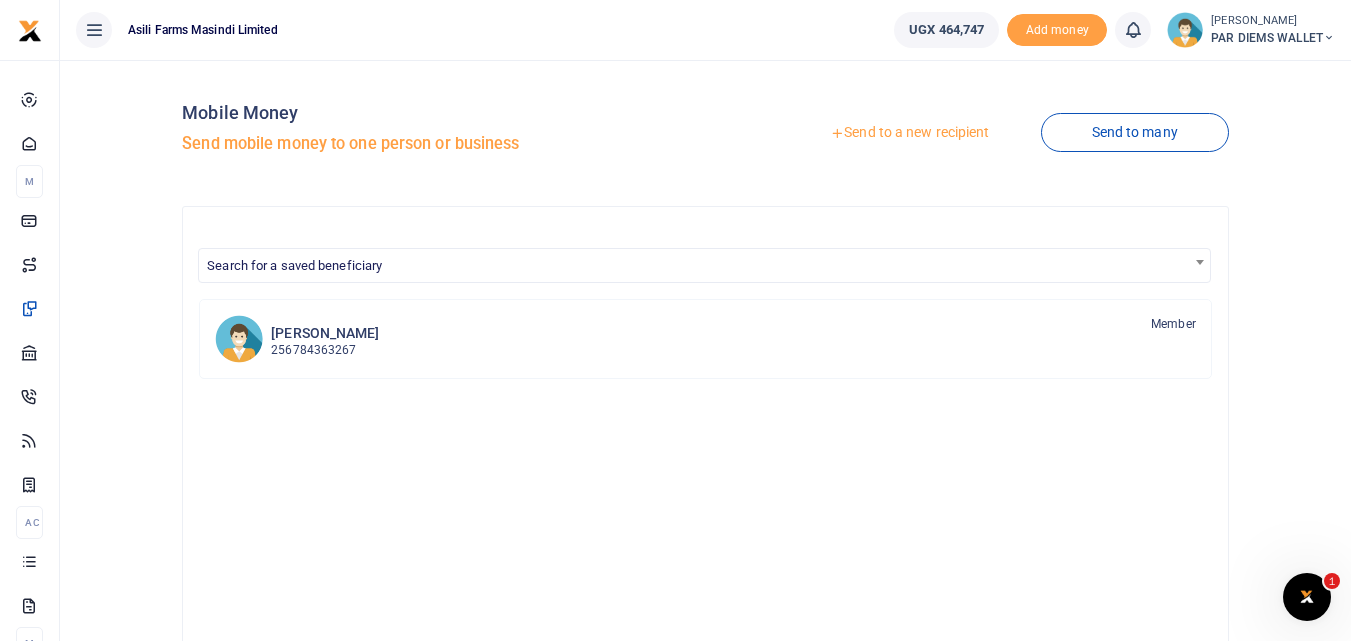 click on "Send to a new recipient" at bounding box center (909, 133) 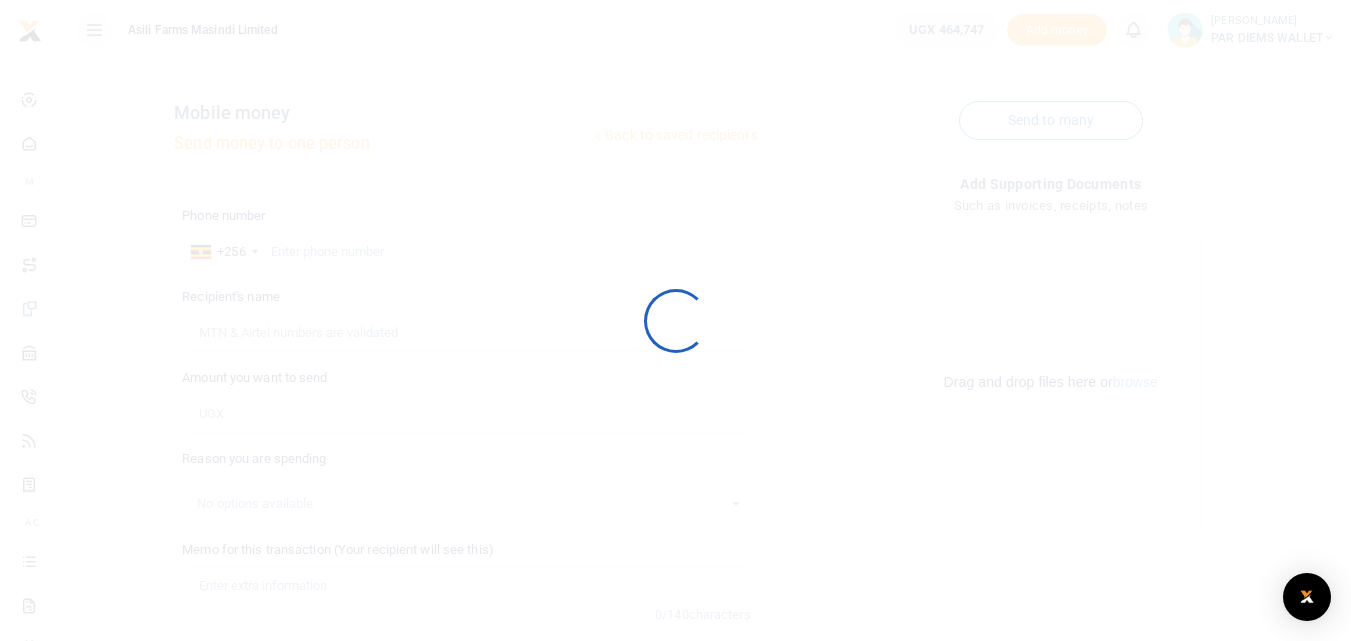 scroll, scrollTop: 0, scrollLeft: 0, axis: both 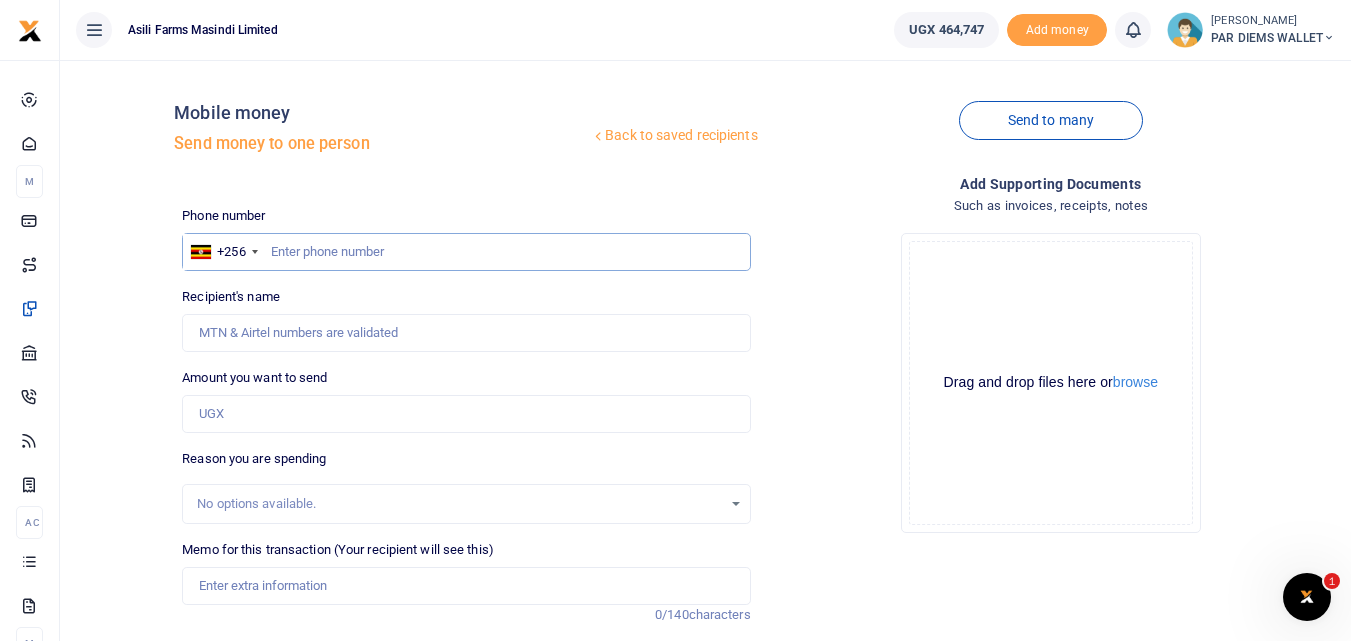 click at bounding box center (466, 252) 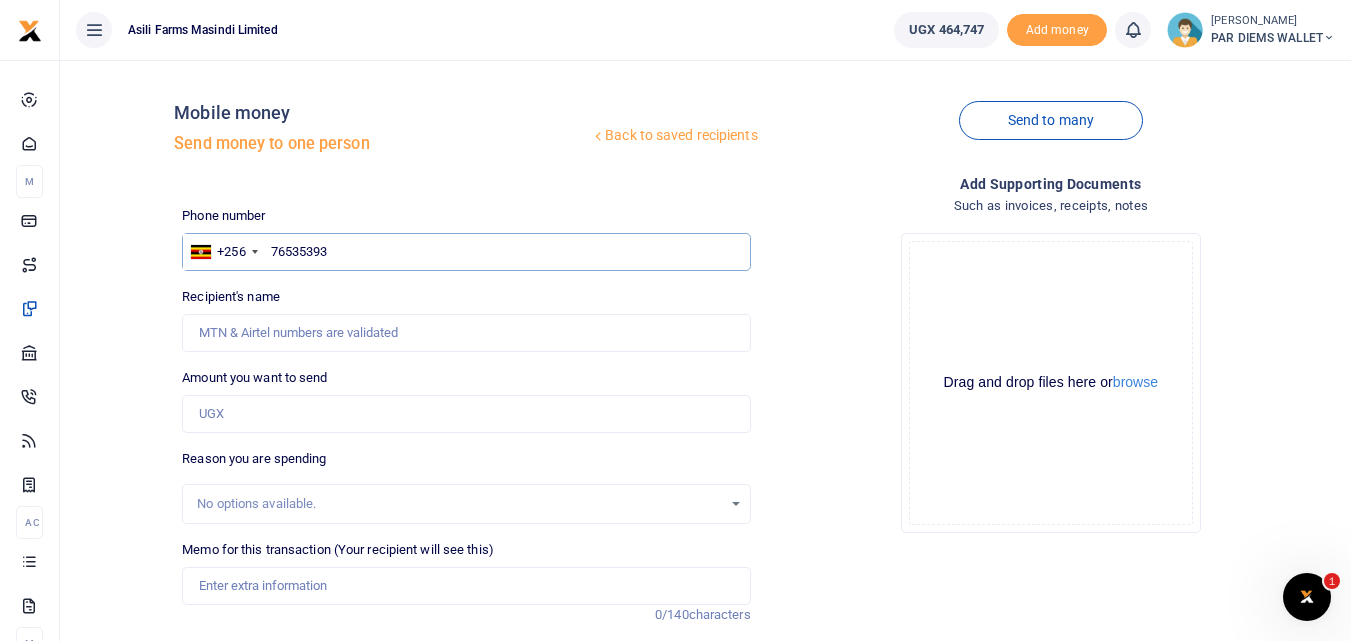 type on "765353930" 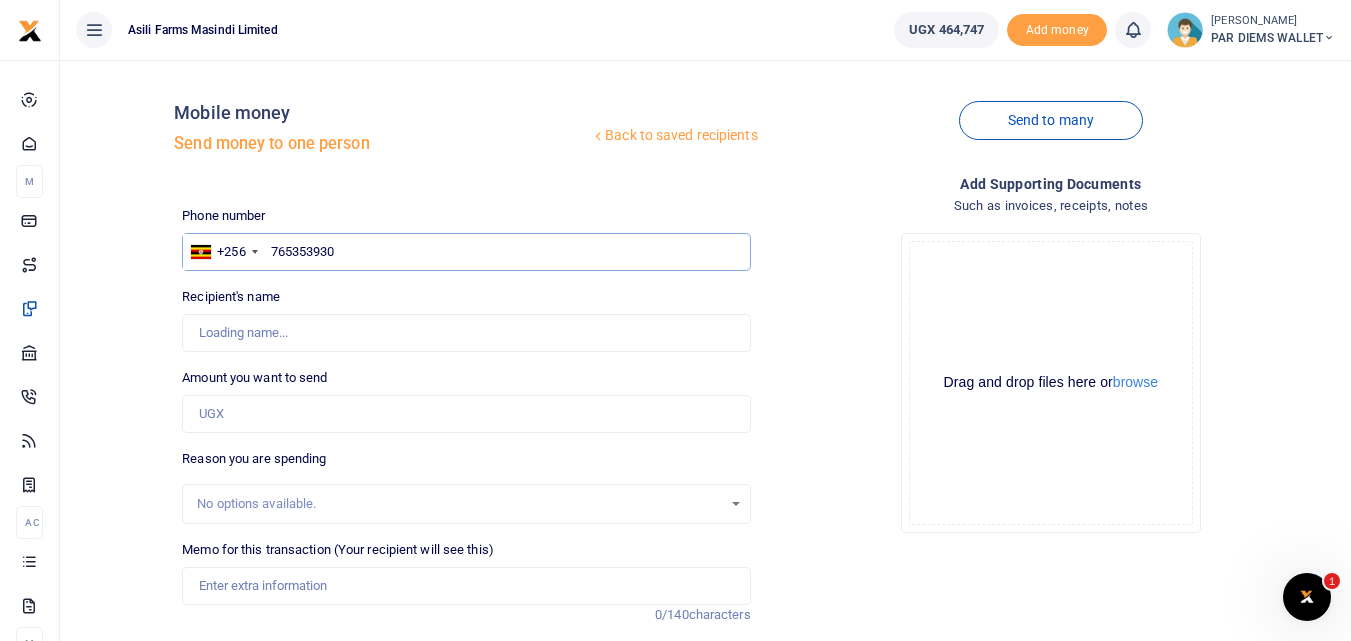 type on "[PERSON_NAME]" 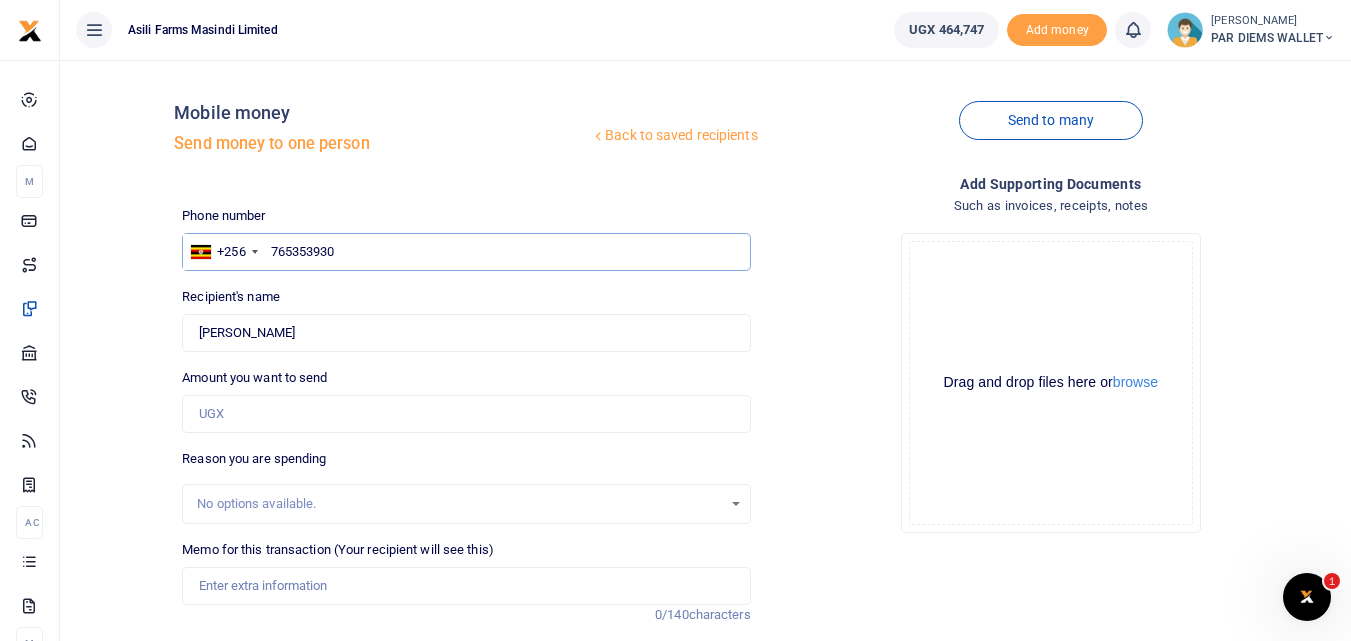 type on "765353930" 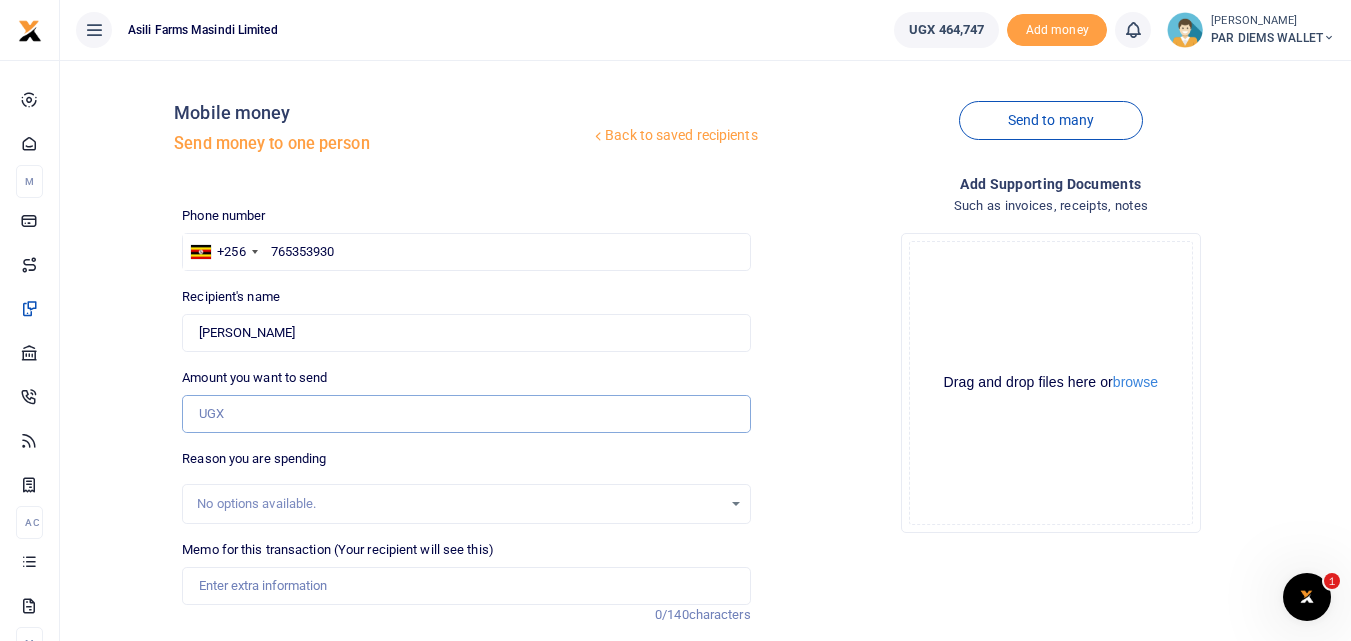 click on "Amount you want to send" at bounding box center (466, 414) 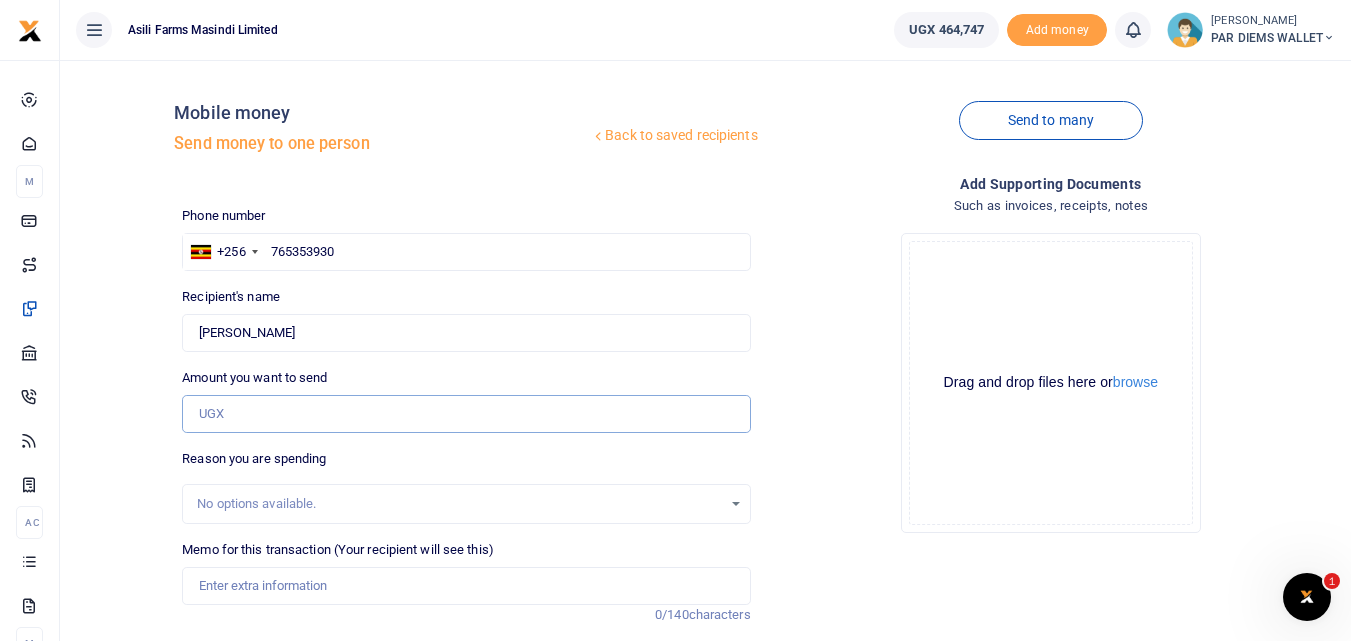 click on "Amount you want to send" at bounding box center [466, 414] 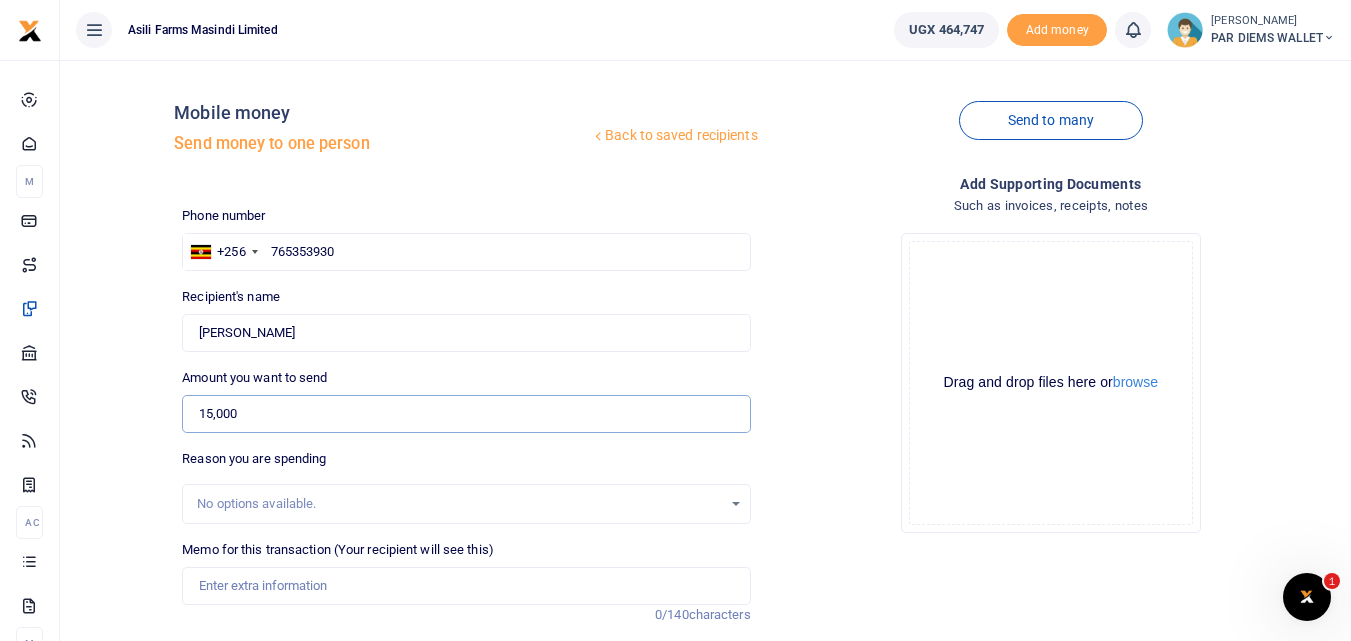 scroll, scrollTop: 225, scrollLeft: 0, axis: vertical 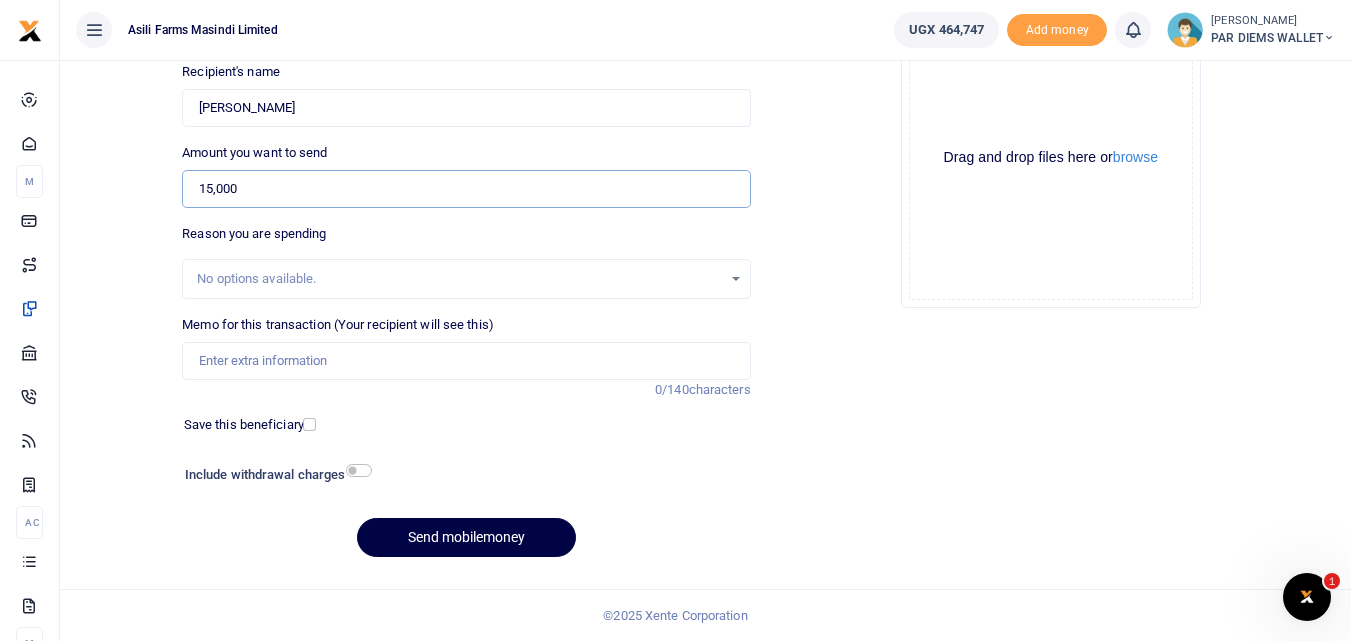 type on "15,000" 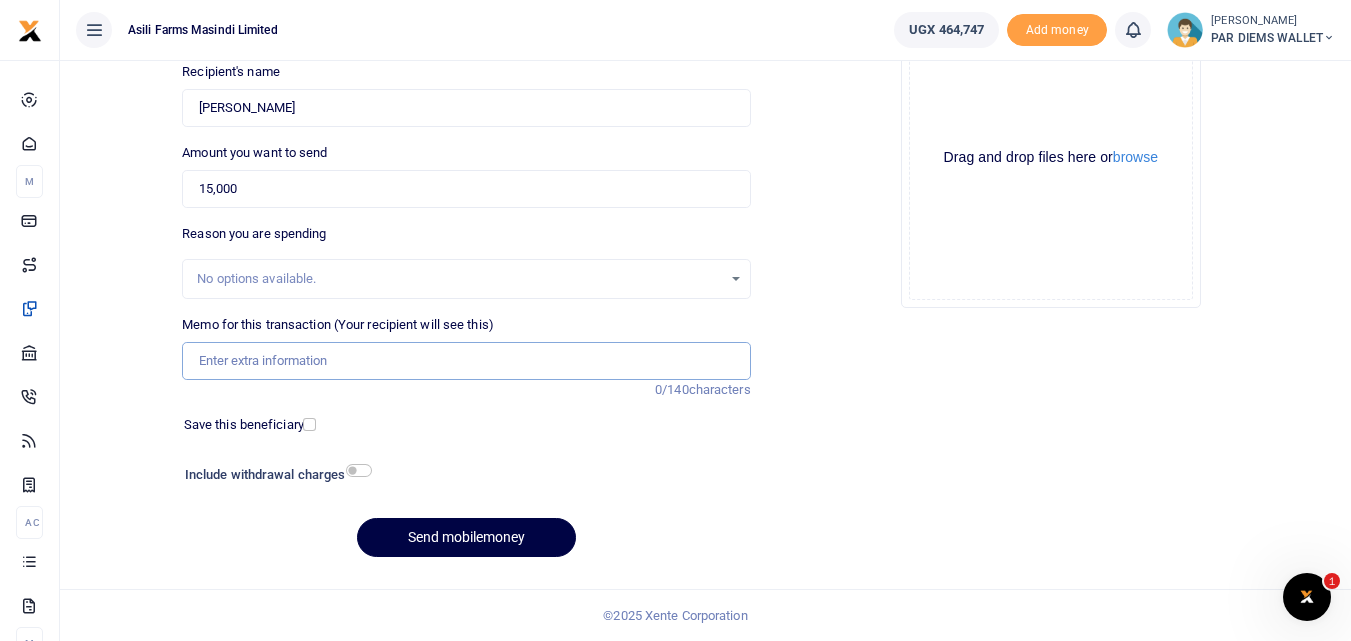 click on "Memo for this transaction (Your recipient will see this)" at bounding box center (466, 361) 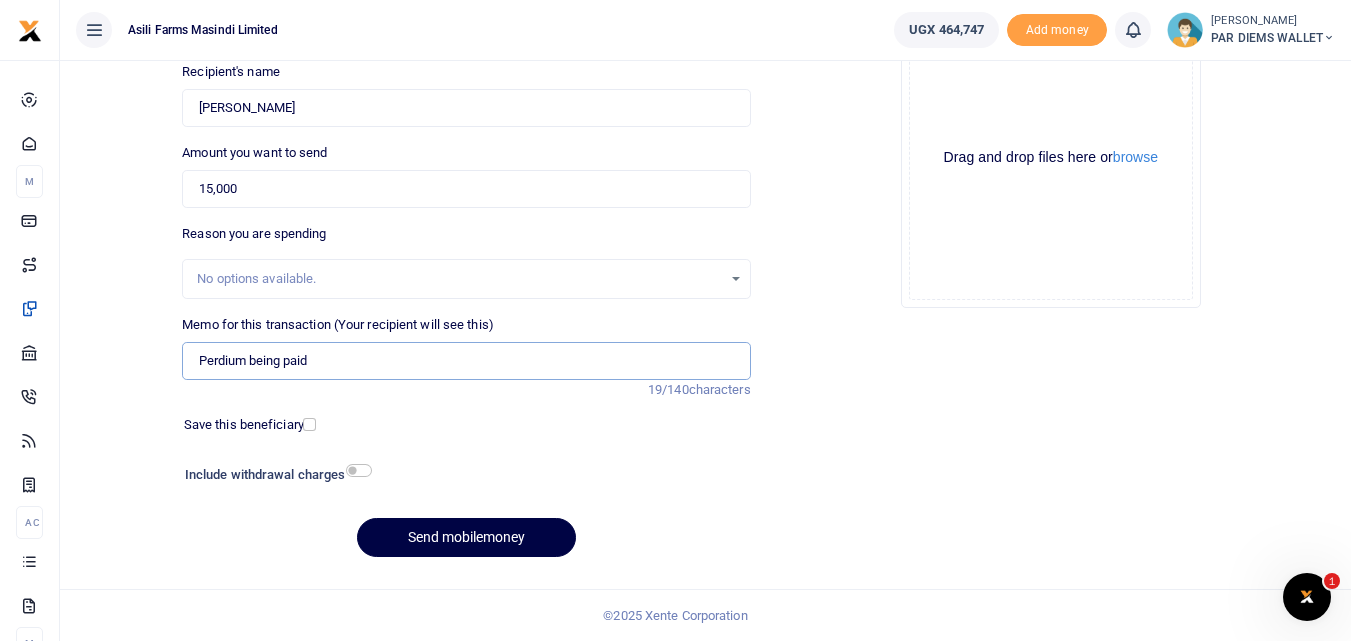 click on "Perdium being paid" at bounding box center (466, 361) 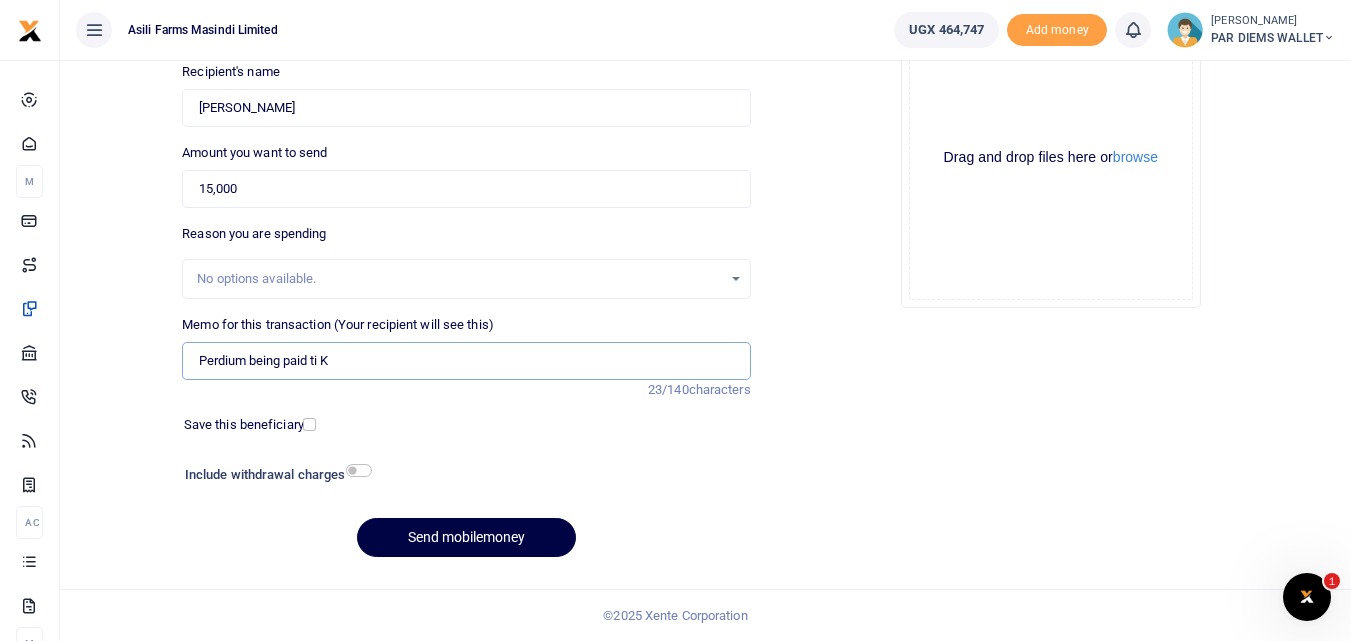 click on "Perdium being paid ti K" at bounding box center [466, 361] 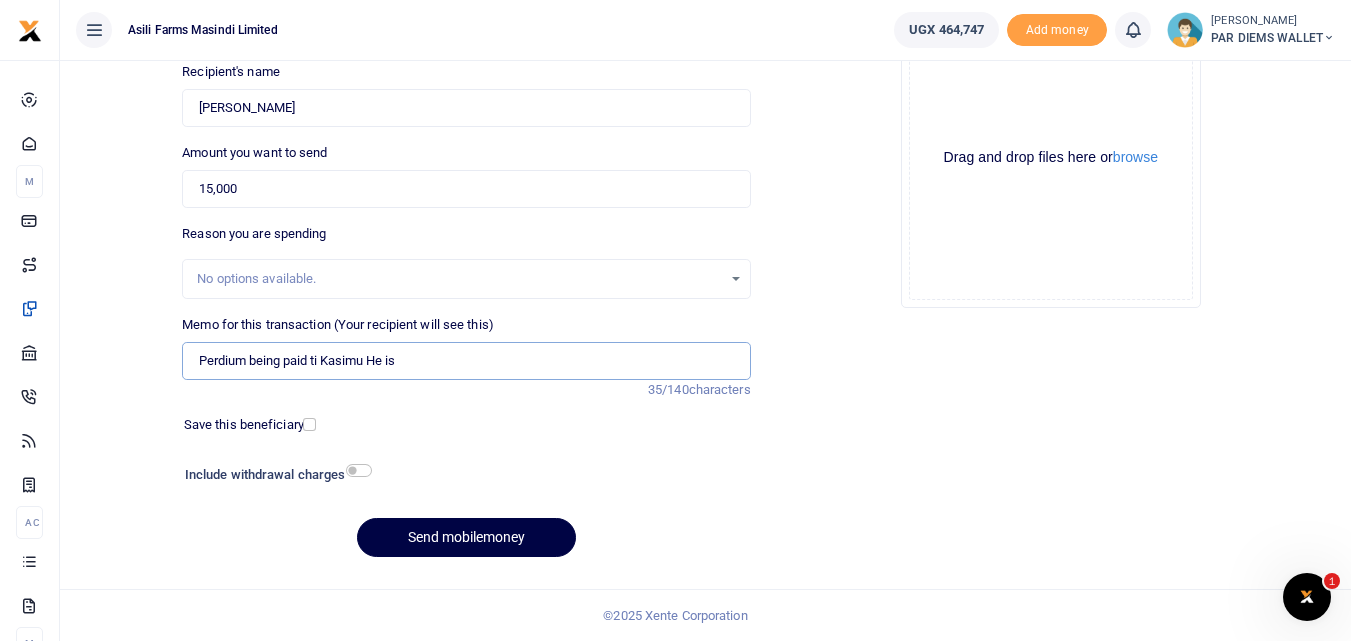 click on "Perdium being paid ti Kasimu He is" at bounding box center (466, 361) 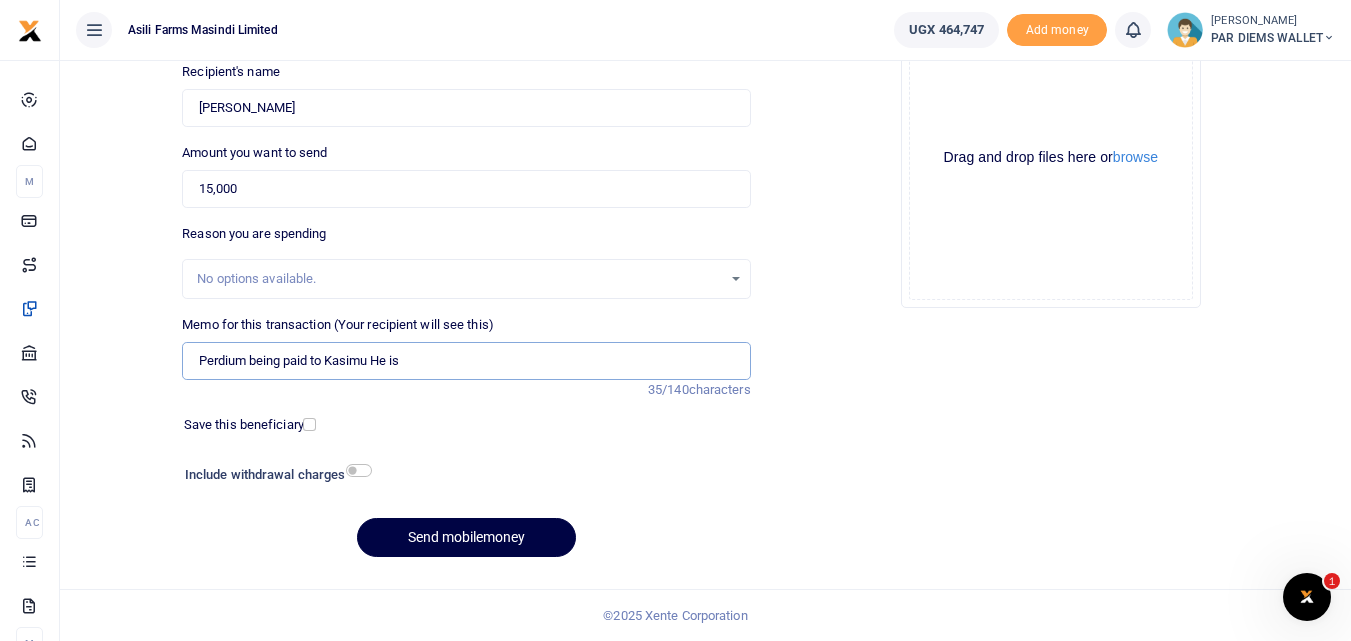 click on "Perdium being paid to Kasimu He is" at bounding box center (466, 361) 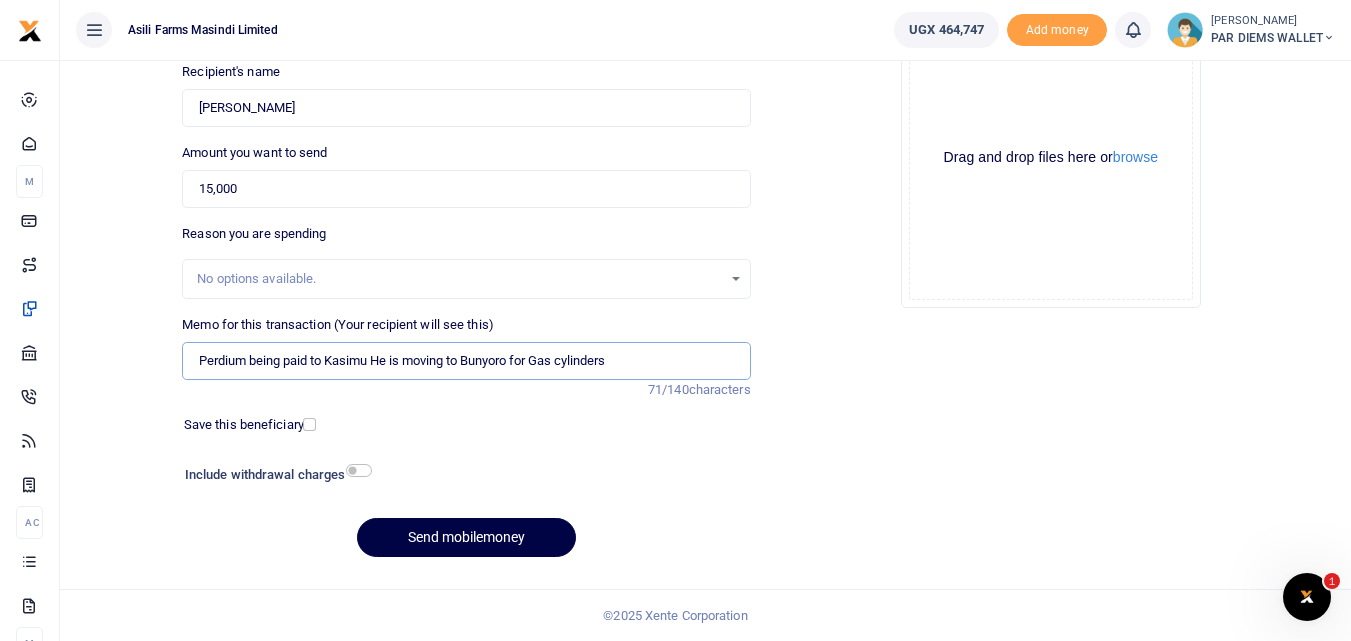 type on "Perdium being paid to Kasimu He is moving to Bunyoro for Gas cylinders" 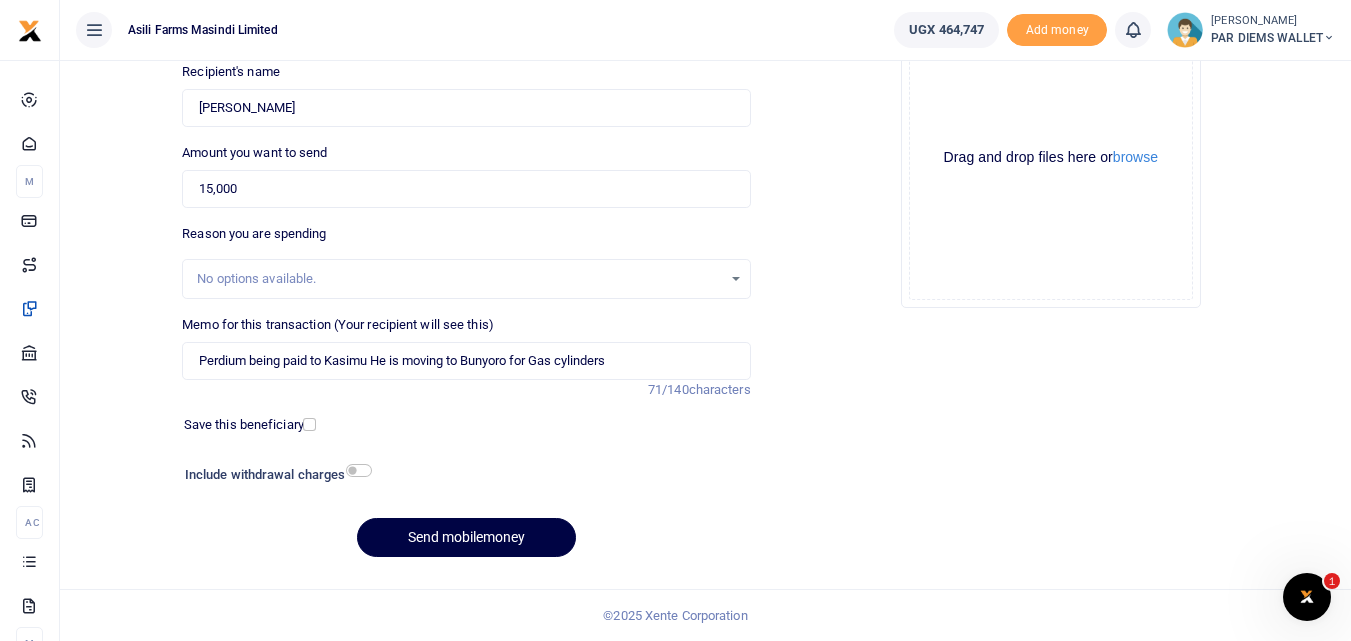drag, startPoint x: 1348, startPoint y: 236, endPoint x: 1356, endPoint y: 205, distance: 32.01562 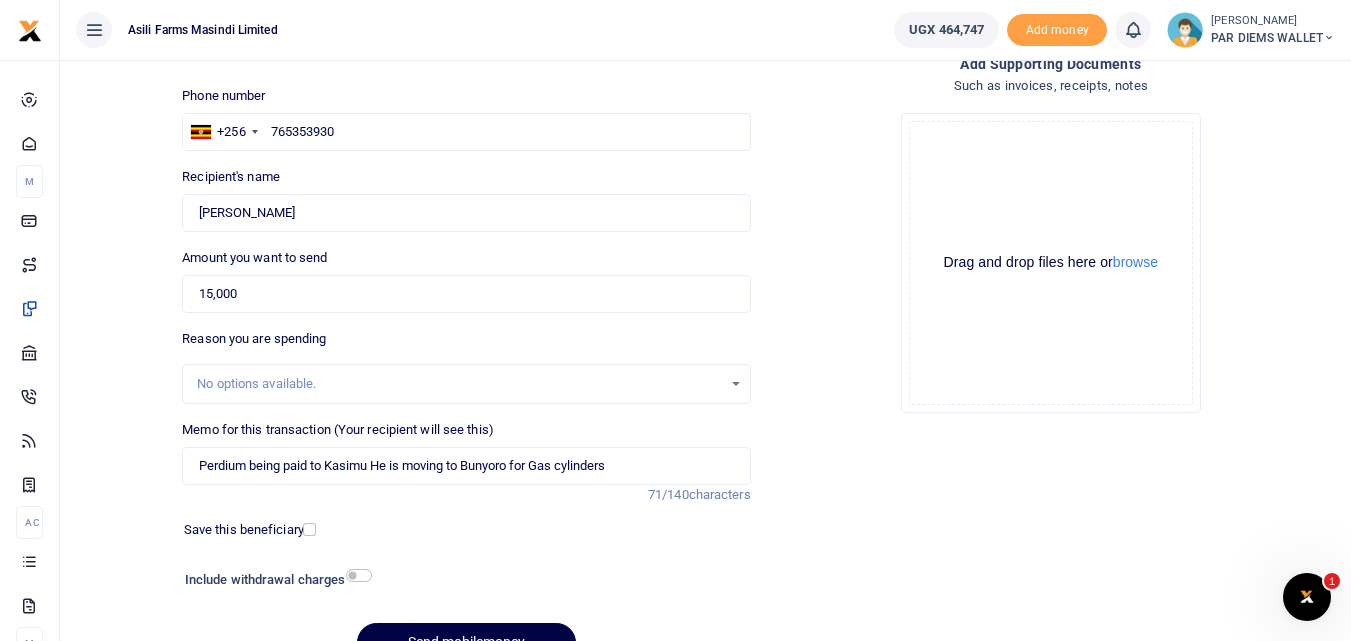 scroll, scrollTop: 115, scrollLeft: 0, axis: vertical 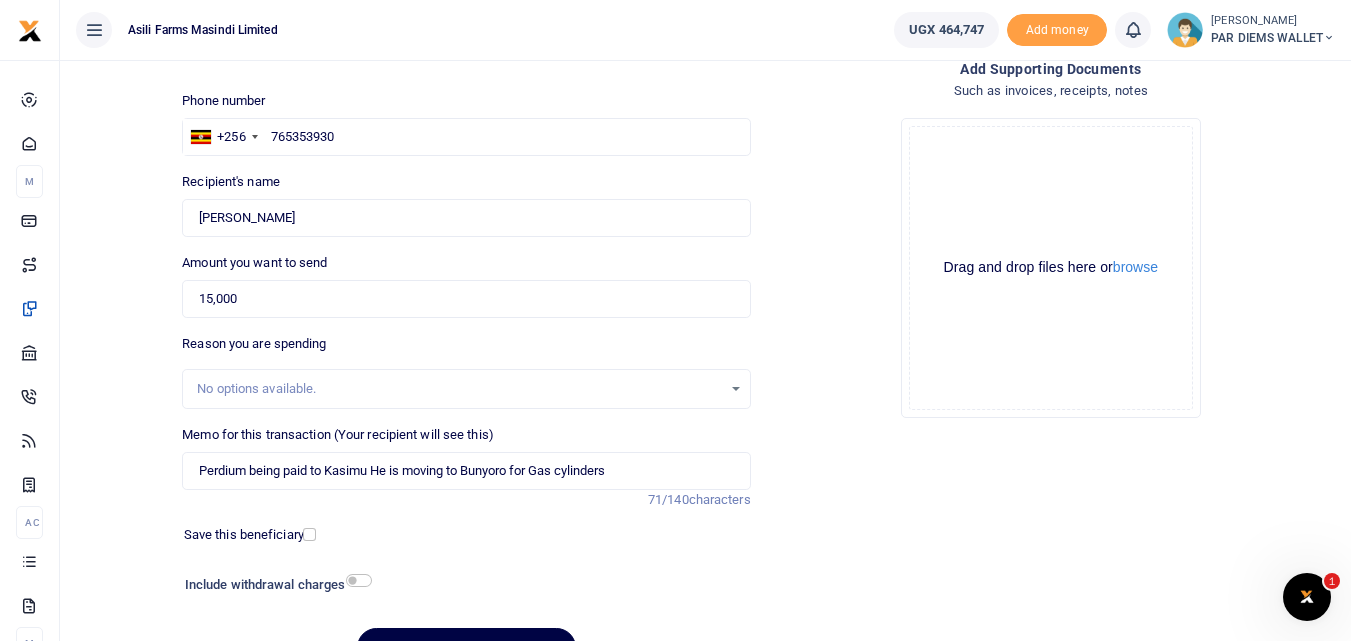 click on "Drag and drop files here or  browse Powered by  Uppy" 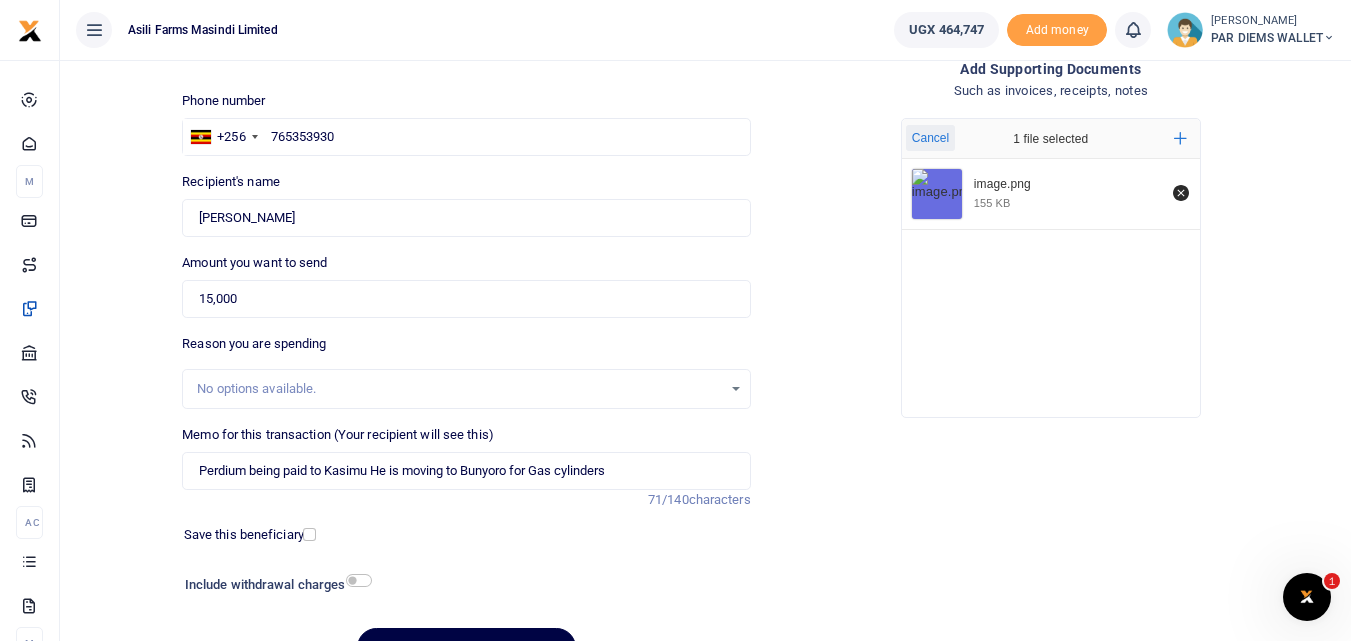 scroll, scrollTop: 225, scrollLeft: 0, axis: vertical 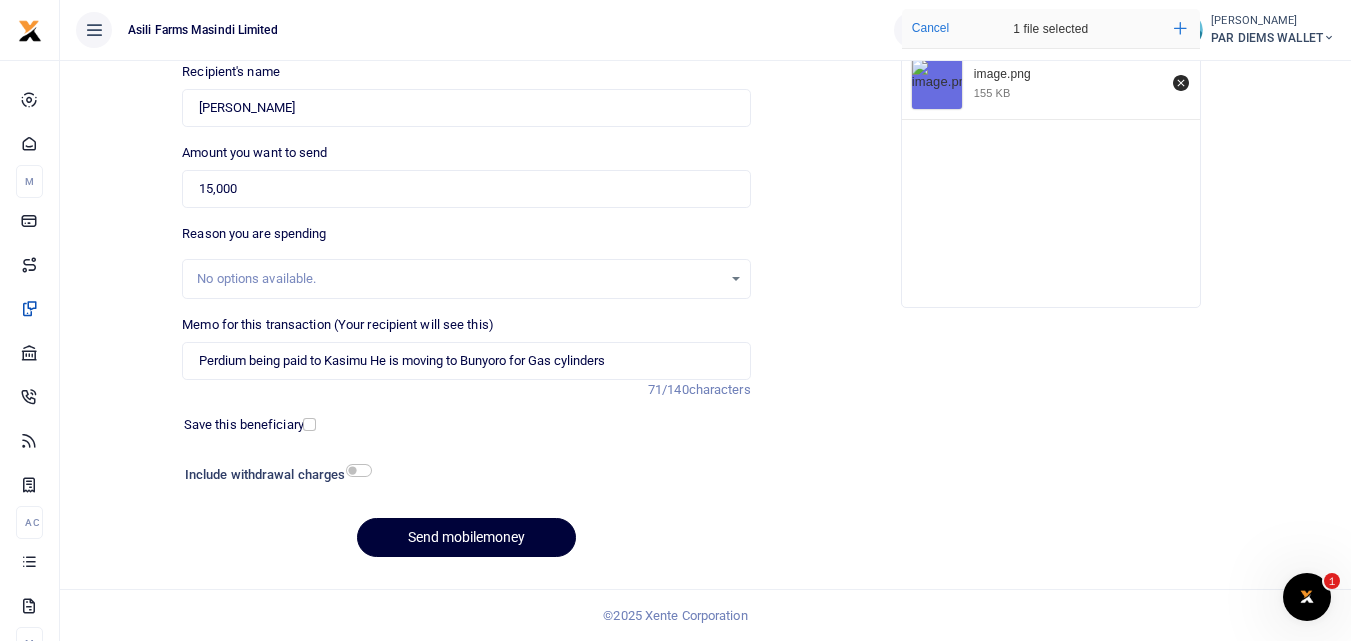 click on "Send mobilemoney" at bounding box center (466, 537) 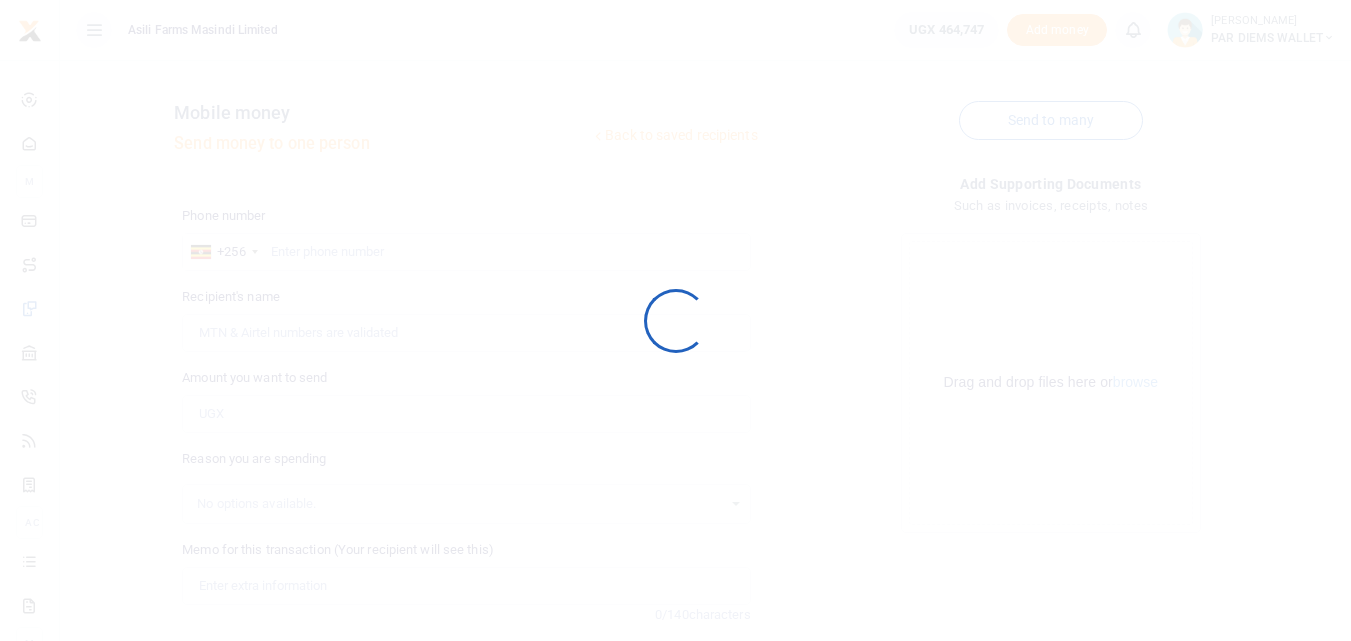 scroll, scrollTop: 225, scrollLeft: 0, axis: vertical 